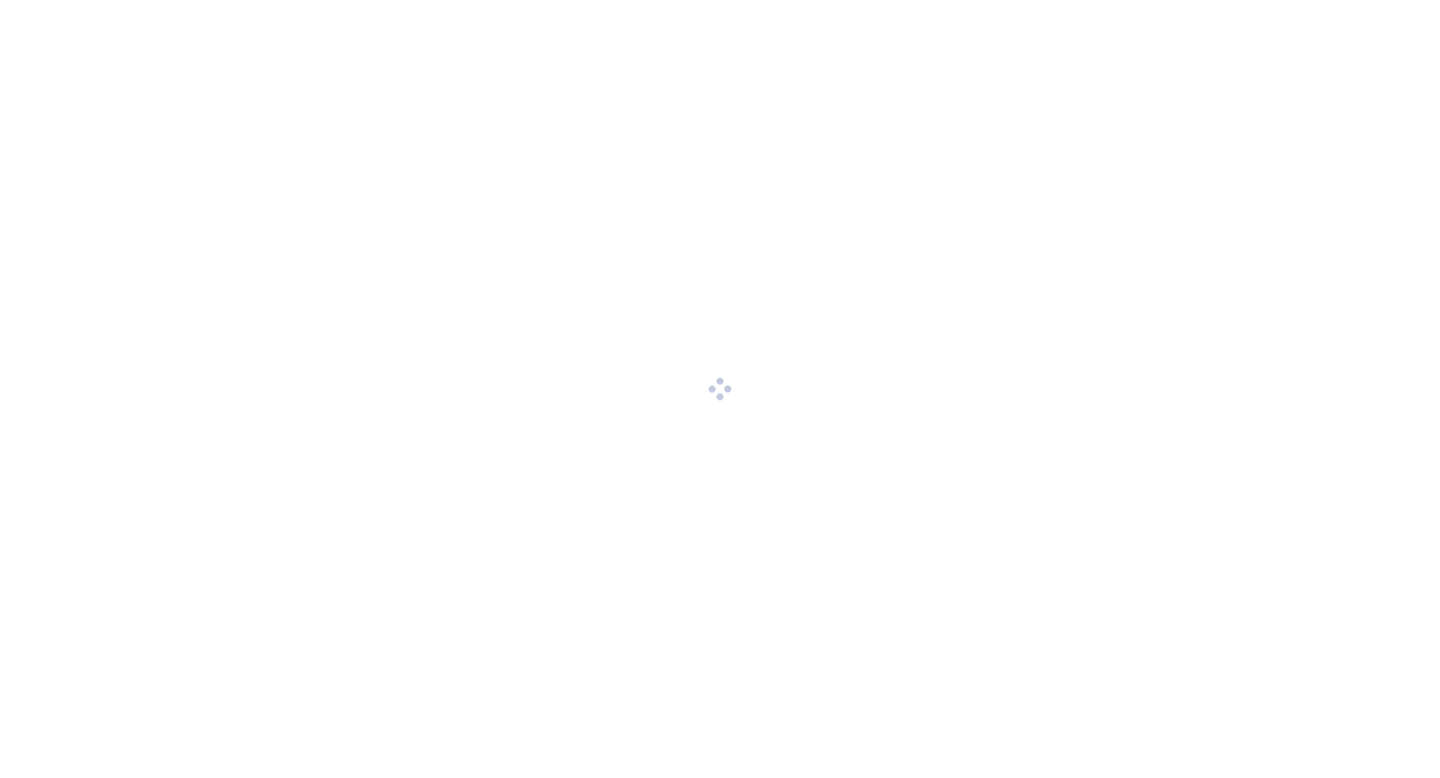 scroll, scrollTop: 0, scrollLeft: 0, axis: both 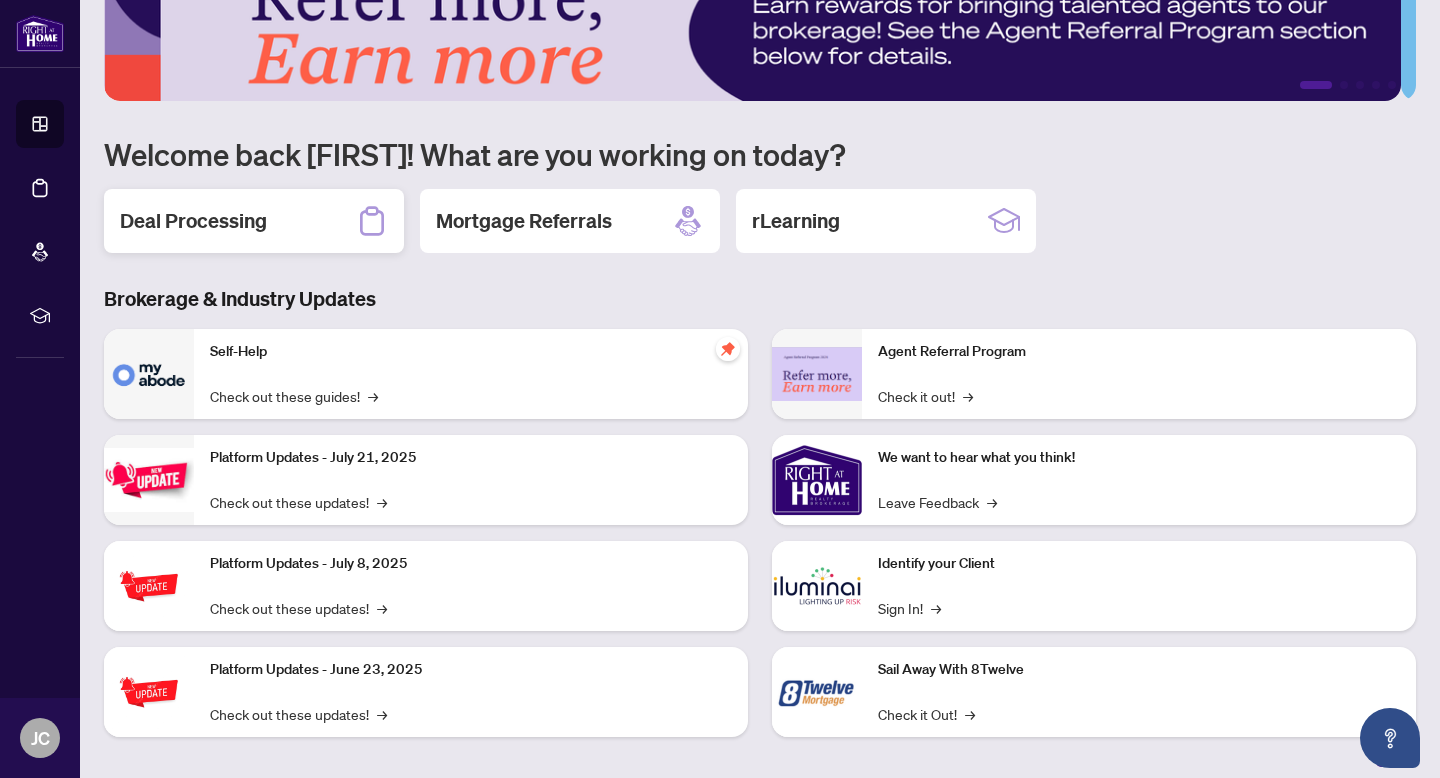 click on "Deal Processing" at bounding box center [193, 221] 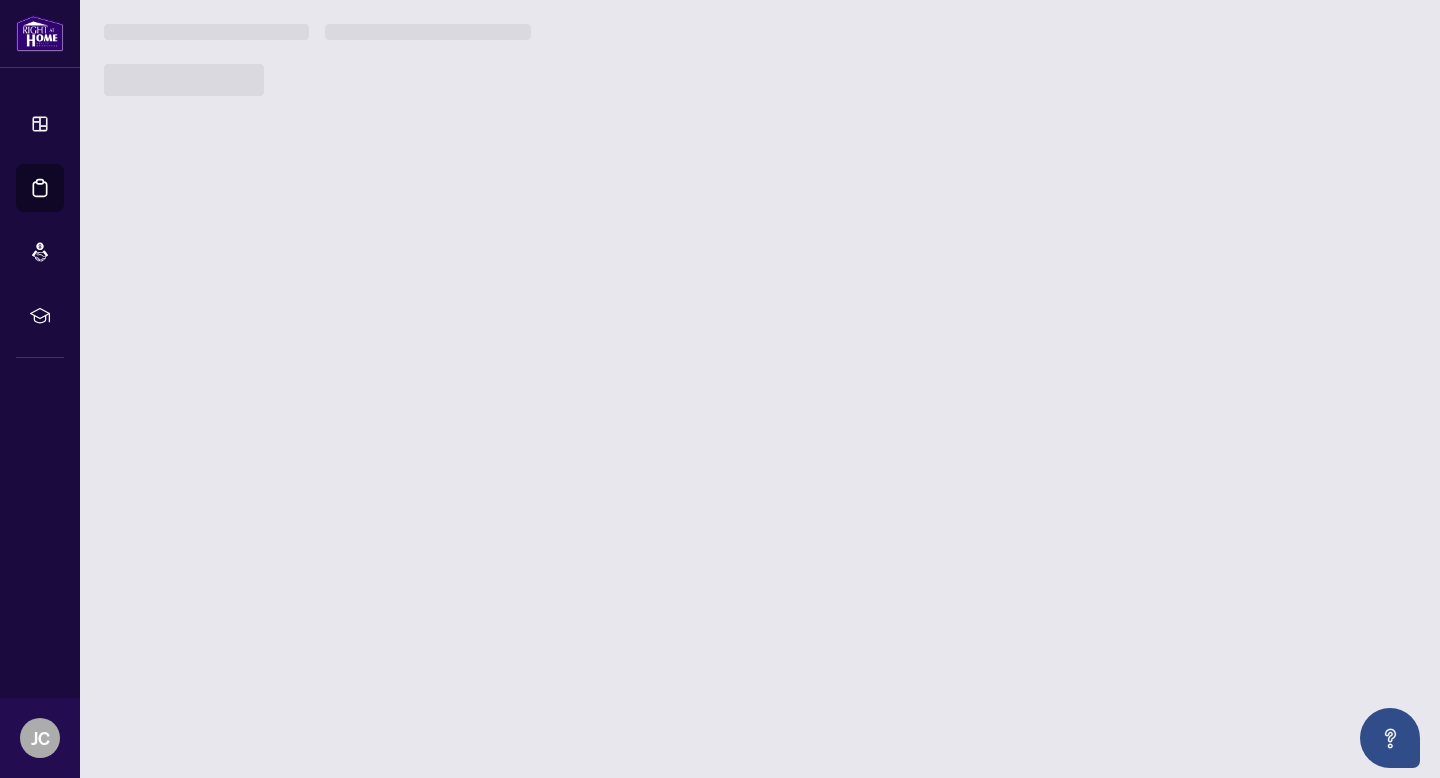 scroll, scrollTop: 0, scrollLeft: 0, axis: both 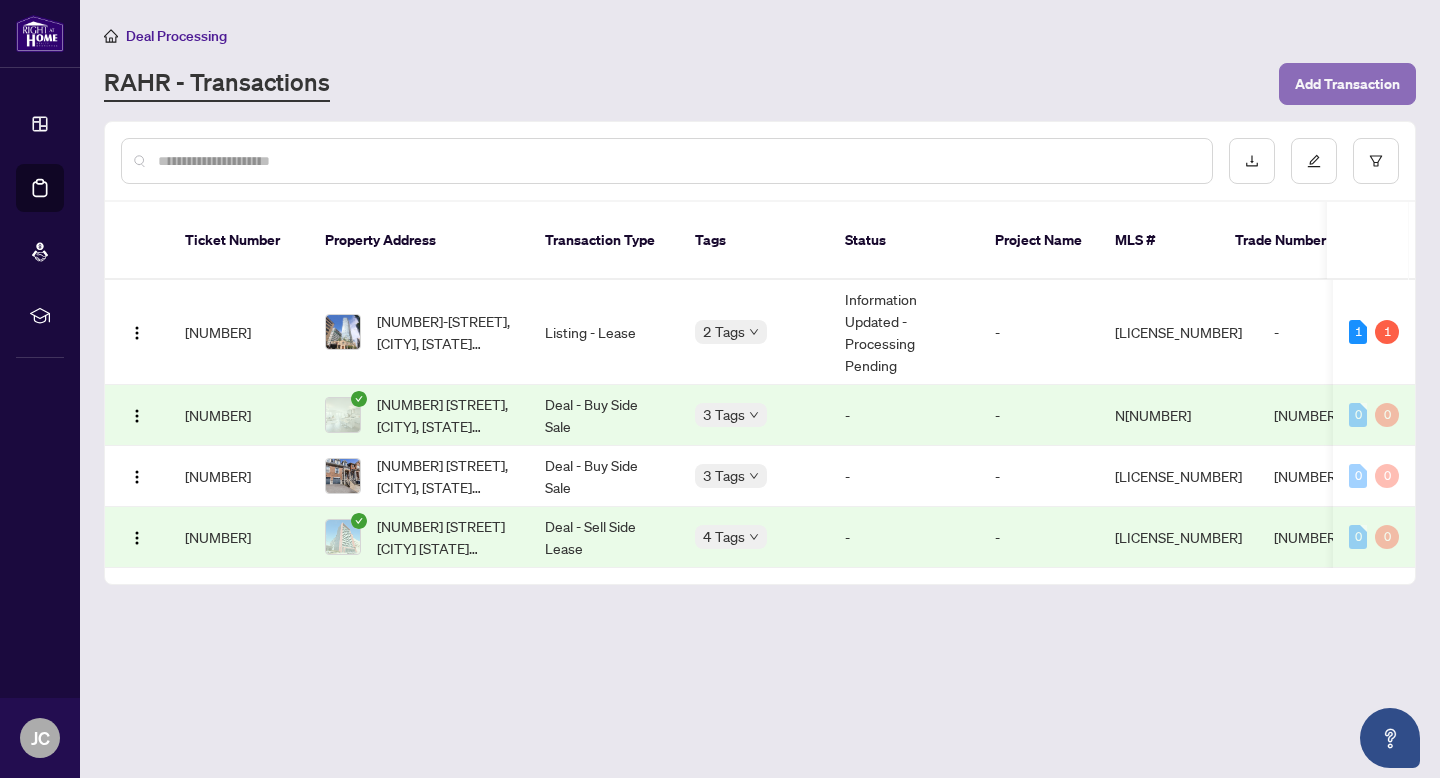 click on "Add Transaction" at bounding box center [1347, 84] 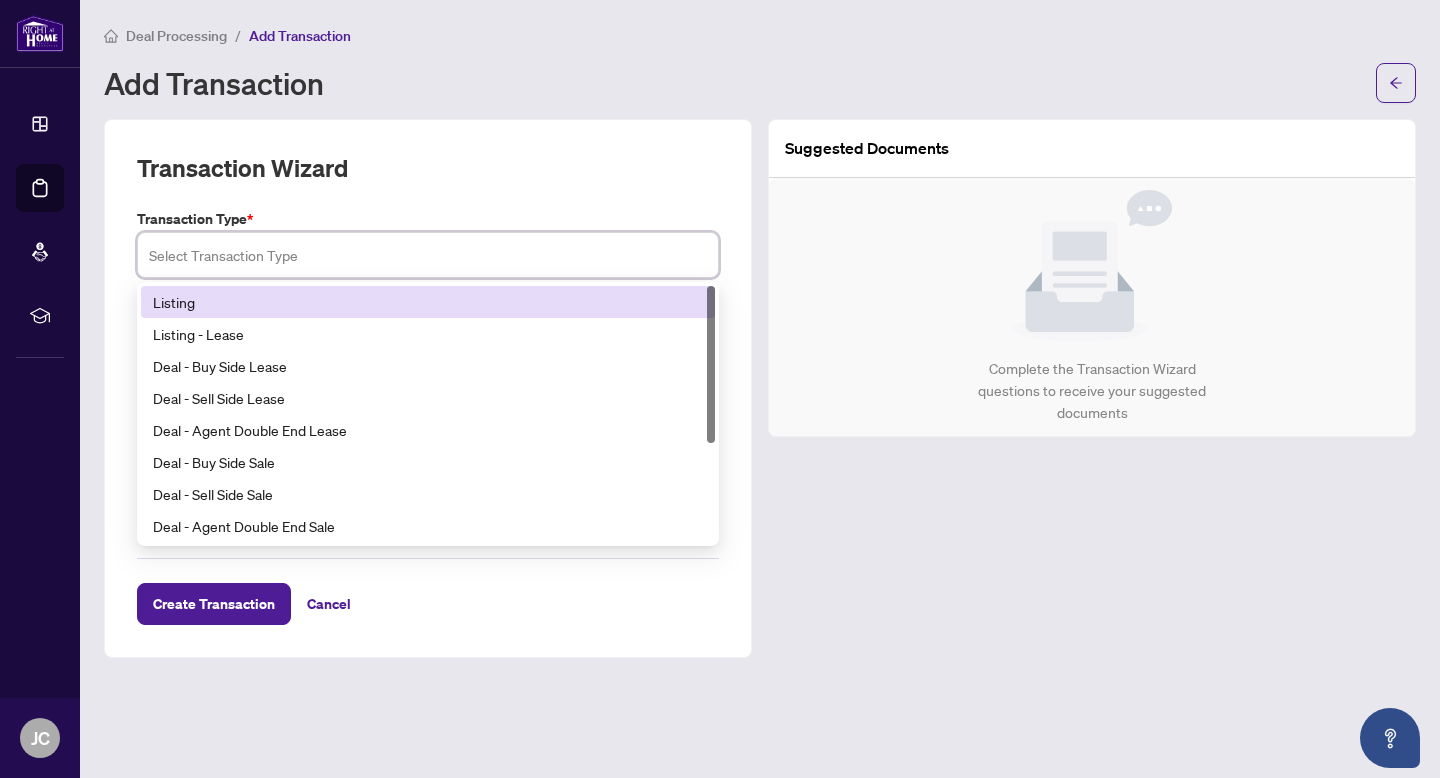 click at bounding box center (428, 255) 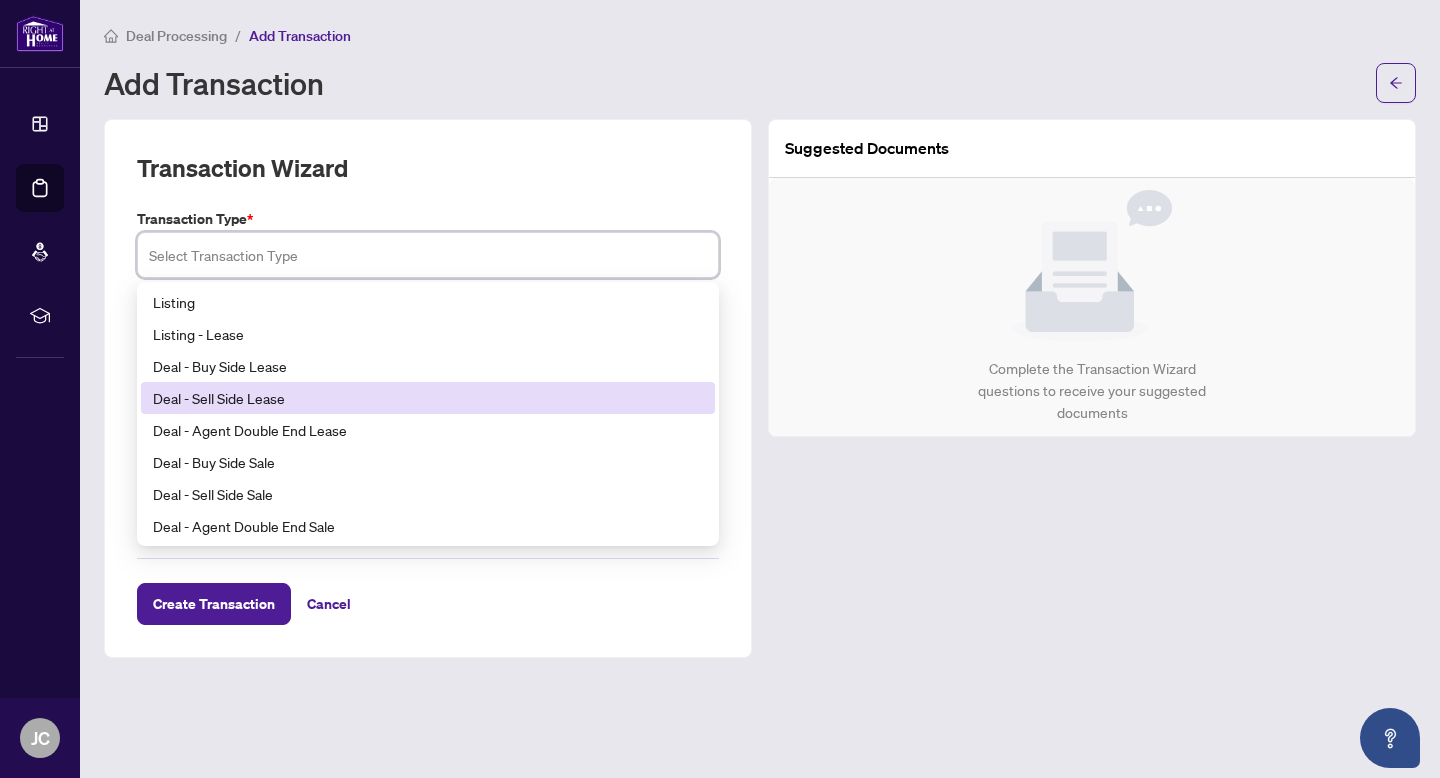 click on "Deal - Sell Side Lease" at bounding box center (428, 398) 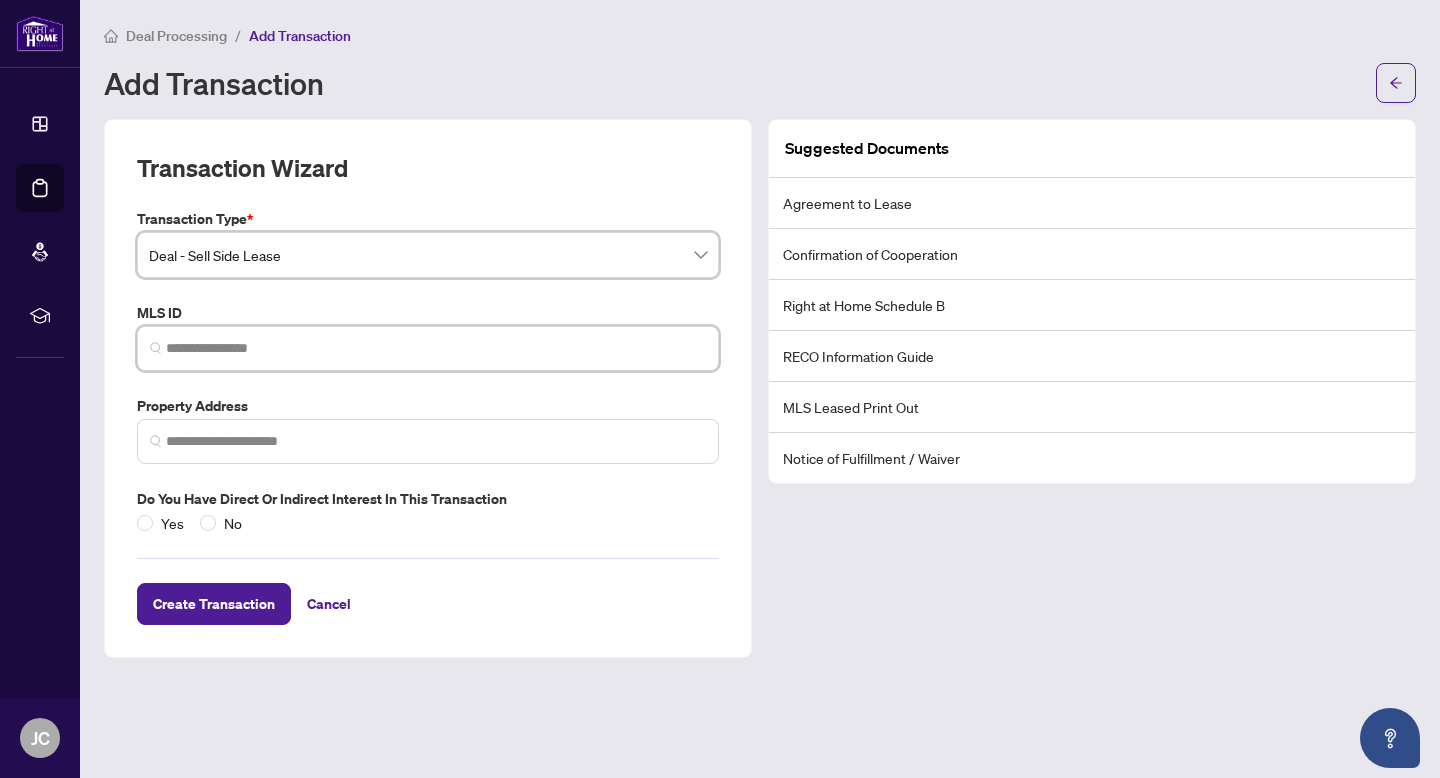 click at bounding box center (436, 348) 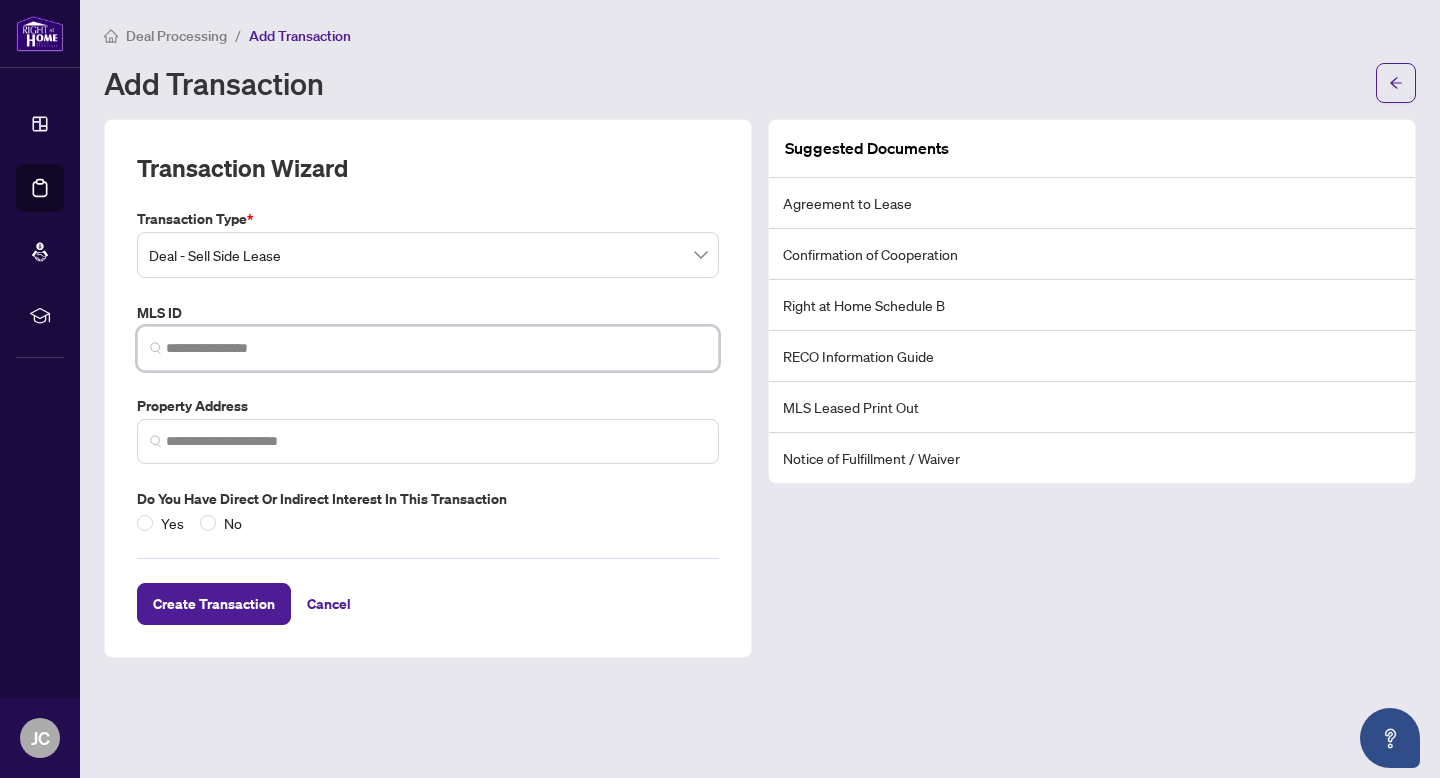 paste on "*********" 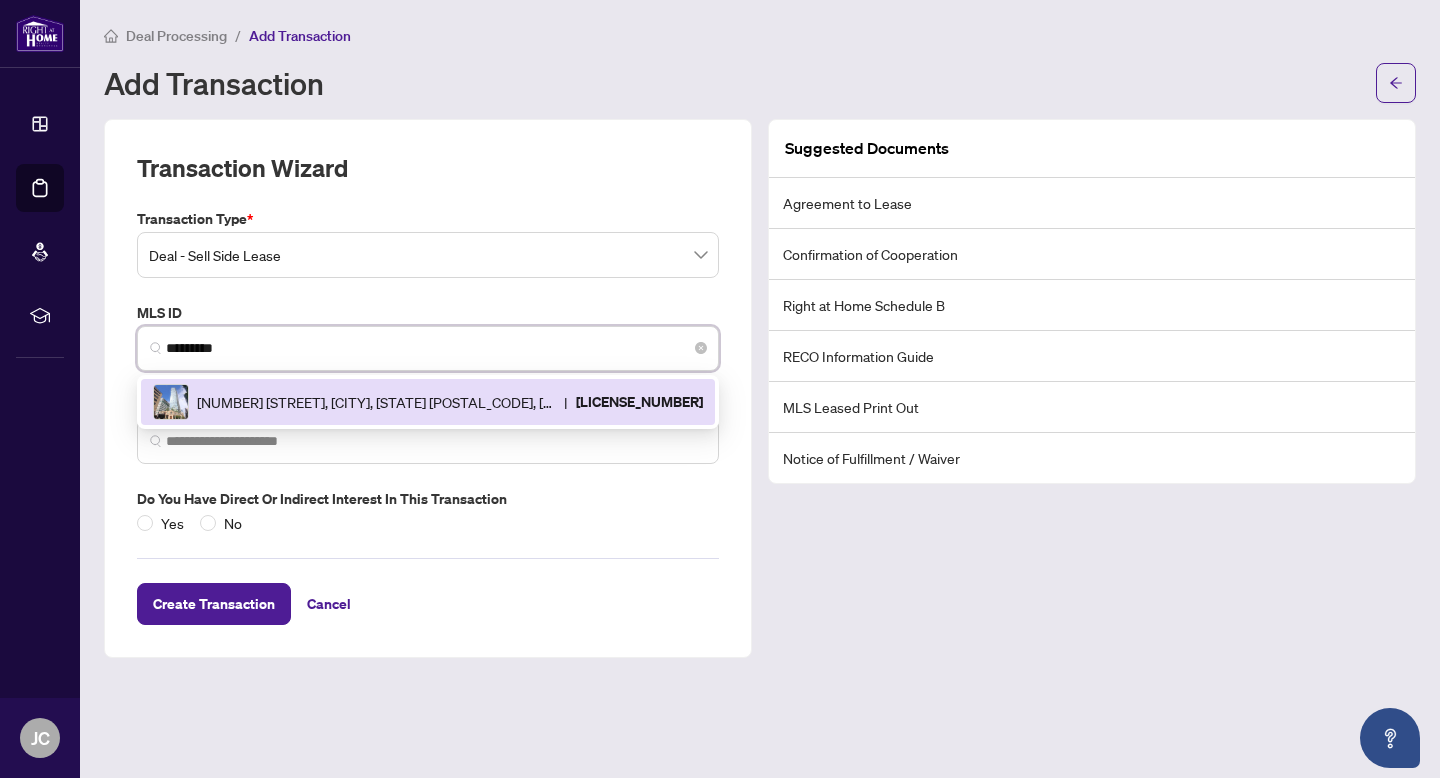 click on "[NUMBER] [STREET], [CITY], [STATE] [POSTAL_CODE], [COUNTRY]" at bounding box center (376, 402) 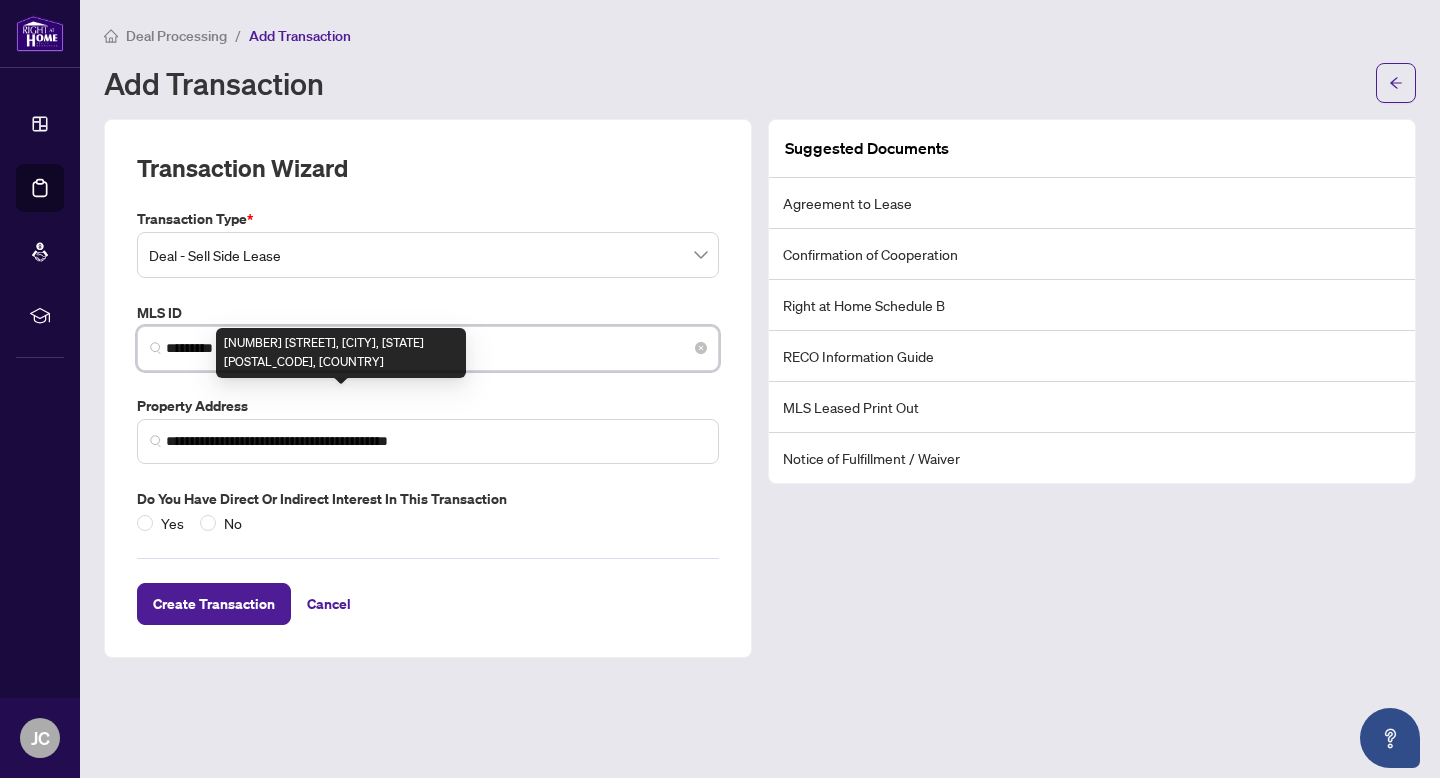 type on "**********" 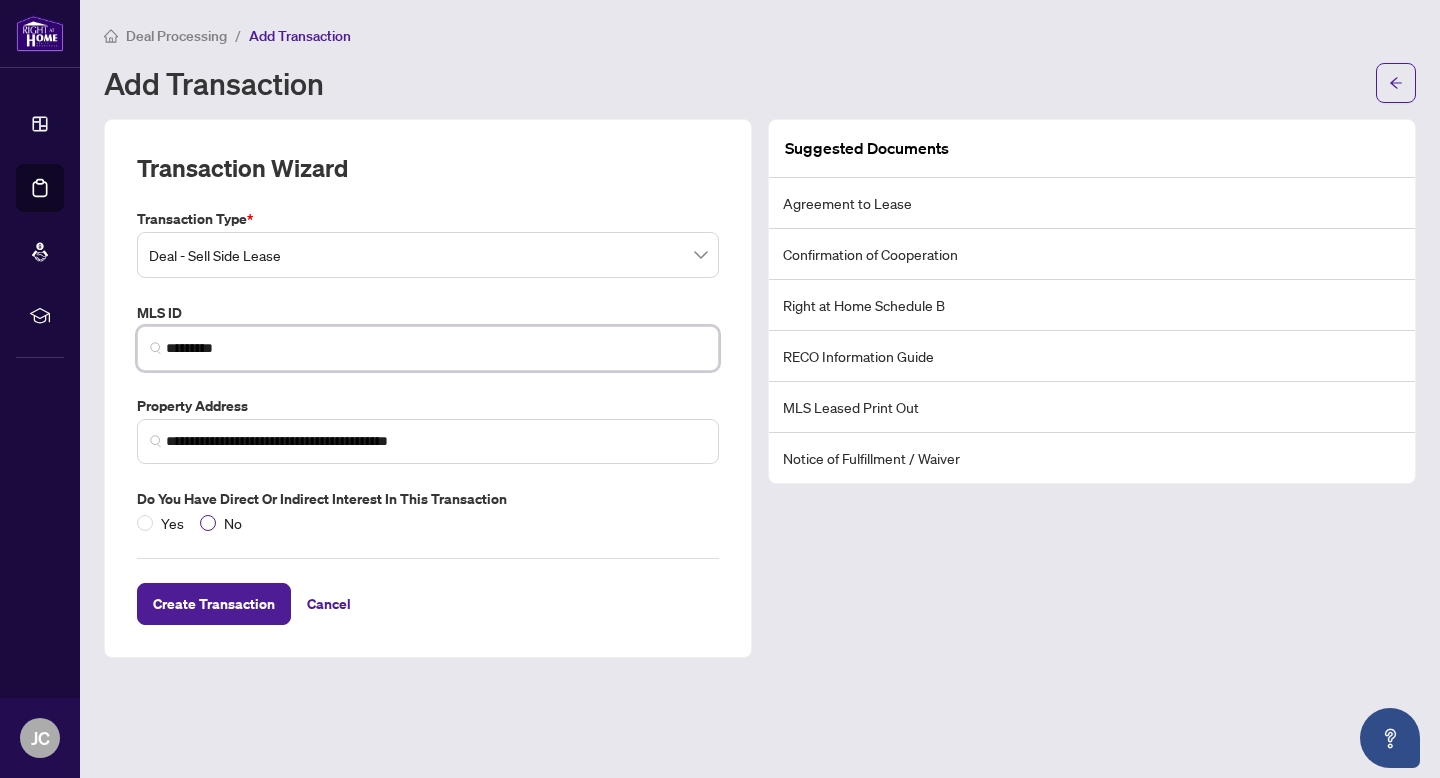 type on "*********" 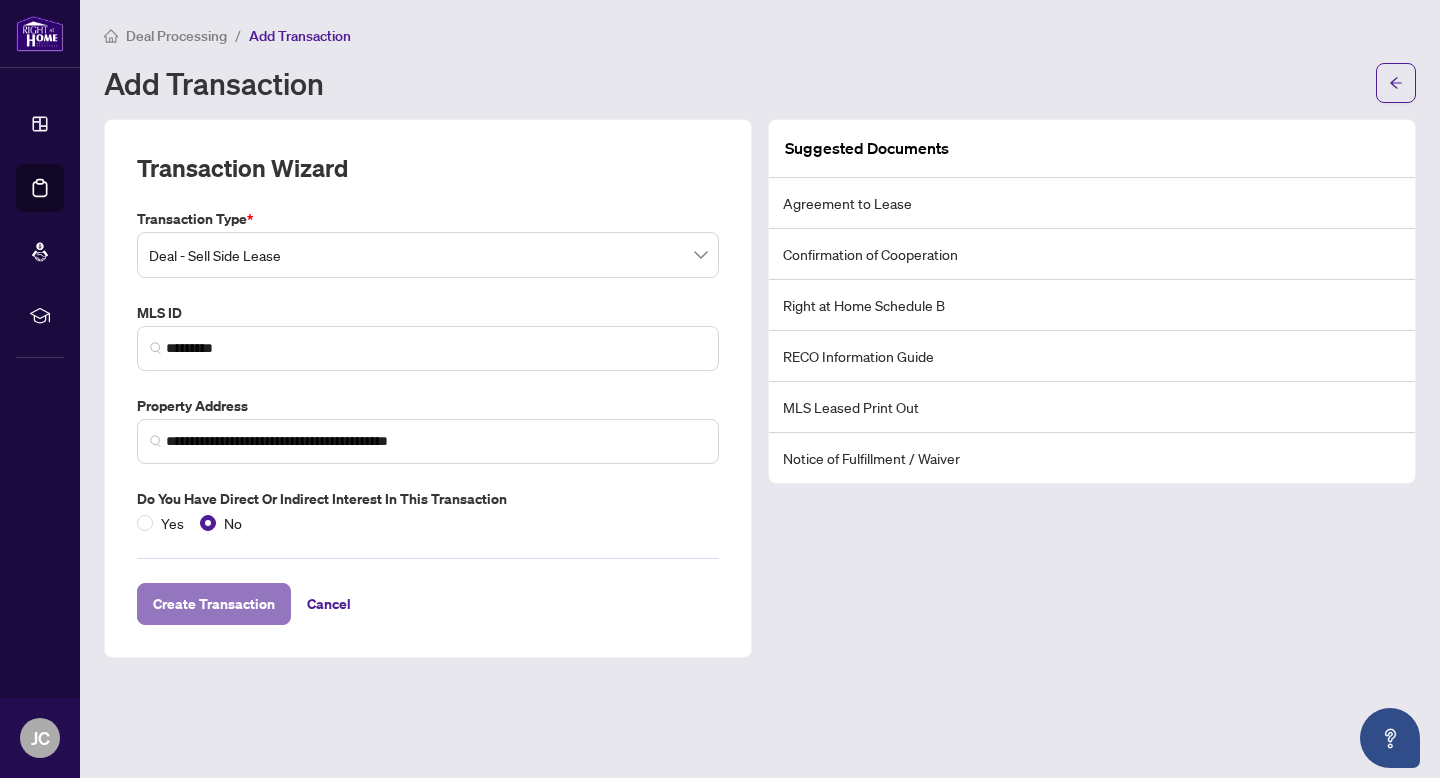 click on "Create Transaction" at bounding box center (214, 604) 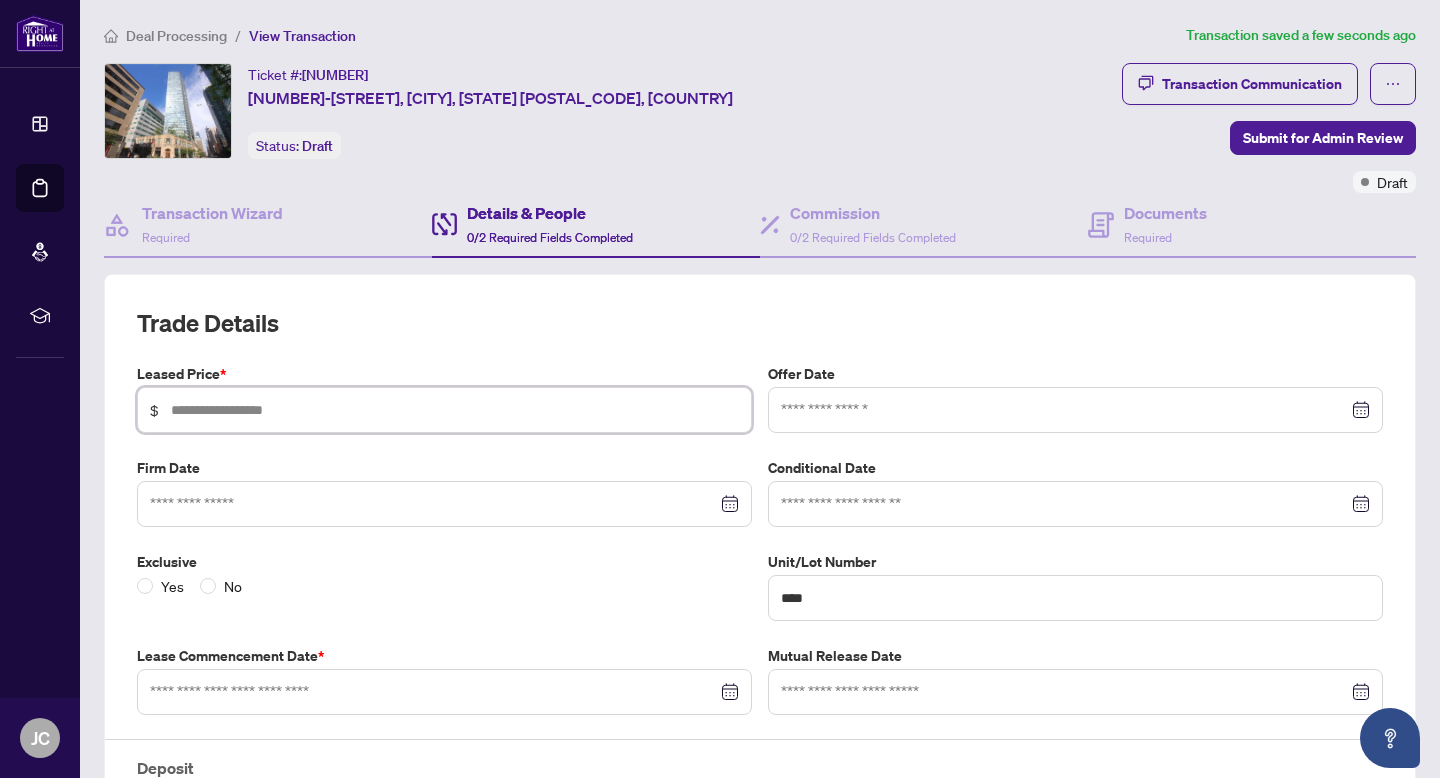 click at bounding box center (455, 410) 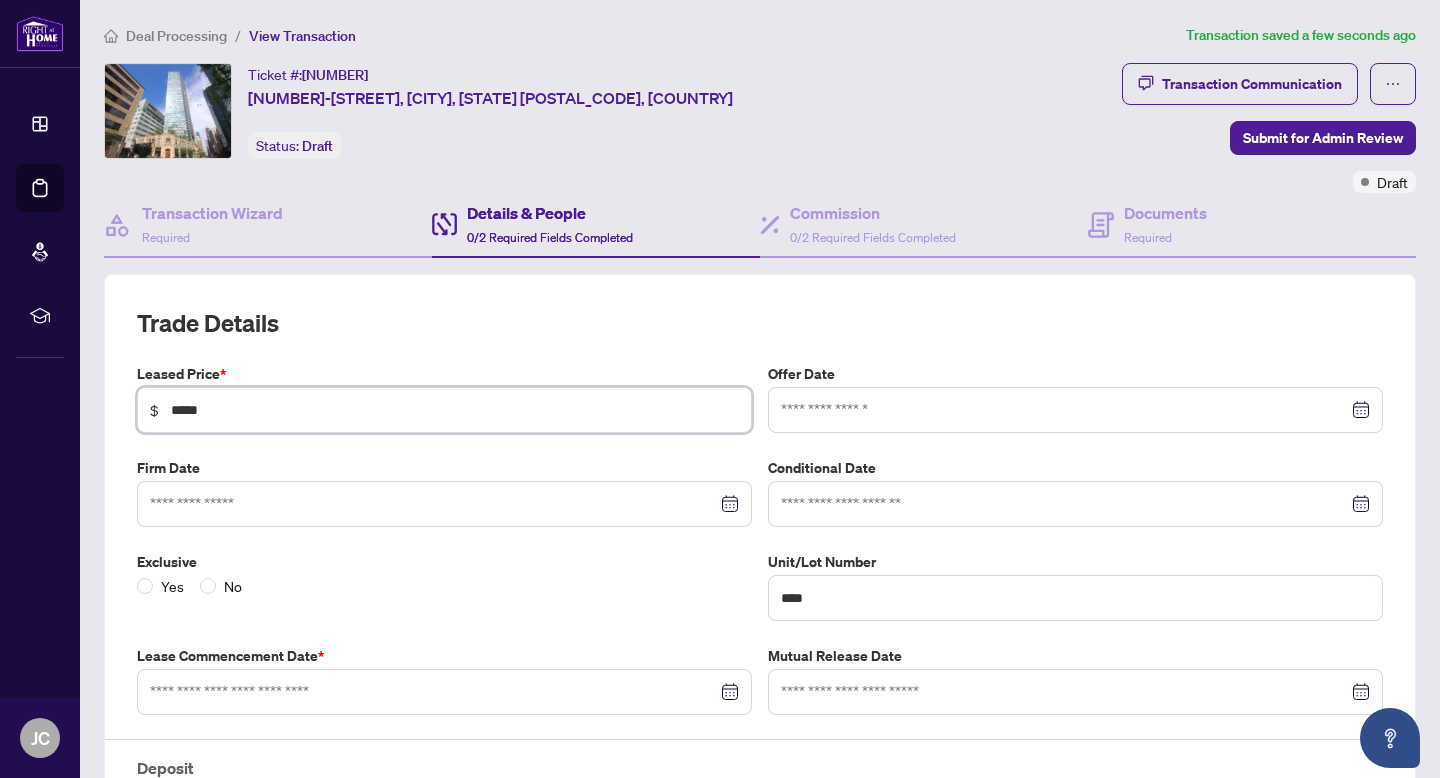 click at bounding box center [1075, 410] 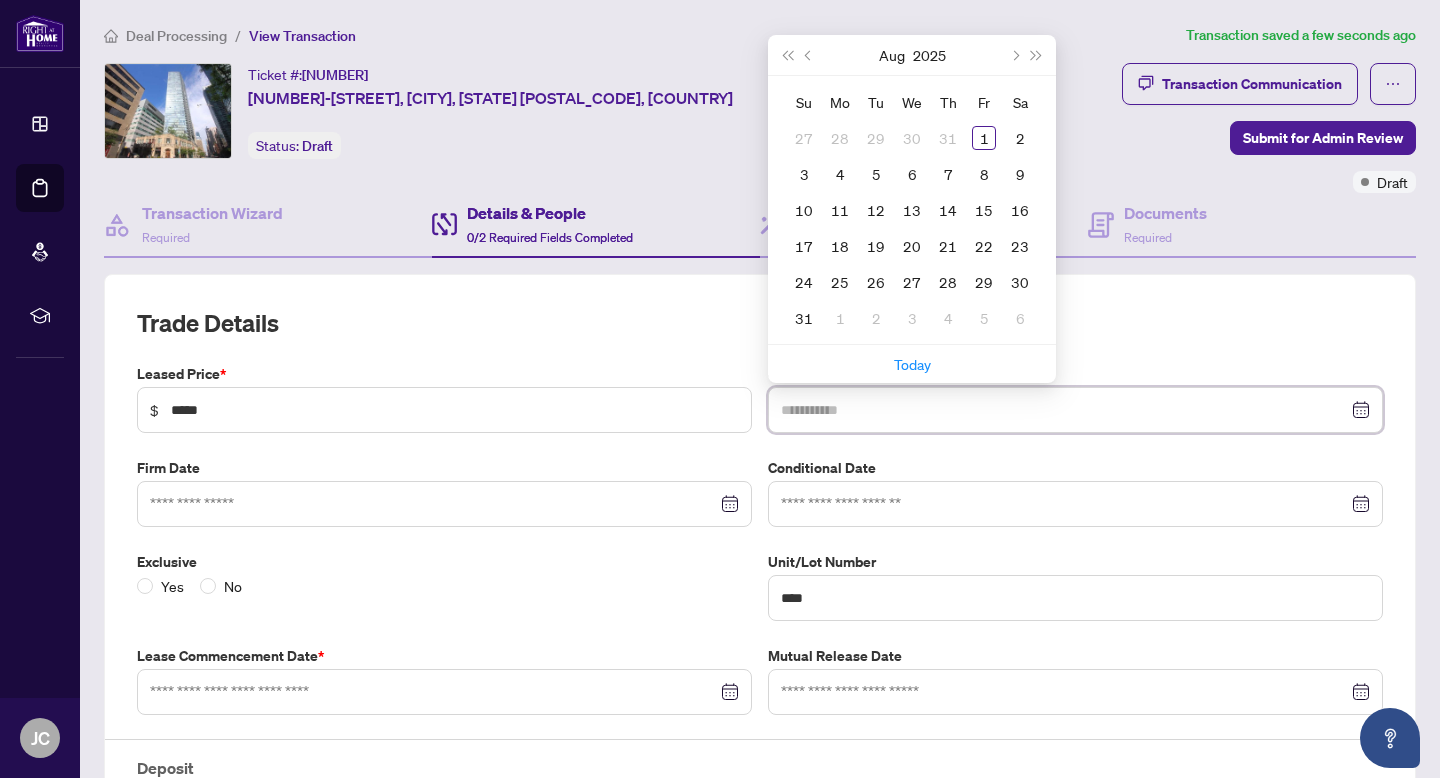 type on "**********" 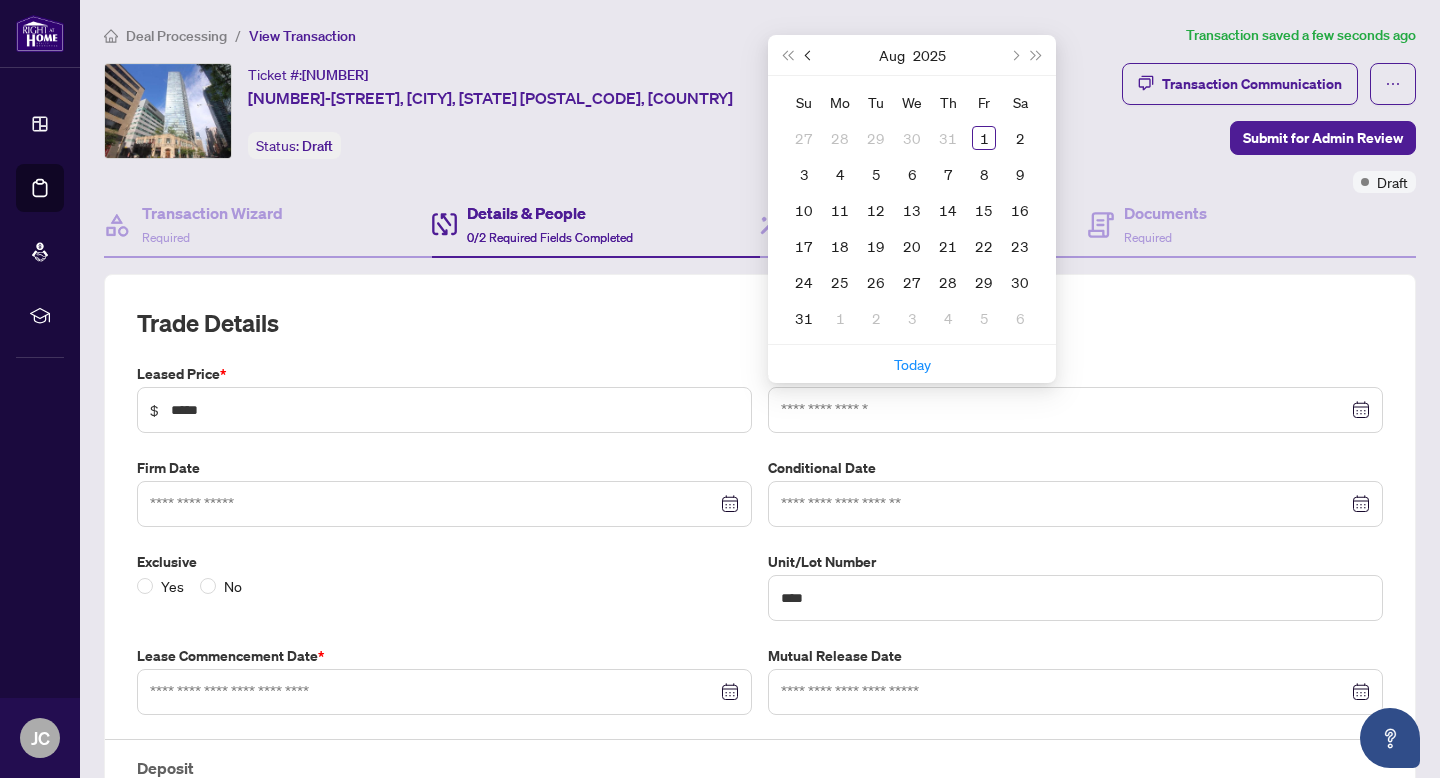 click at bounding box center [810, 55] 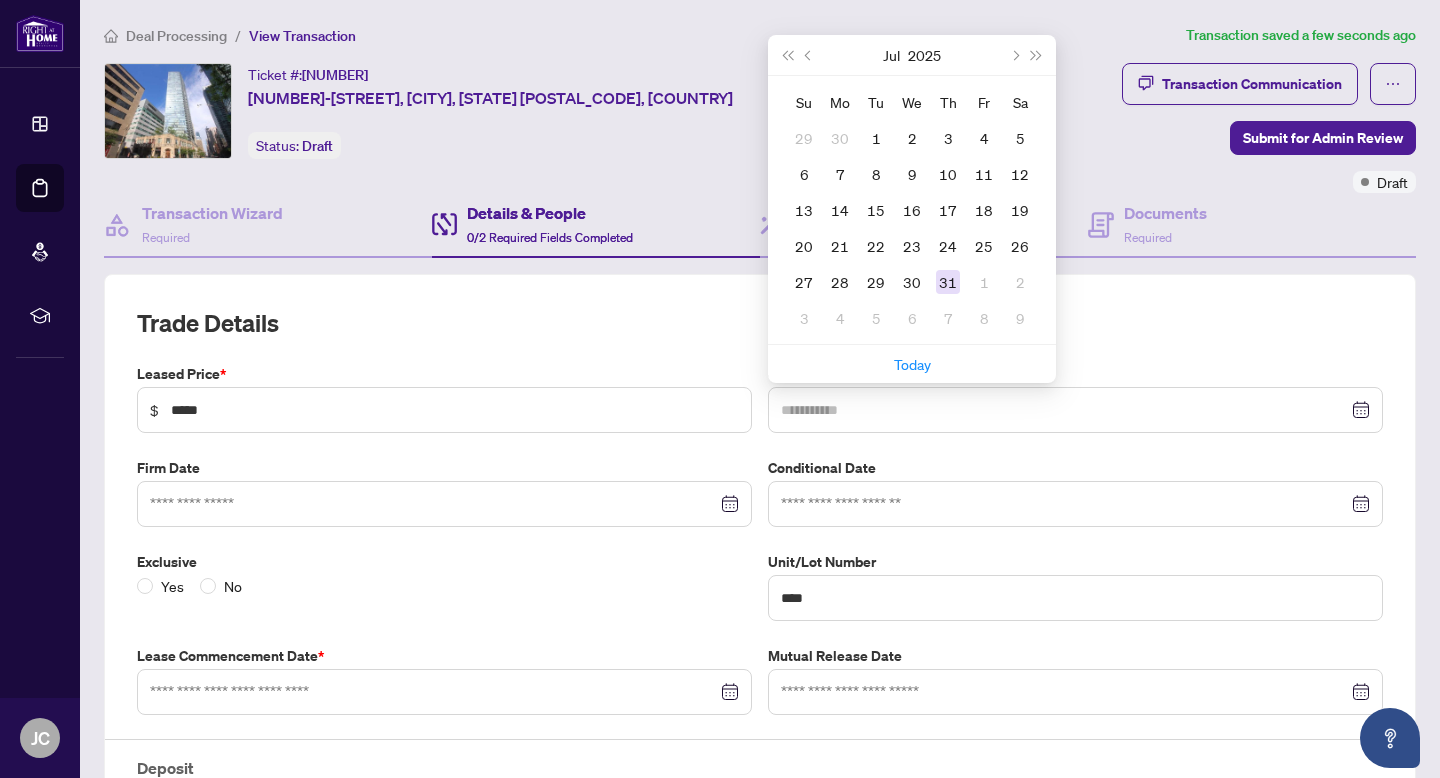 type on "**********" 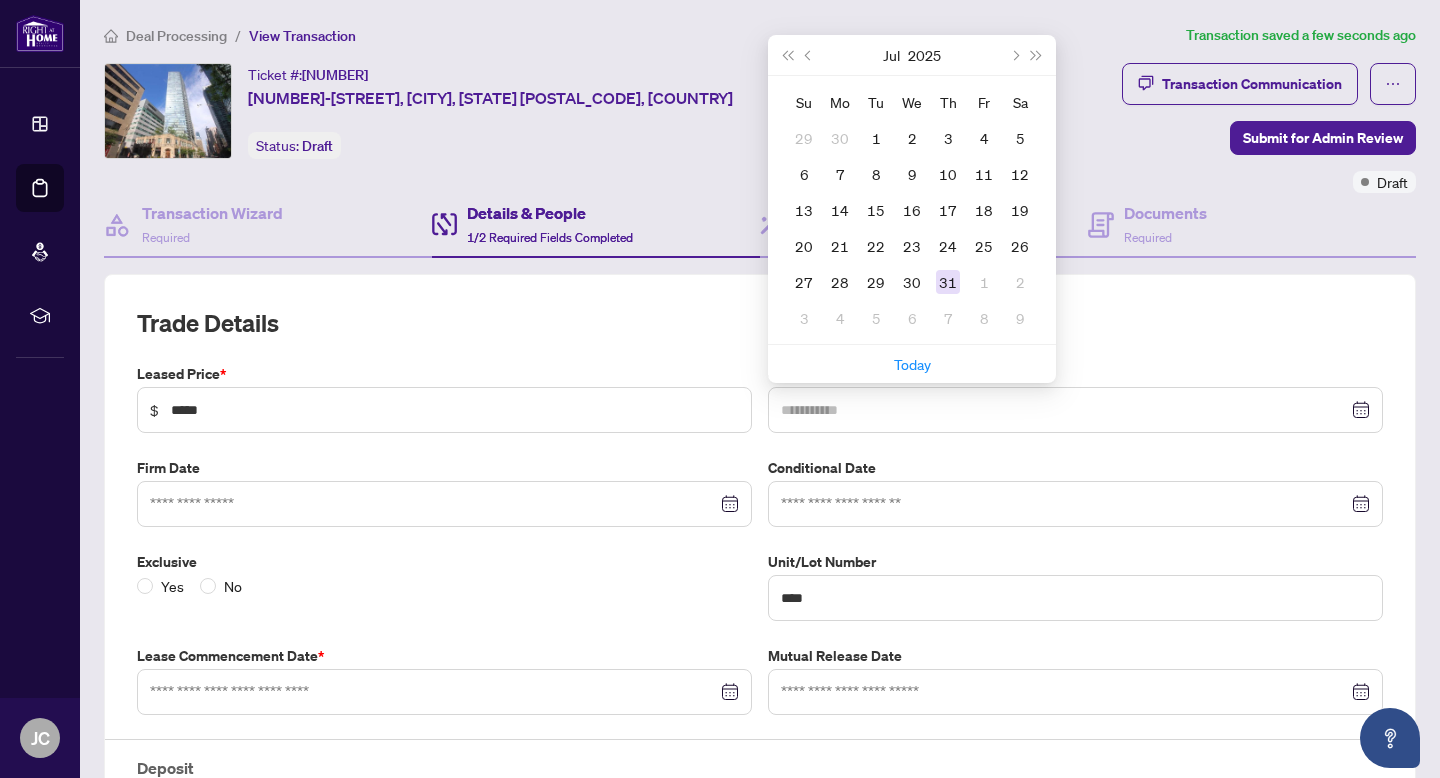 click on "31" at bounding box center [948, 282] 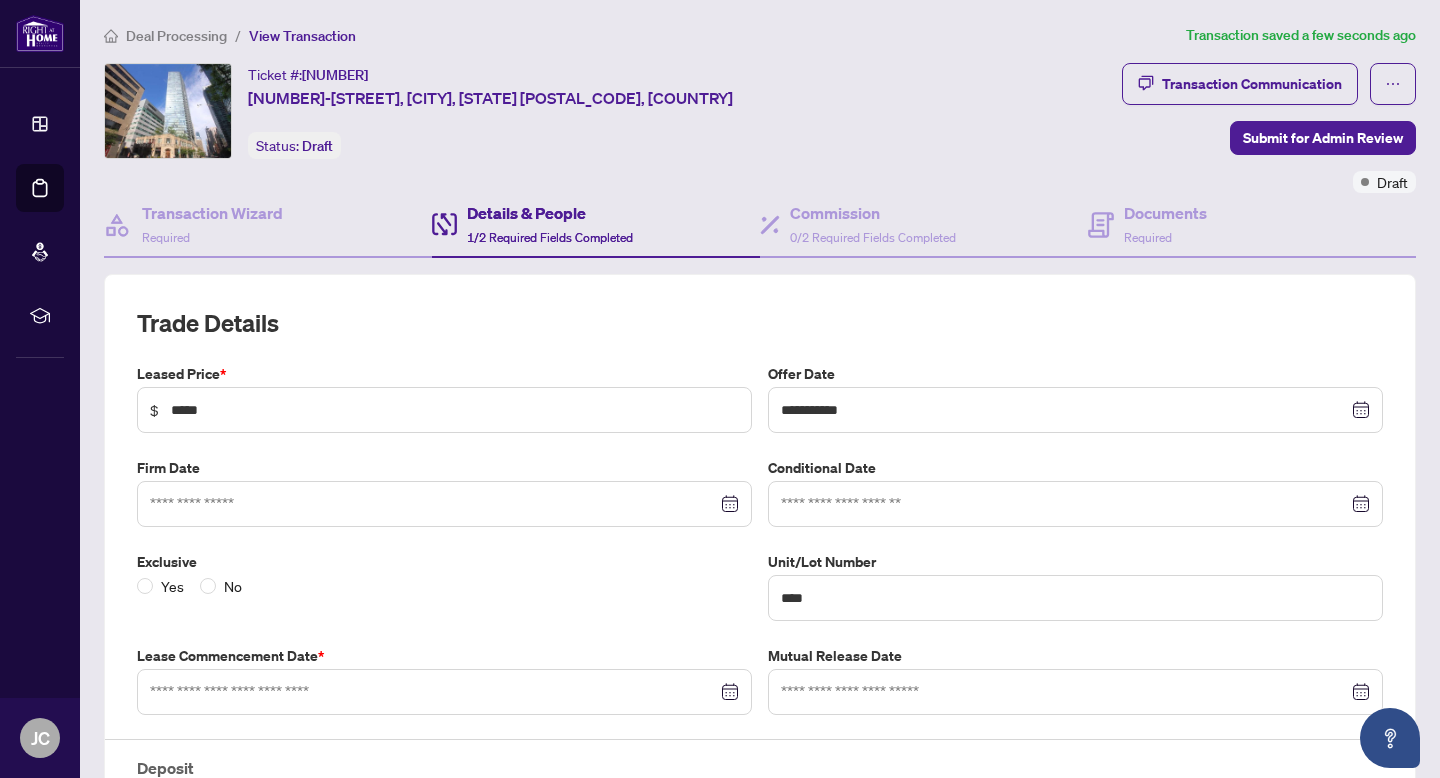 click at bounding box center [444, 504] 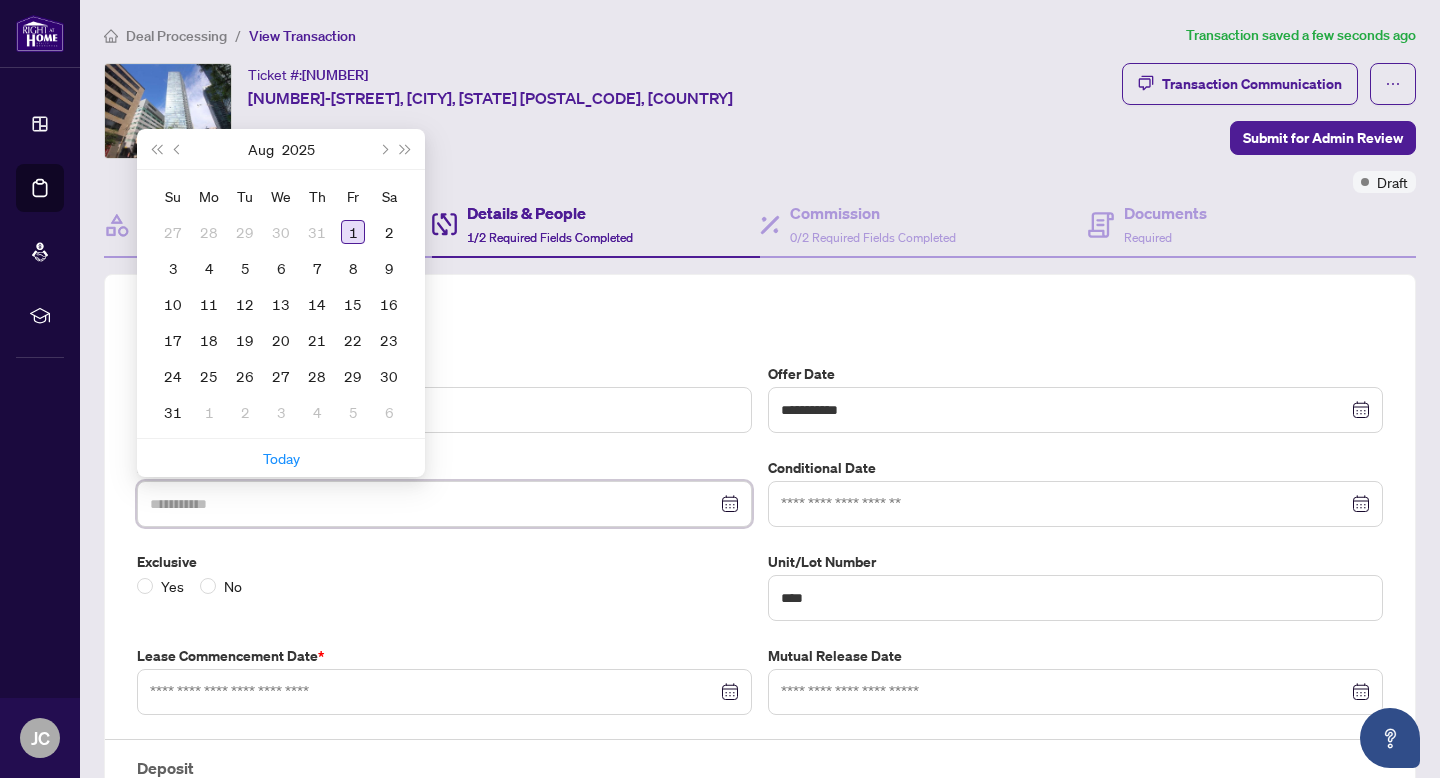 type on "**********" 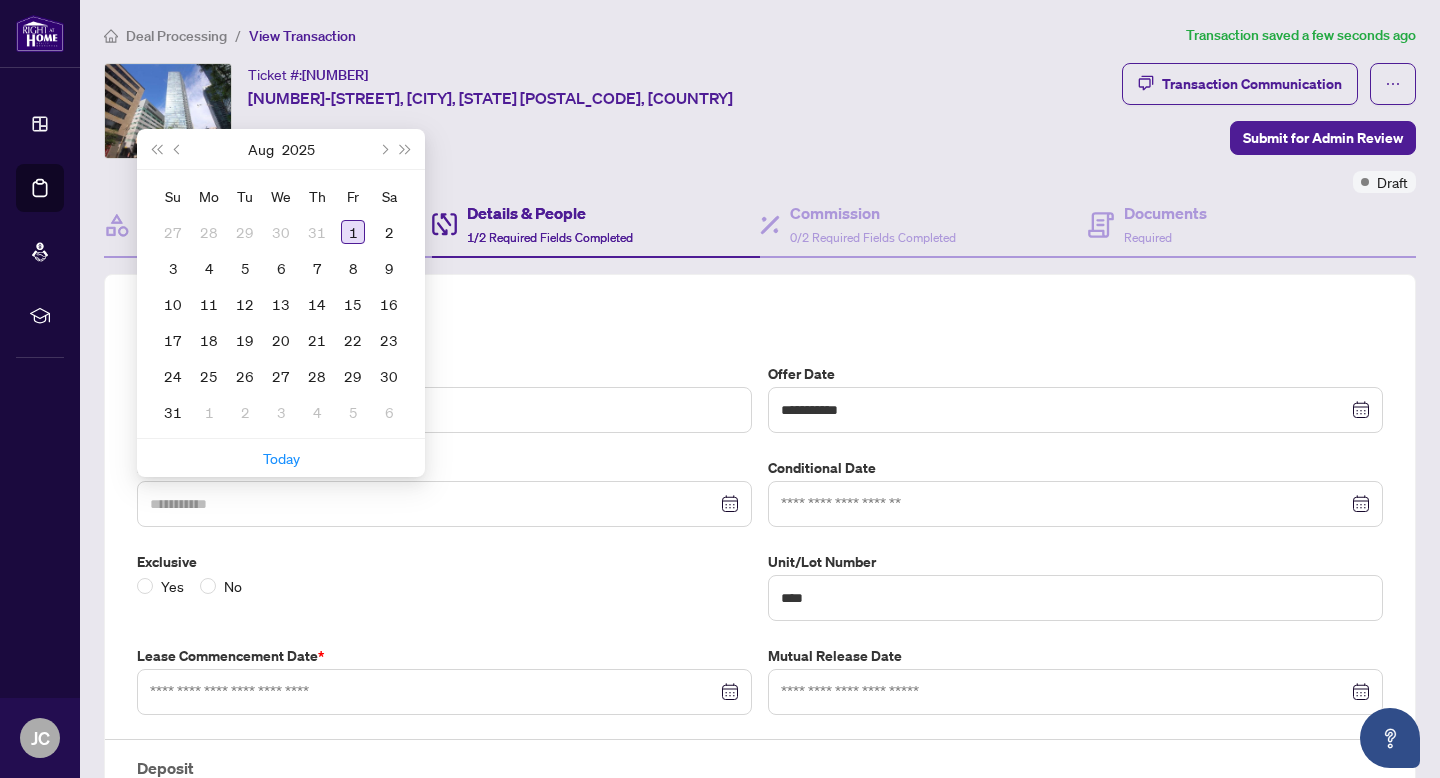 click on "1" at bounding box center (353, 232) 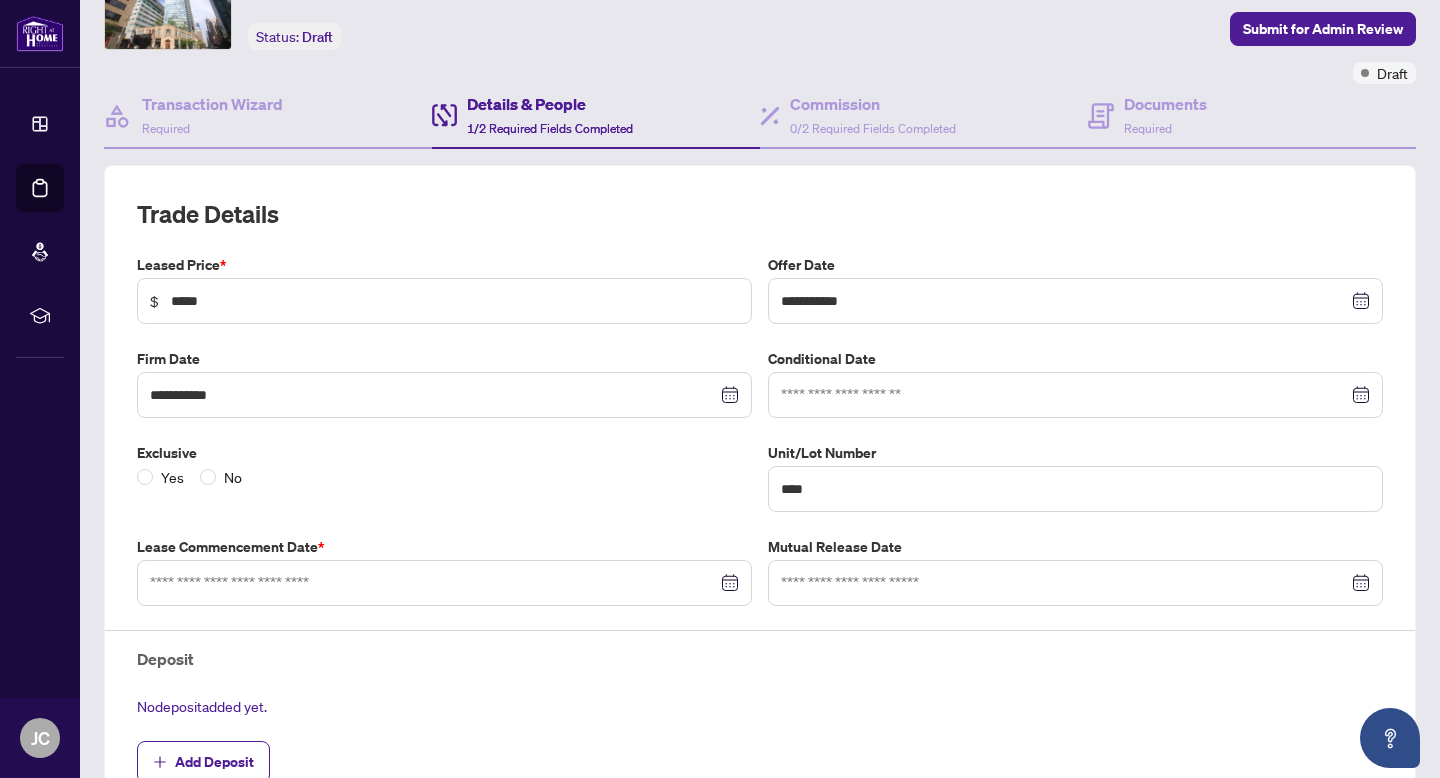 scroll, scrollTop: 113, scrollLeft: 0, axis: vertical 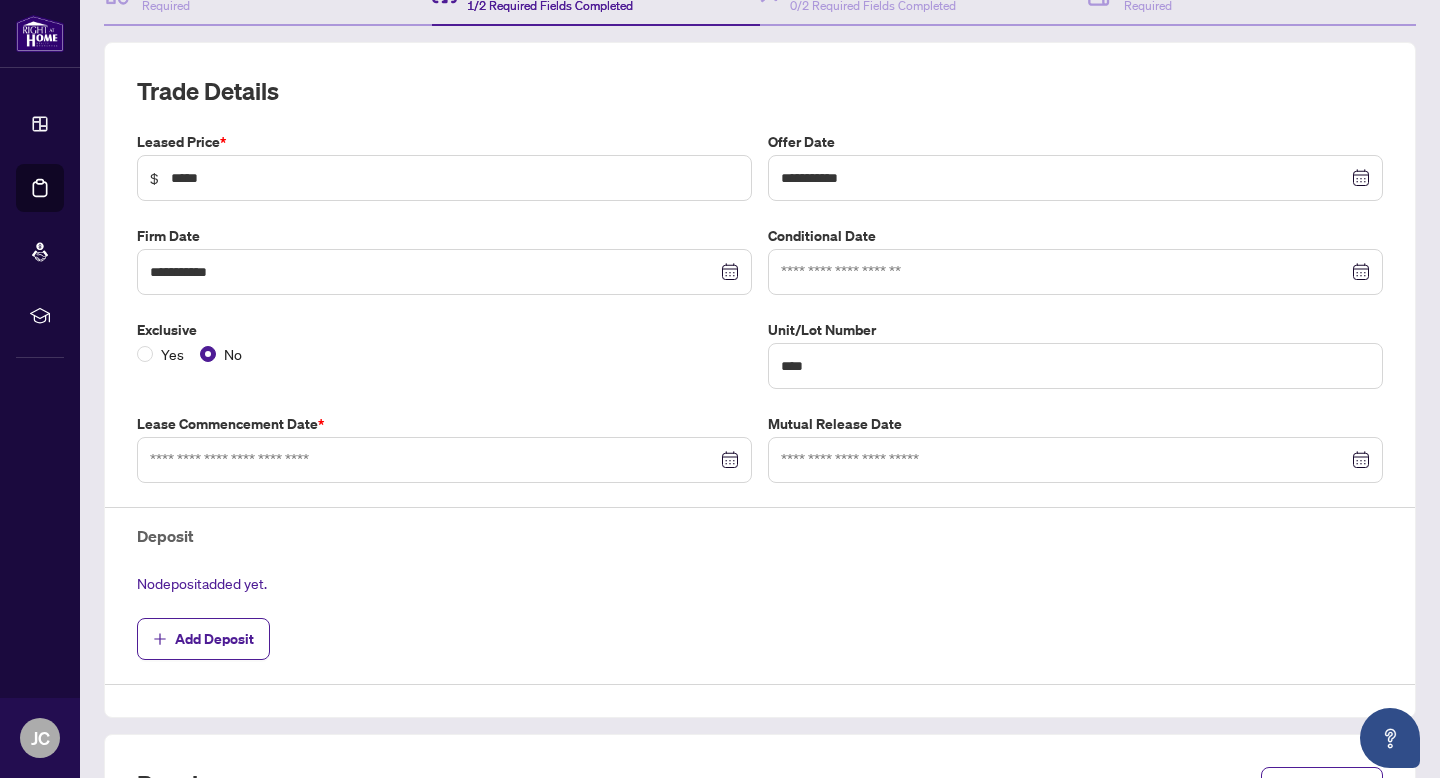 click at bounding box center [444, 460] 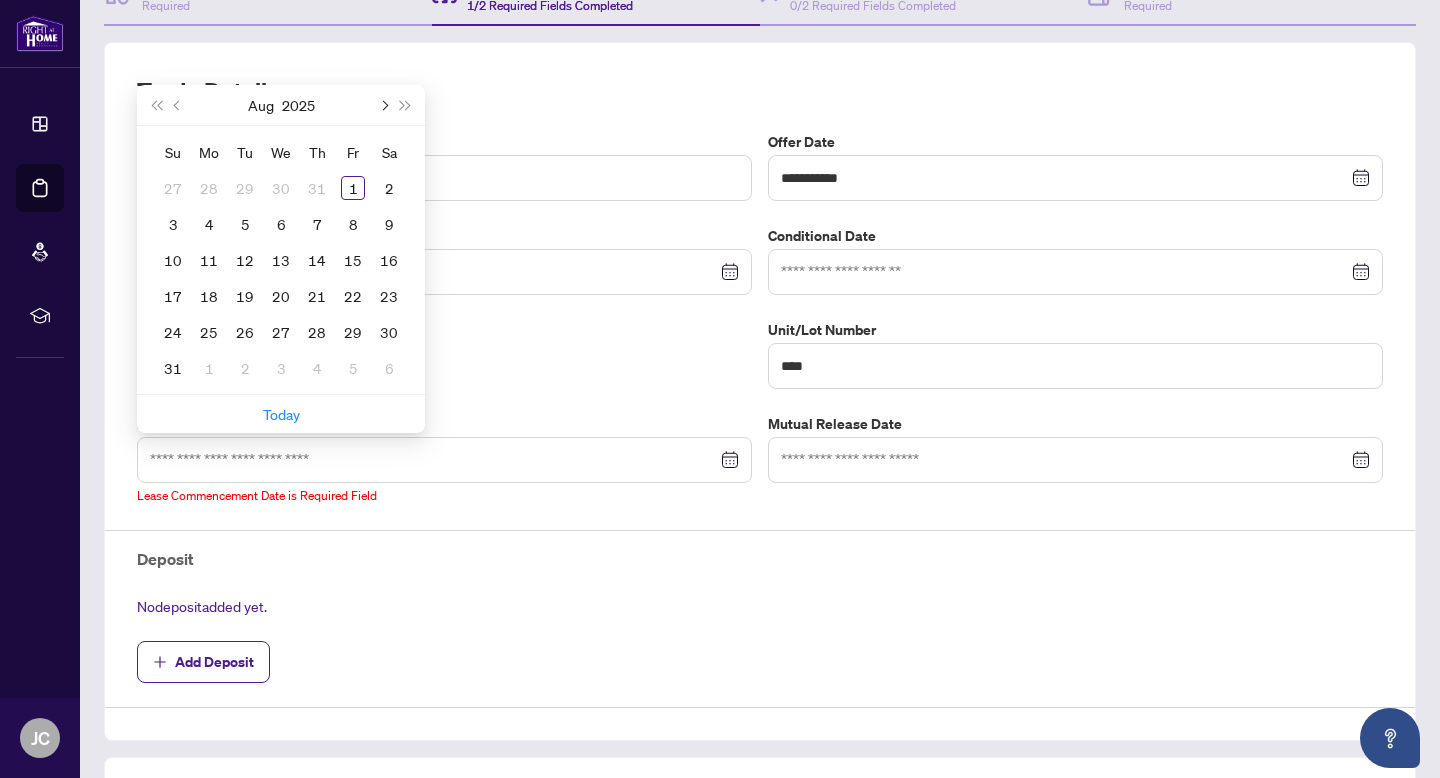 click at bounding box center [383, 105] 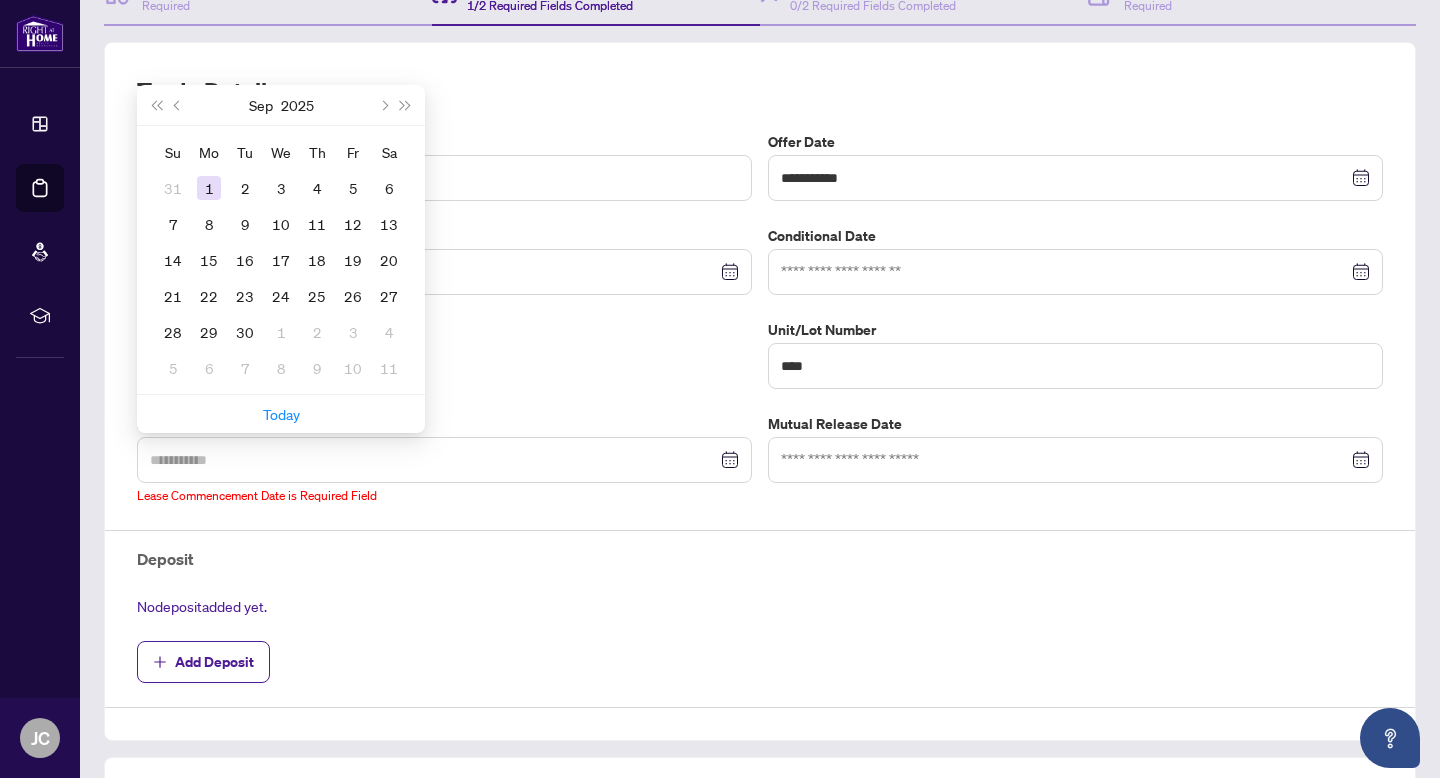 type on "**********" 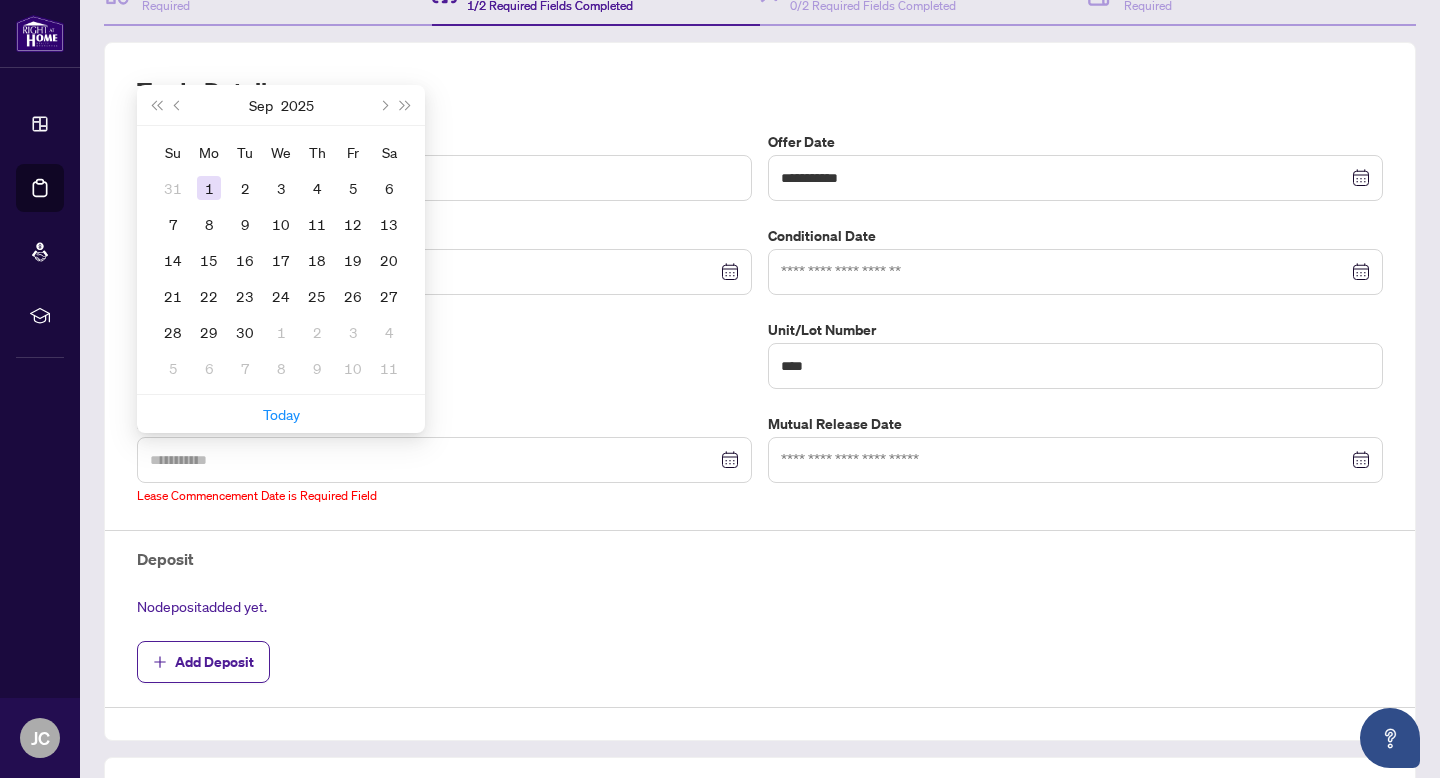 click on "1" at bounding box center (209, 188) 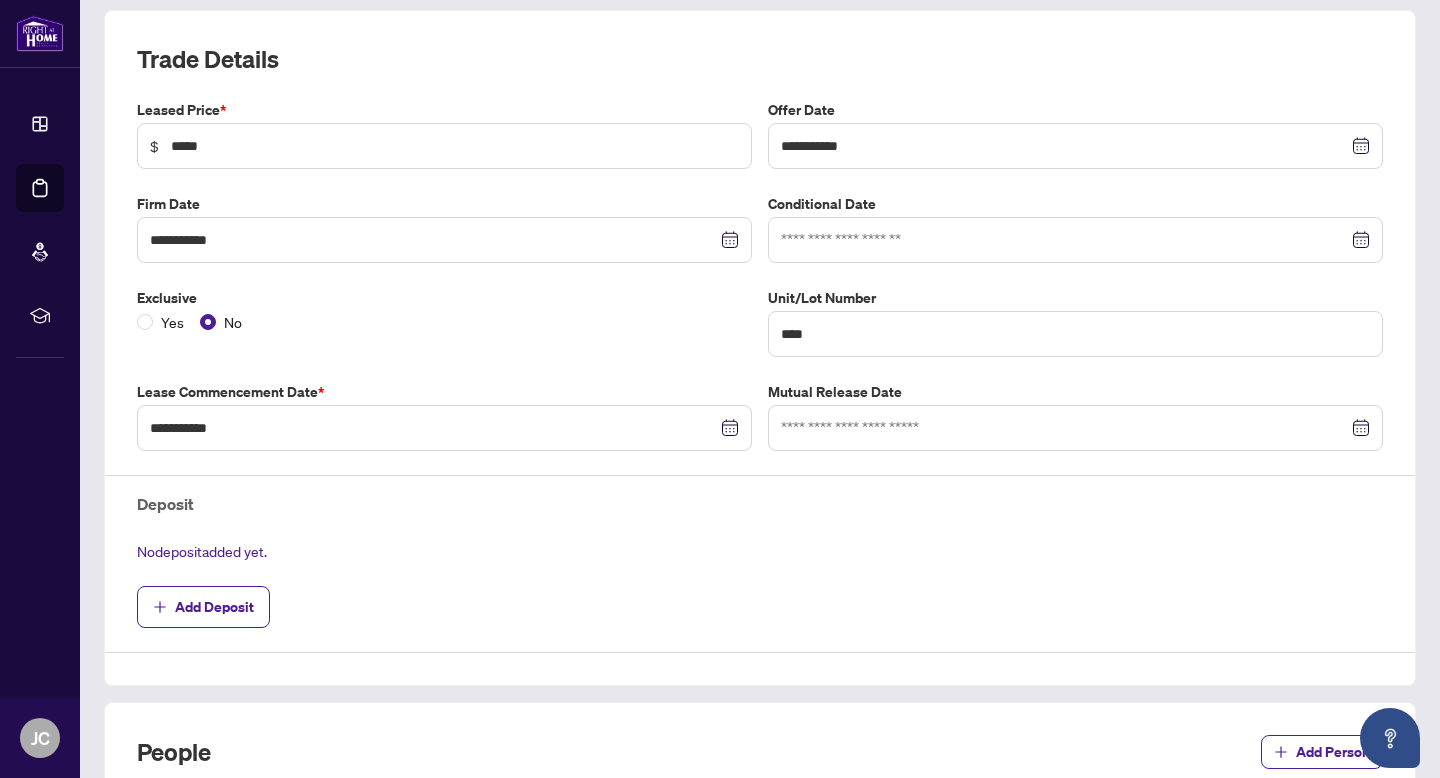 scroll, scrollTop: 268, scrollLeft: 0, axis: vertical 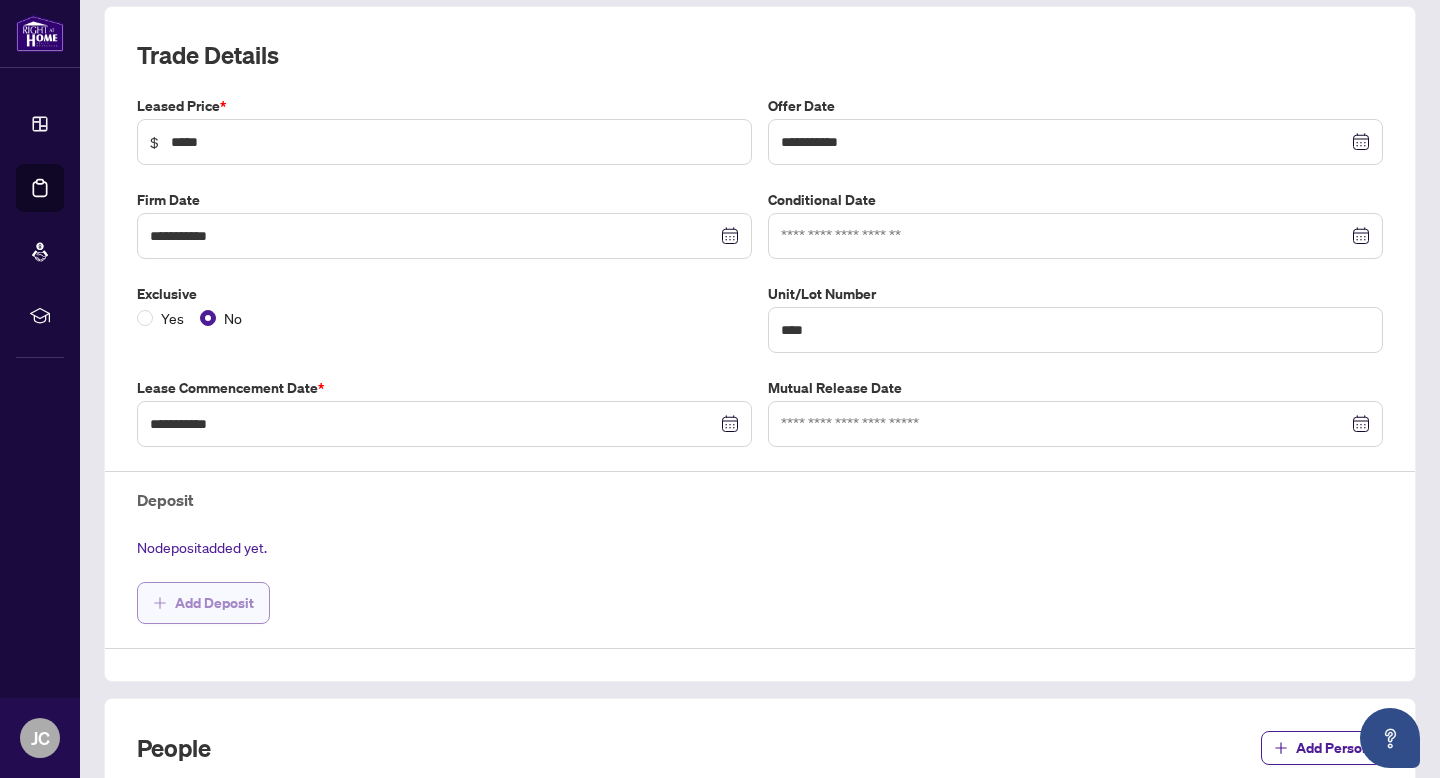 click on "Add Deposit" at bounding box center (214, 603) 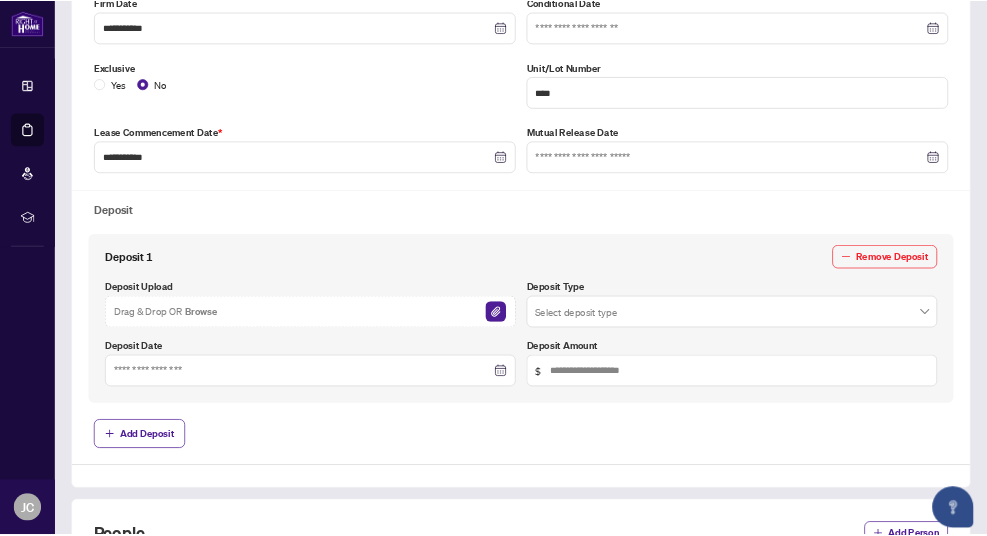 scroll, scrollTop: 468, scrollLeft: 0, axis: vertical 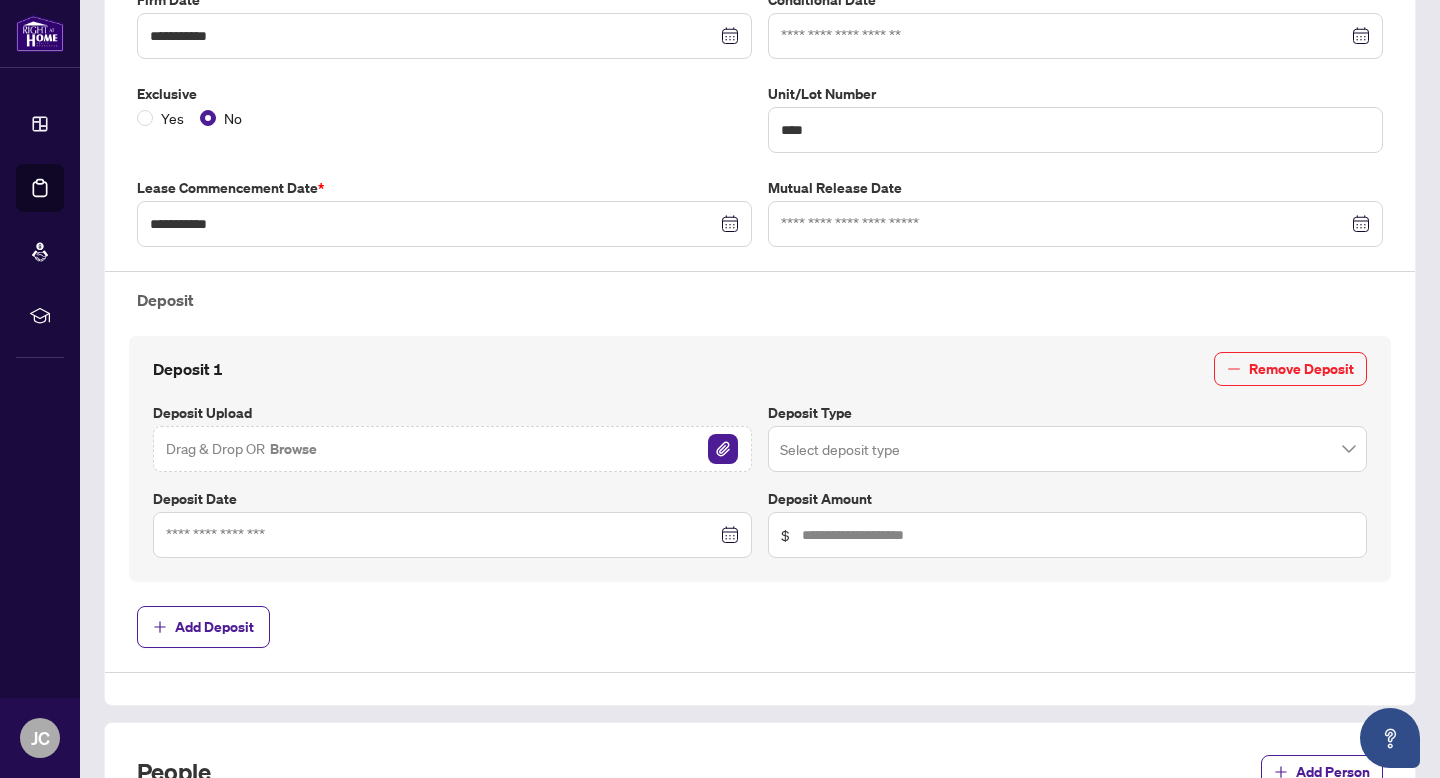 click on "Browse" at bounding box center [293, 449] 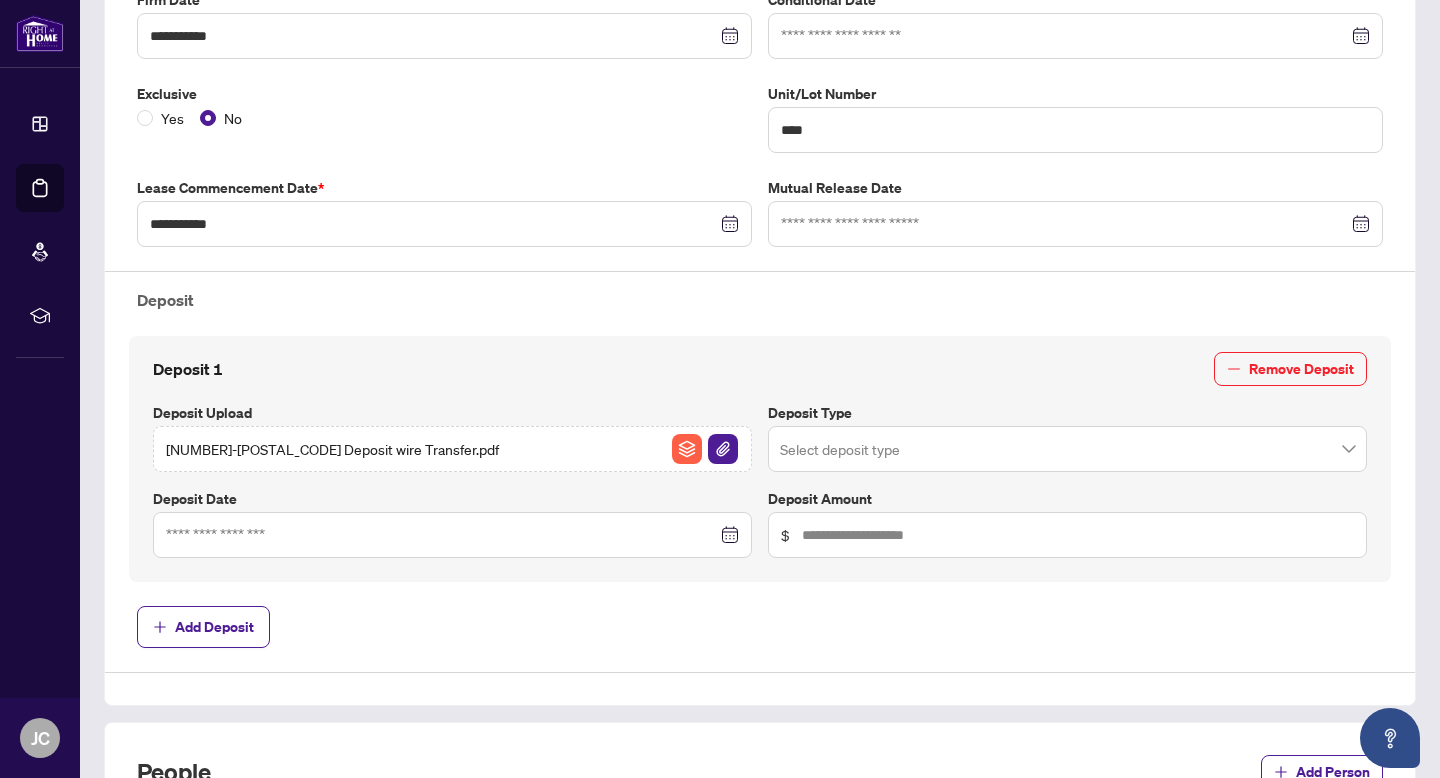 click at bounding box center [1067, 449] 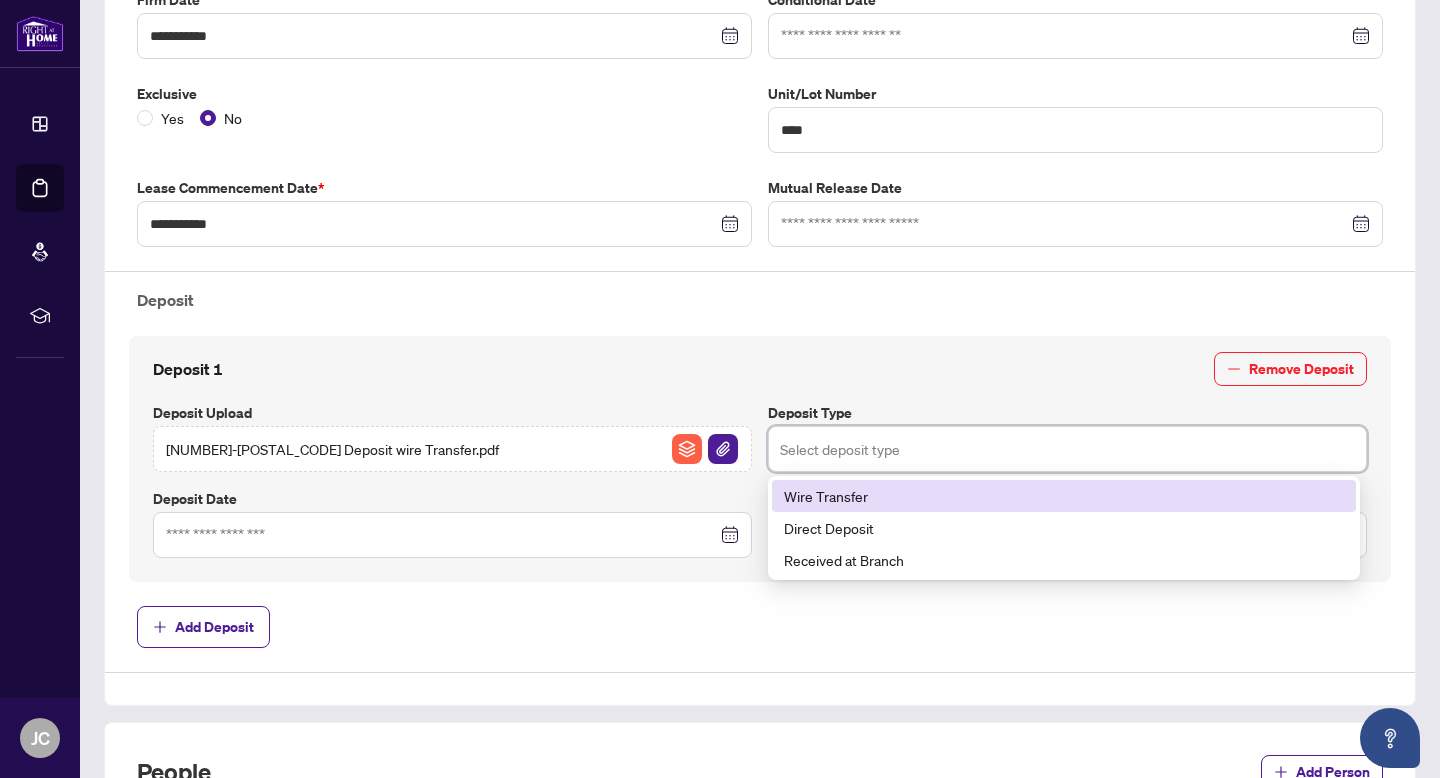 click on "Wire Transfer" at bounding box center (1064, 496) 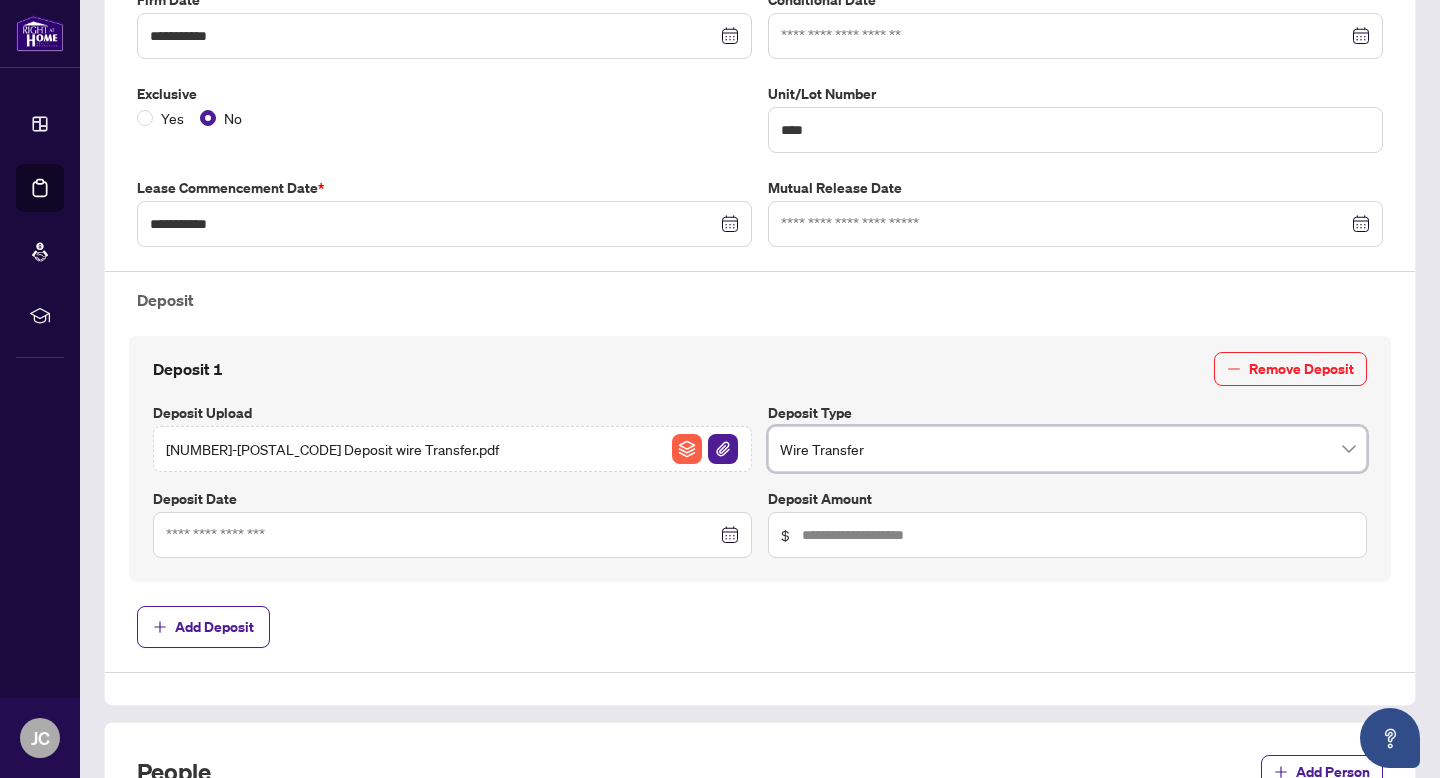 click at bounding box center (452, 535) 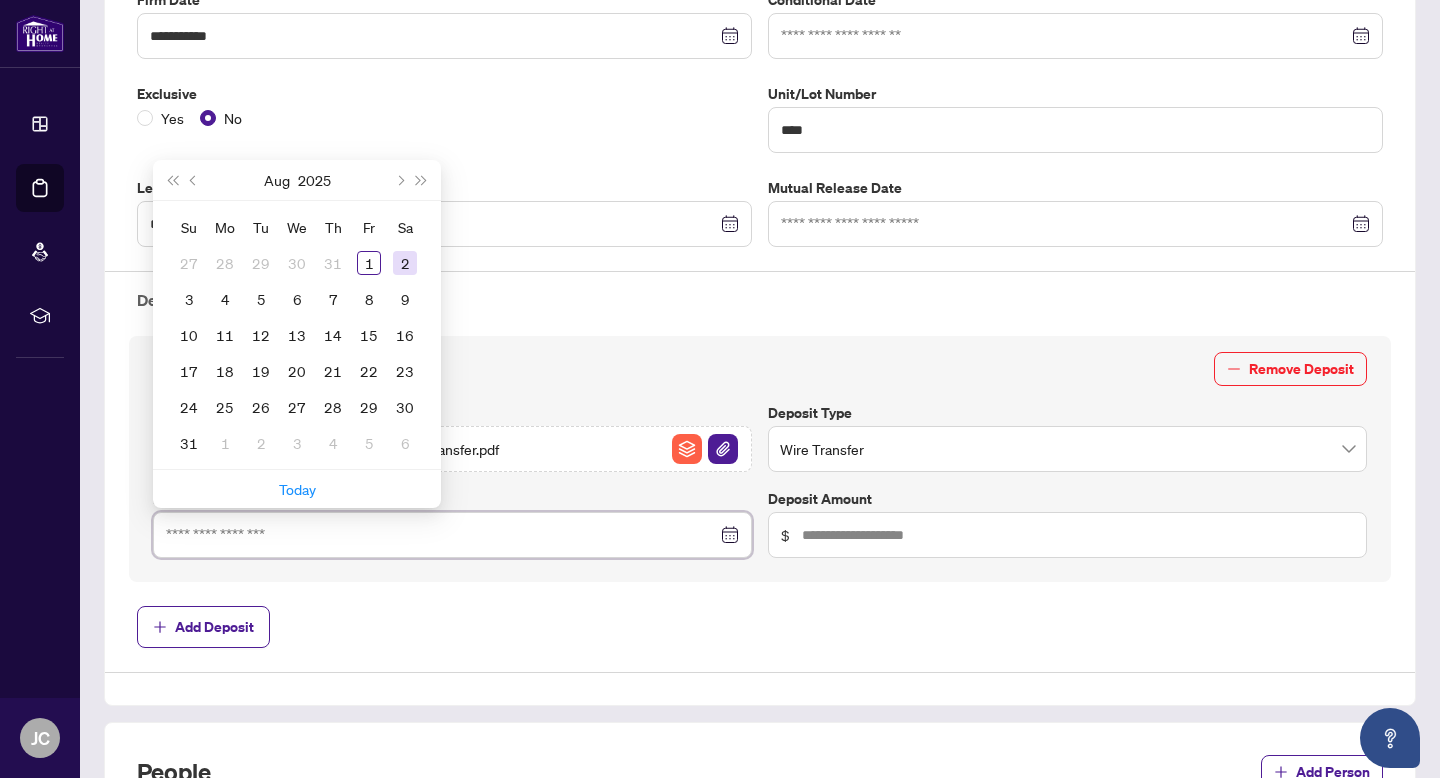 type on "**********" 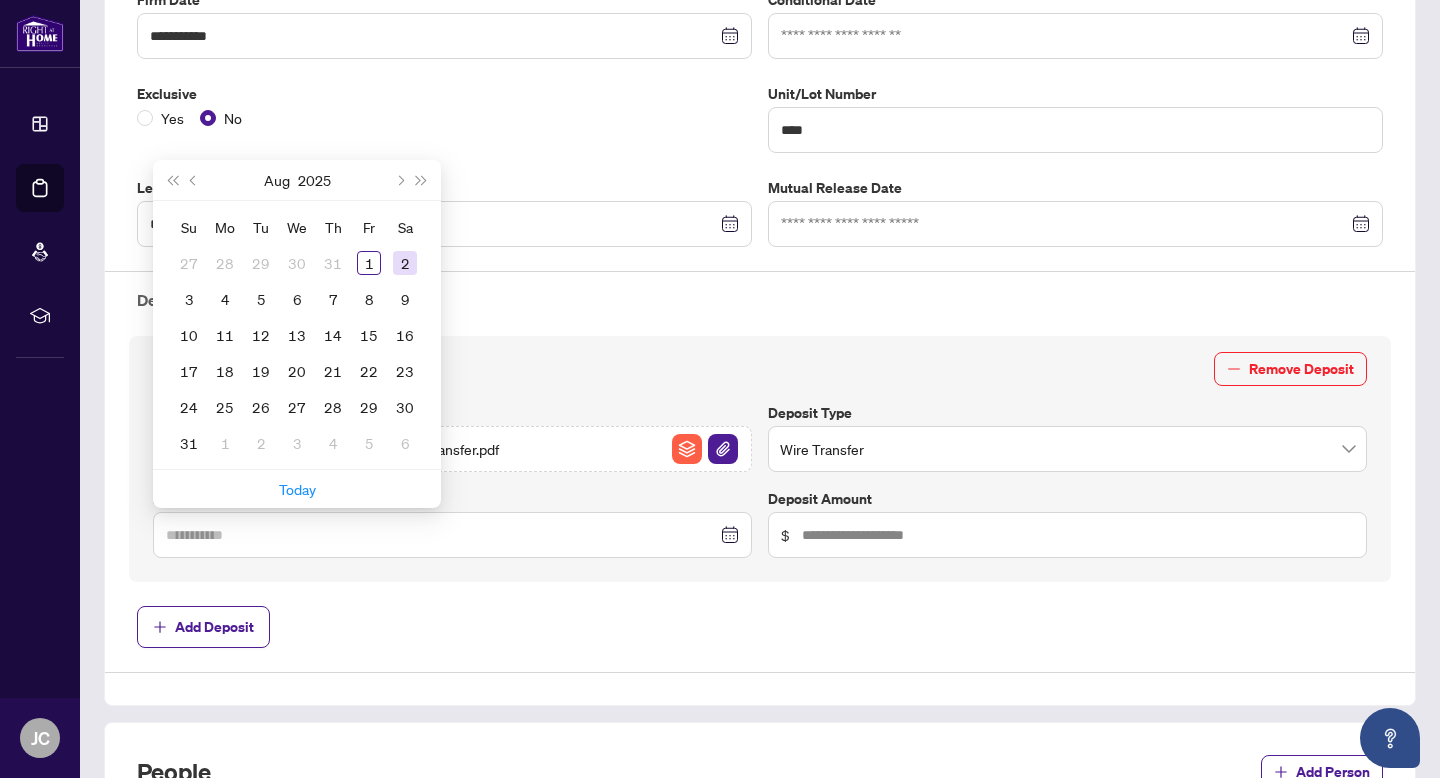 click on "2" at bounding box center (405, 263) 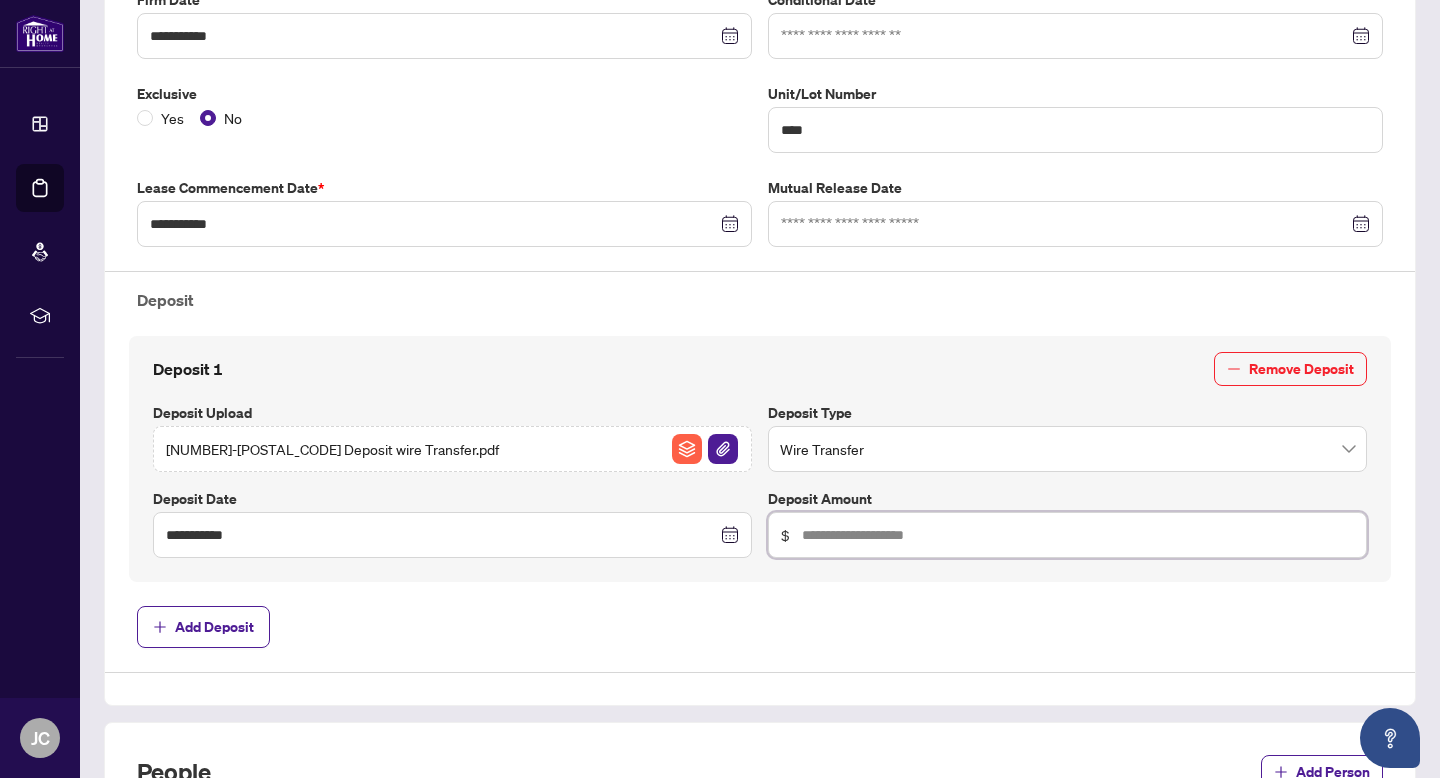 click at bounding box center (1078, 535) 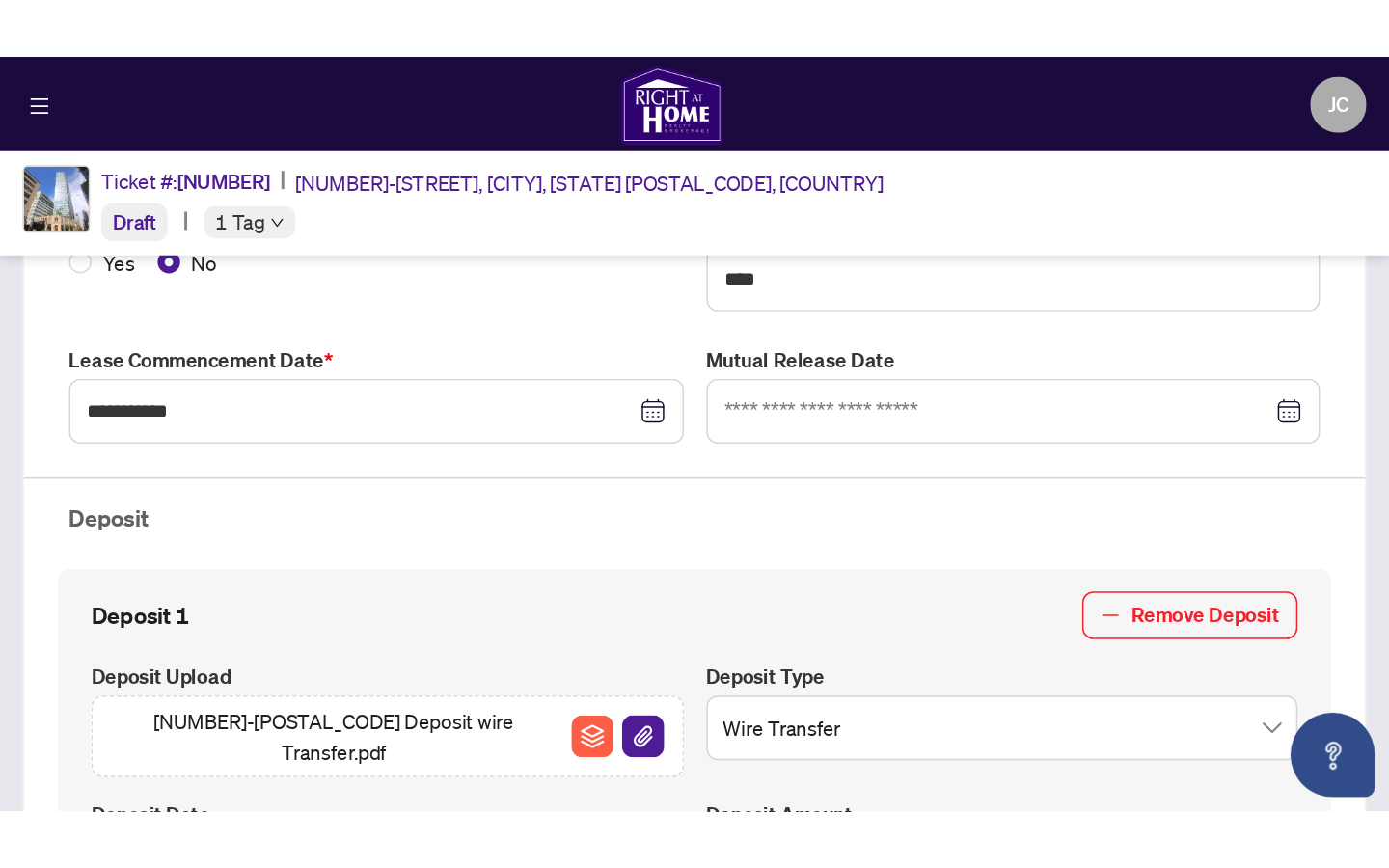scroll, scrollTop: 477, scrollLeft: 0, axis: vertical 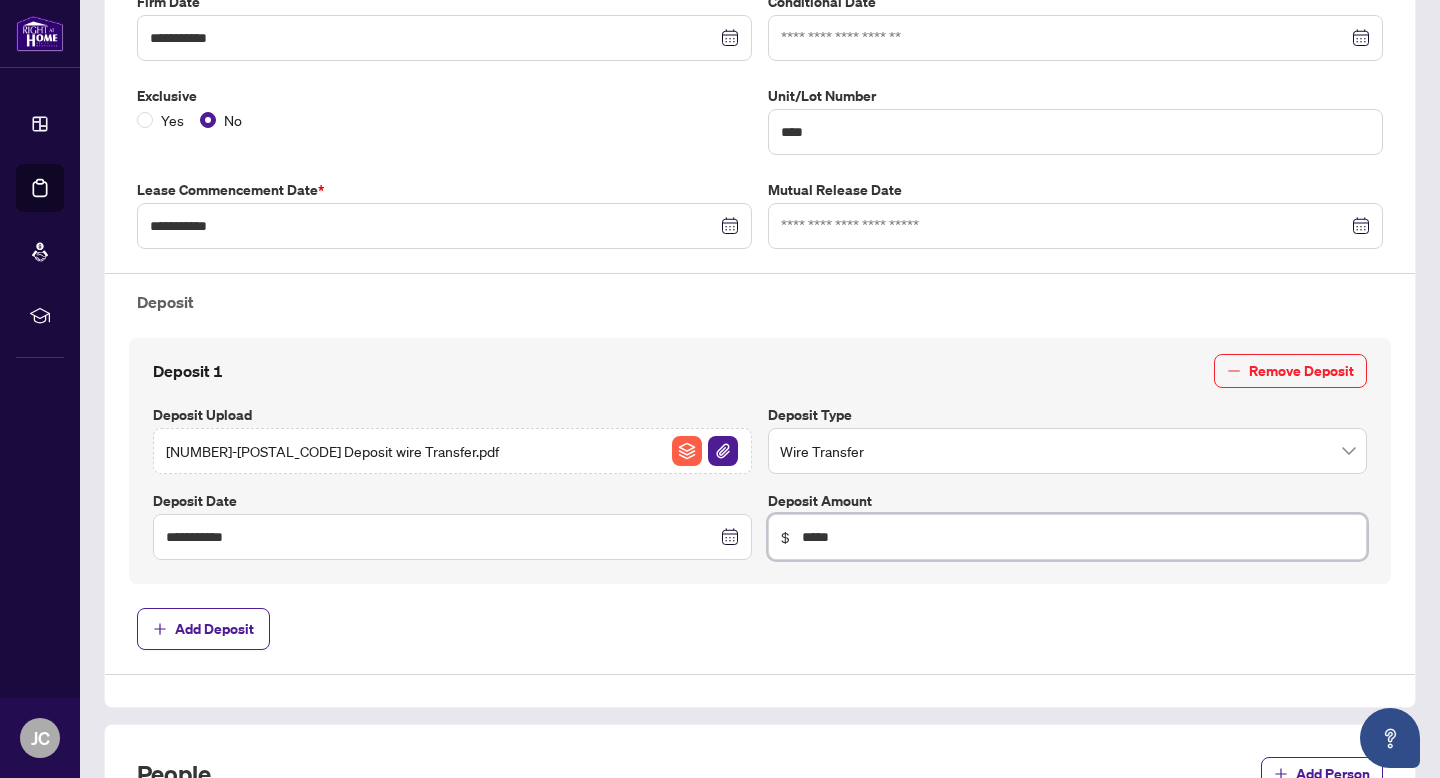 type on "*****" 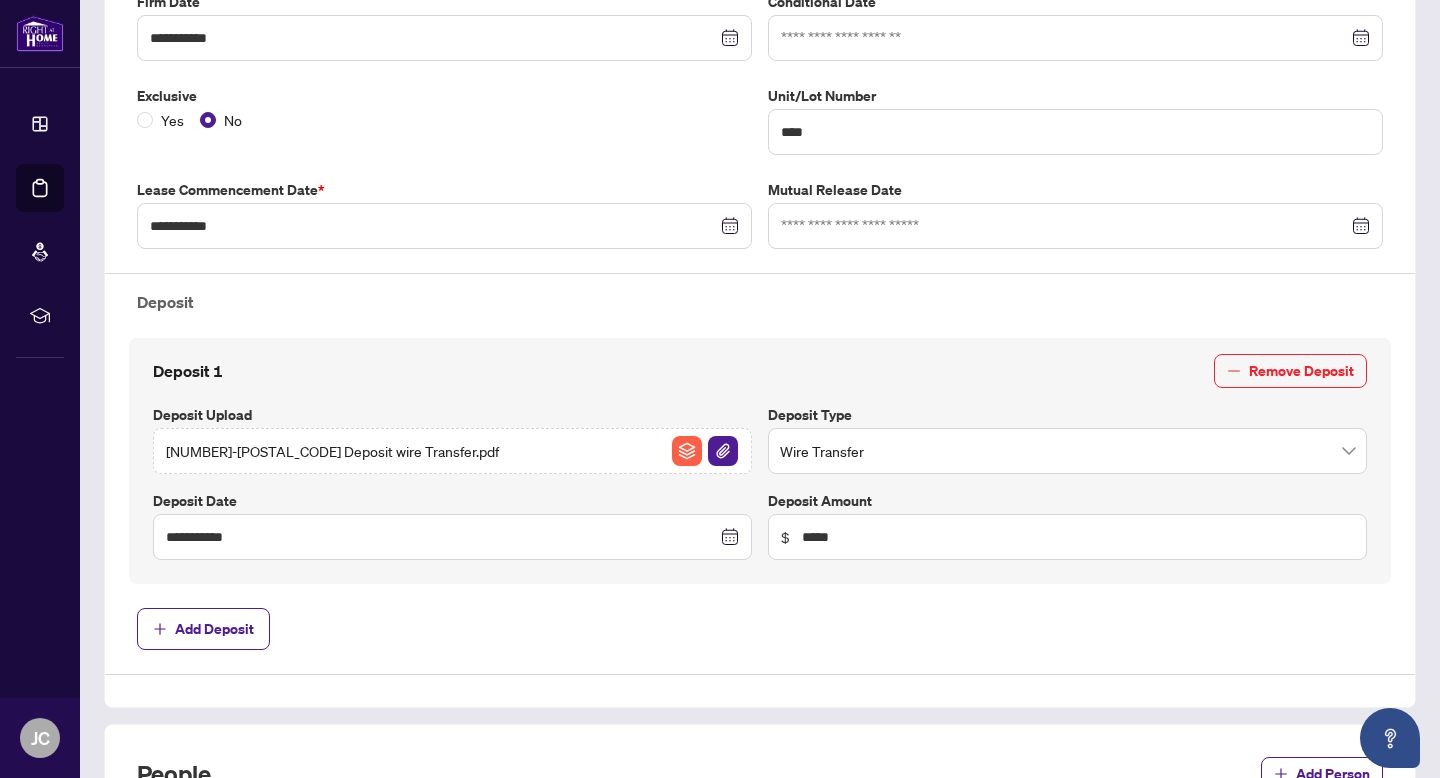 click on "**********" at bounding box center [760, 286] 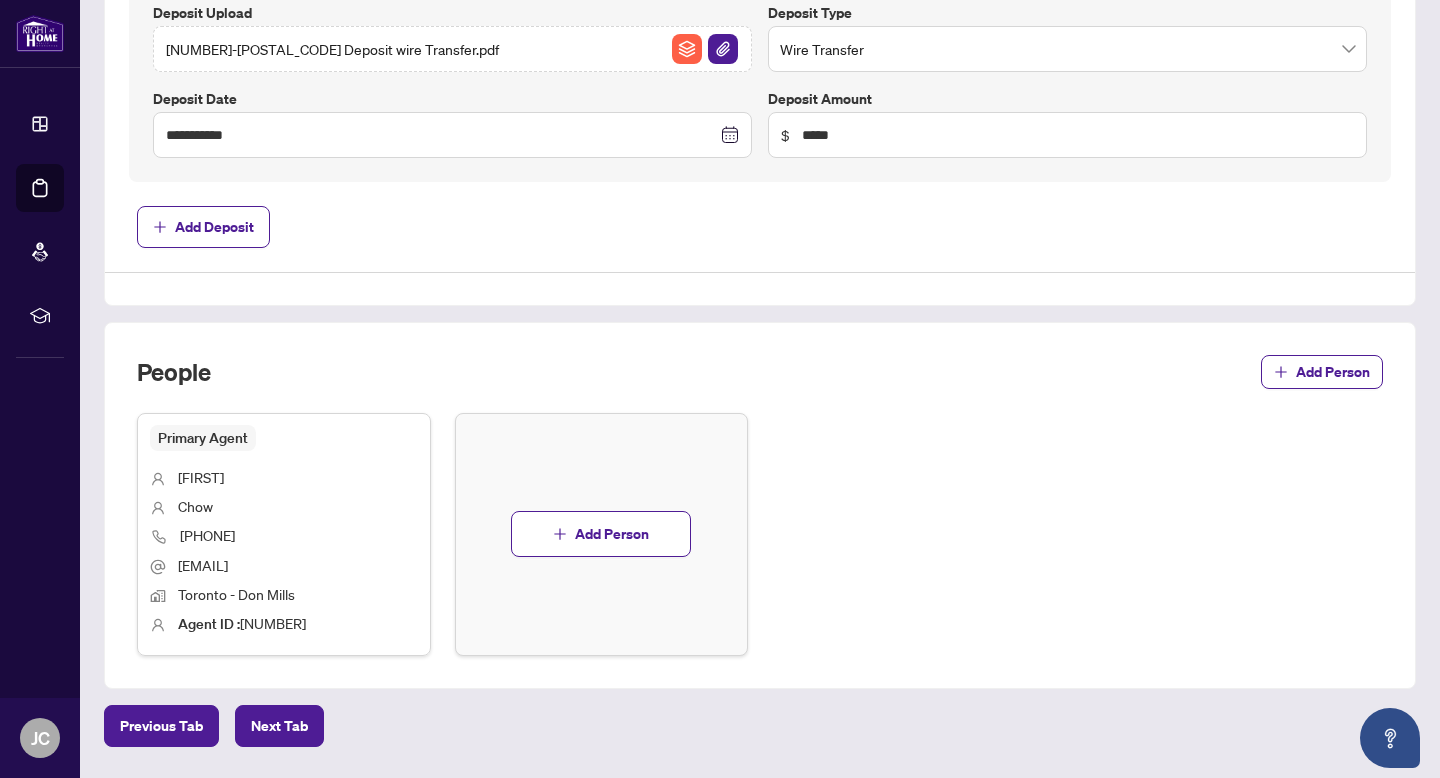 scroll, scrollTop: 869, scrollLeft: 0, axis: vertical 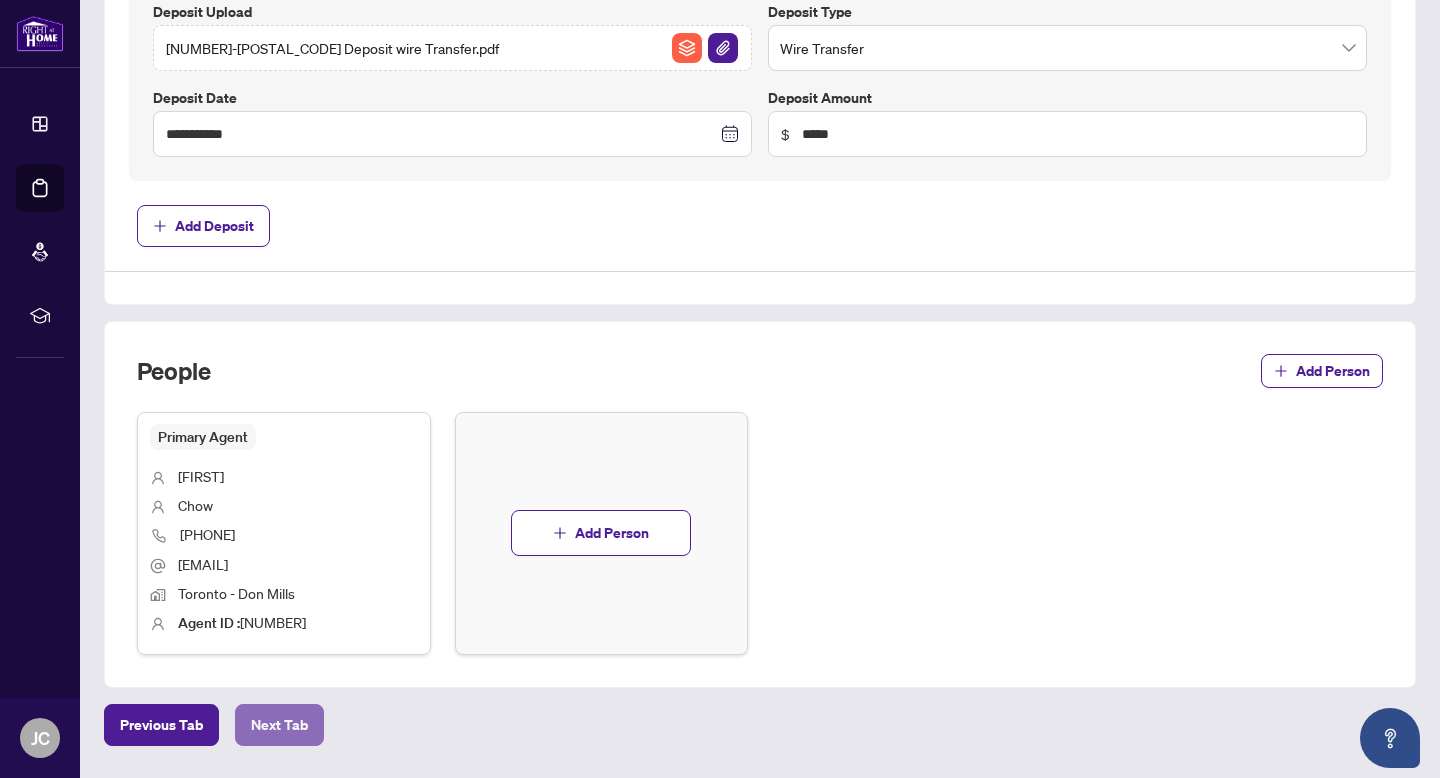 click on "Next Tab" at bounding box center (279, 725) 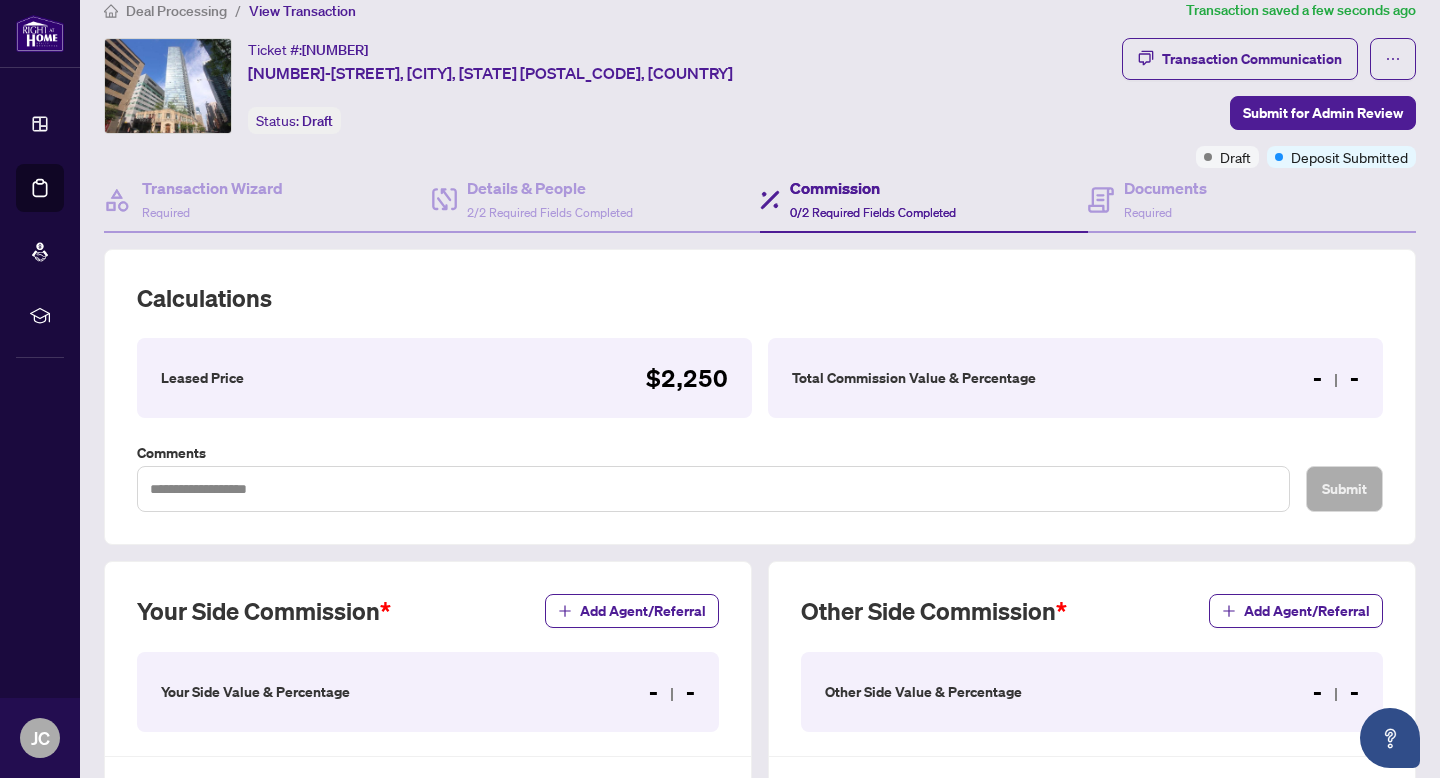 scroll, scrollTop: 29, scrollLeft: 0, axis: vertical 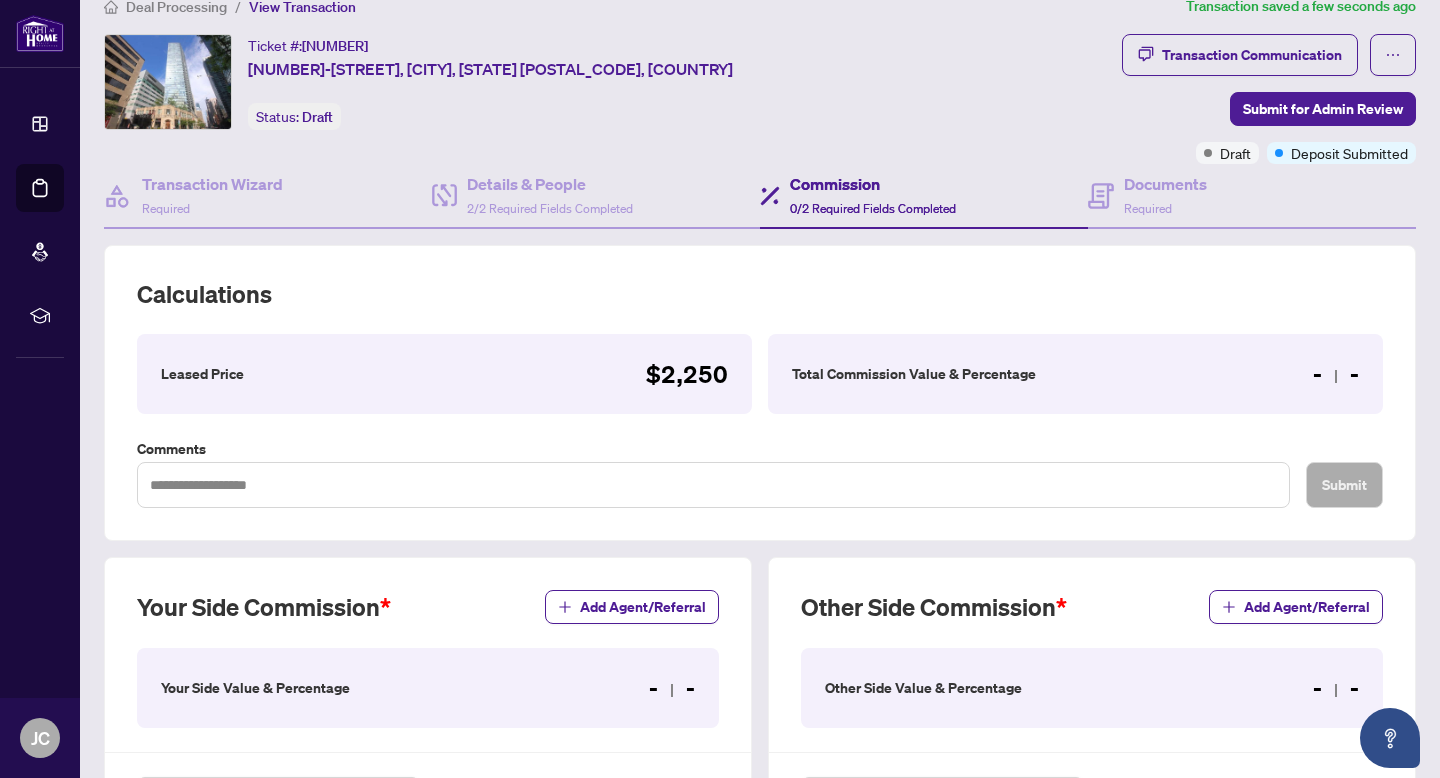 click on "Total Commission Value & Percentage" at bounding box center (914, 374) 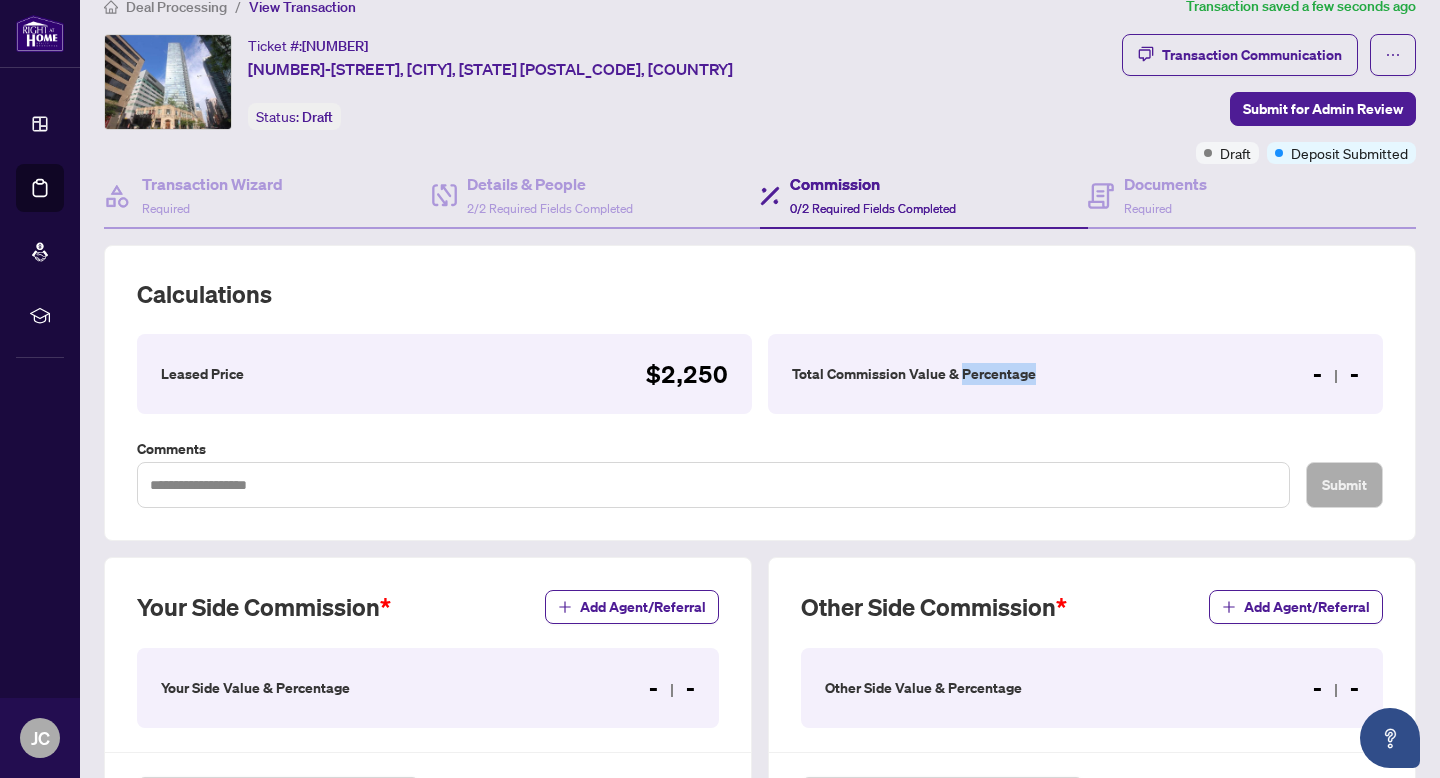 click on "Total Commission Value & Percentage" at bounding box center [914, 374] 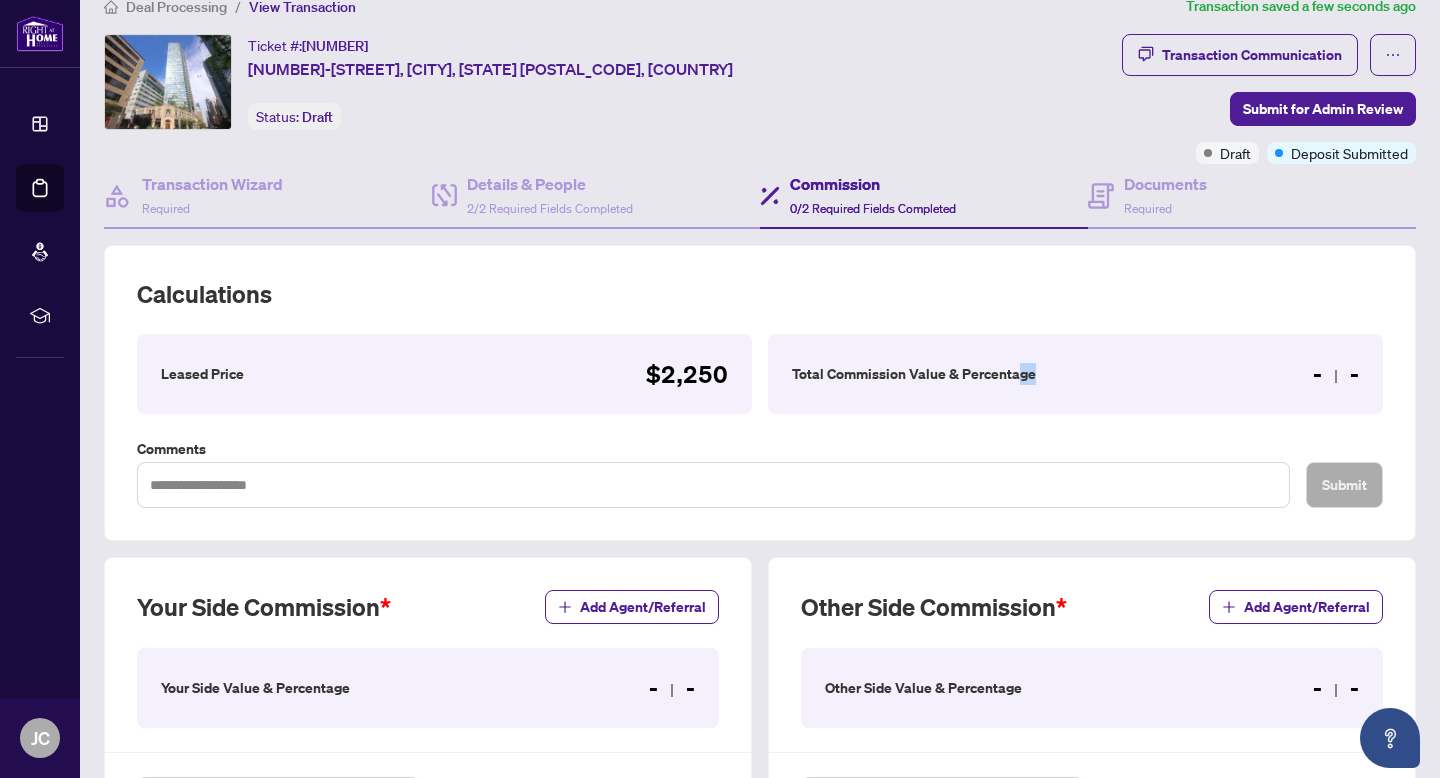 click on "Total Commission Value & Percentage" at bounding box center [914, 374] 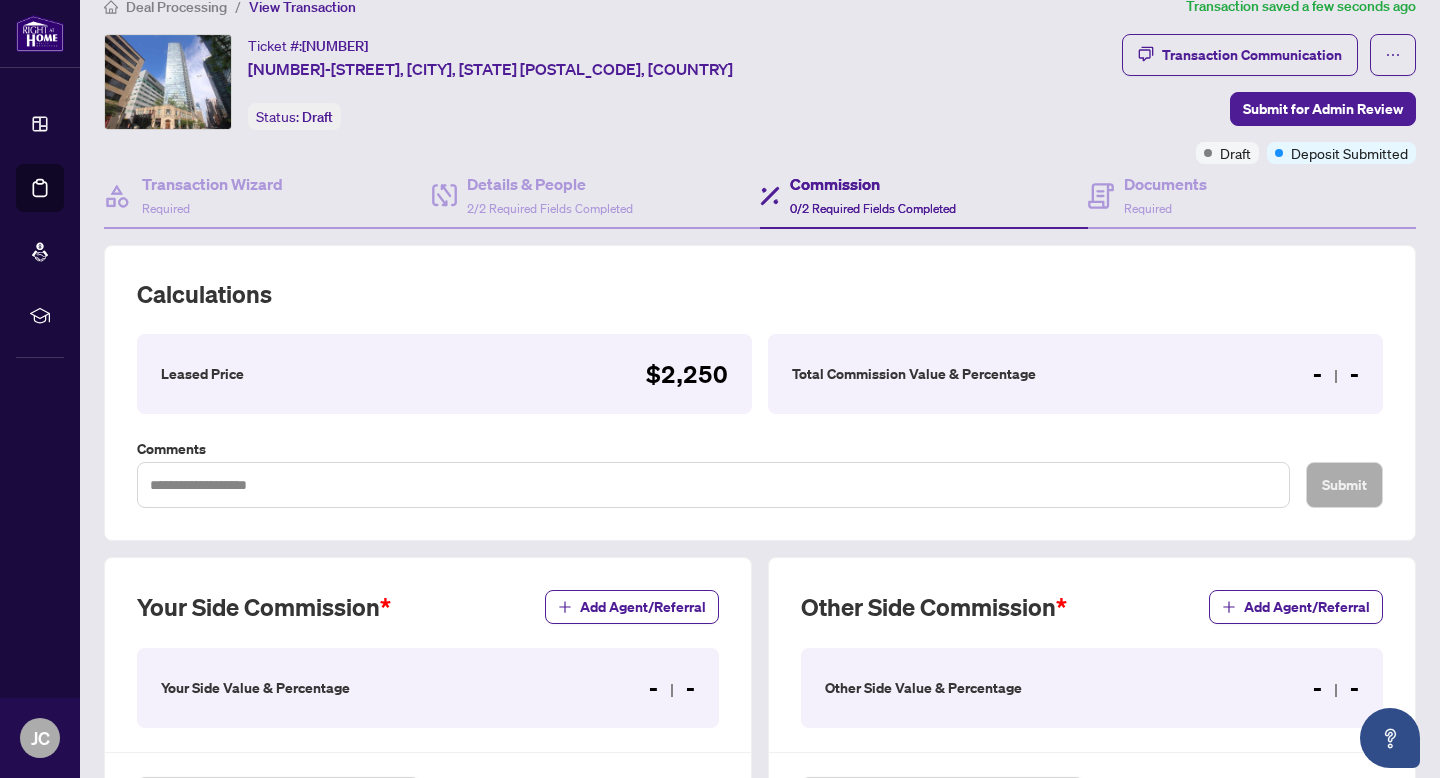 click on "-     -" at bounding box center [1336, 374] 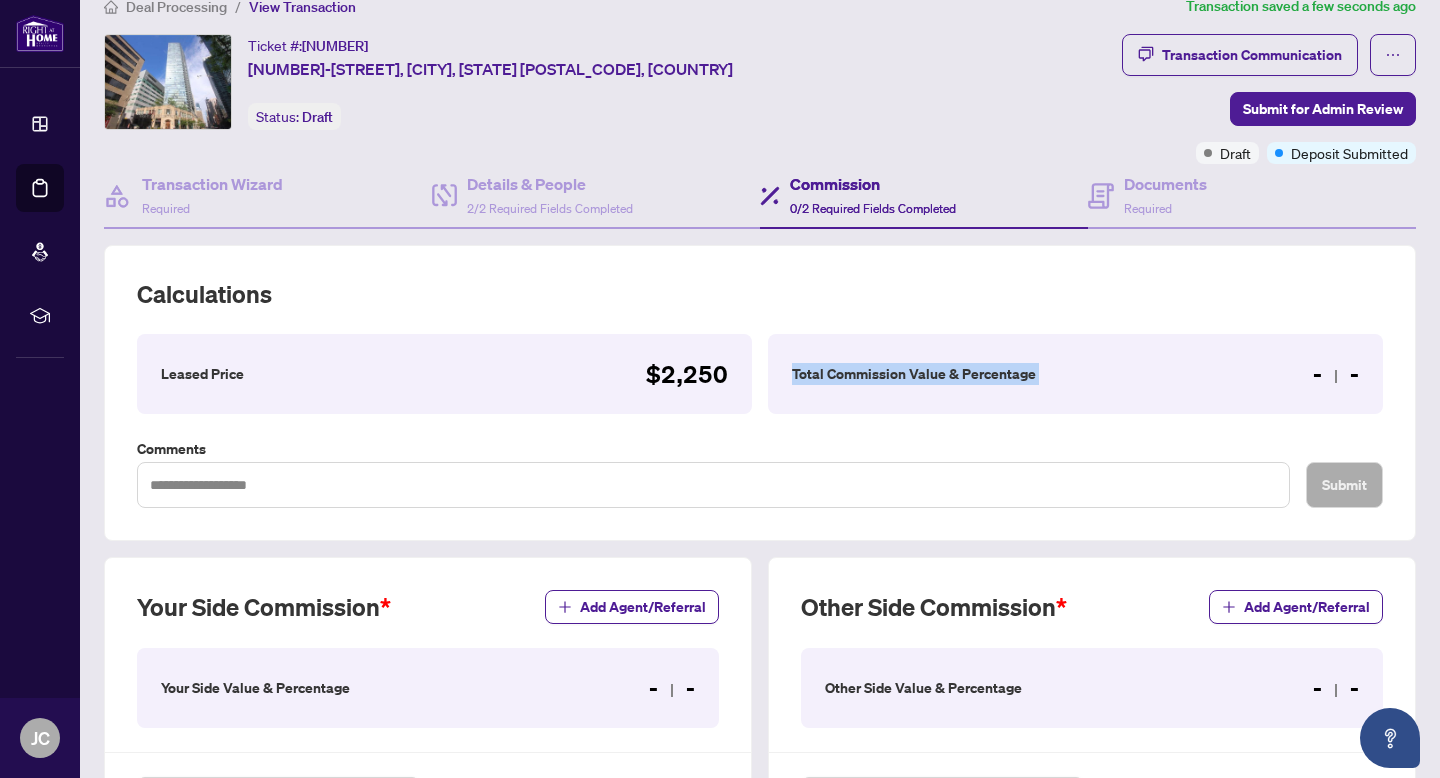 click on "Total Commission Value & Percentage -     -" at bounding box center [1075, 374] 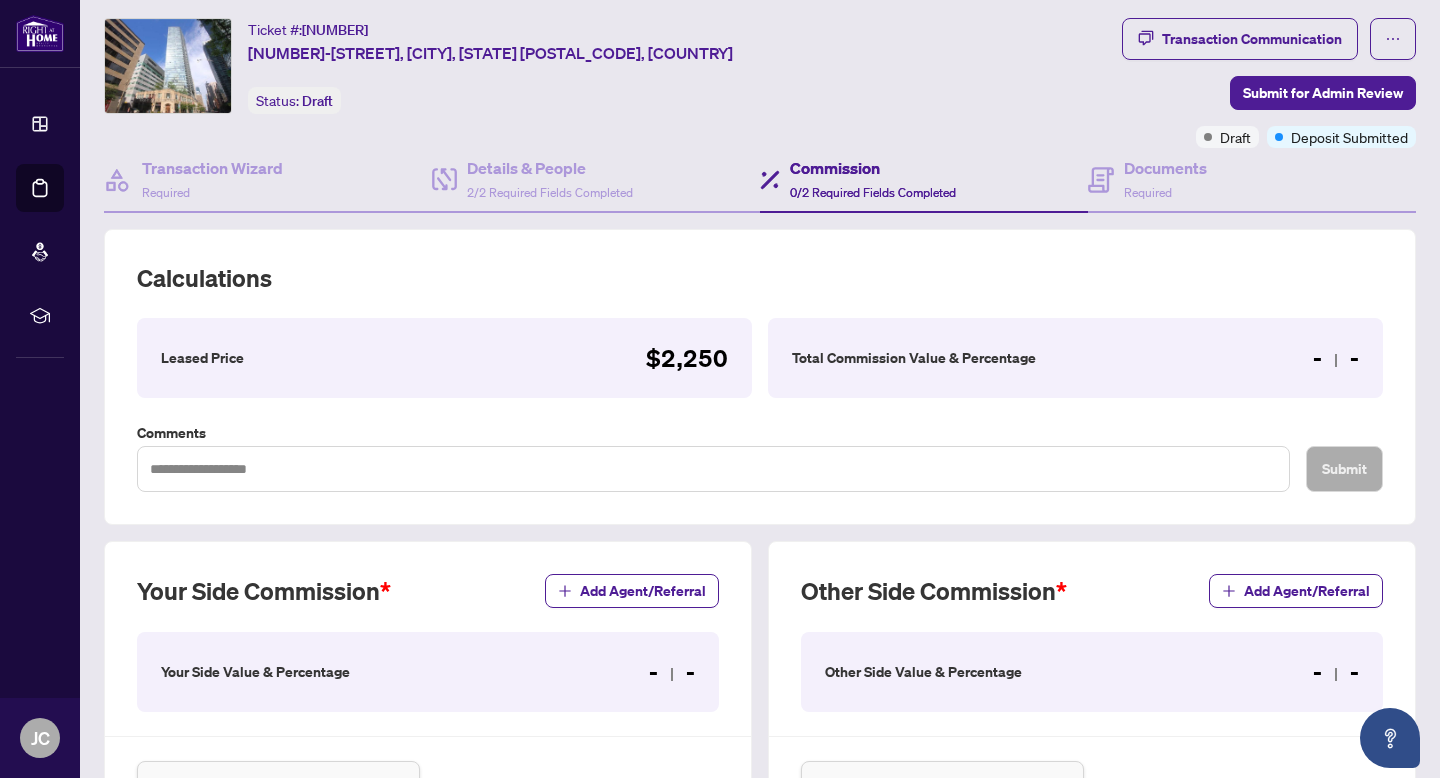 scroll, scrollTop: 63, scrollLeft: 0, axis: vertical 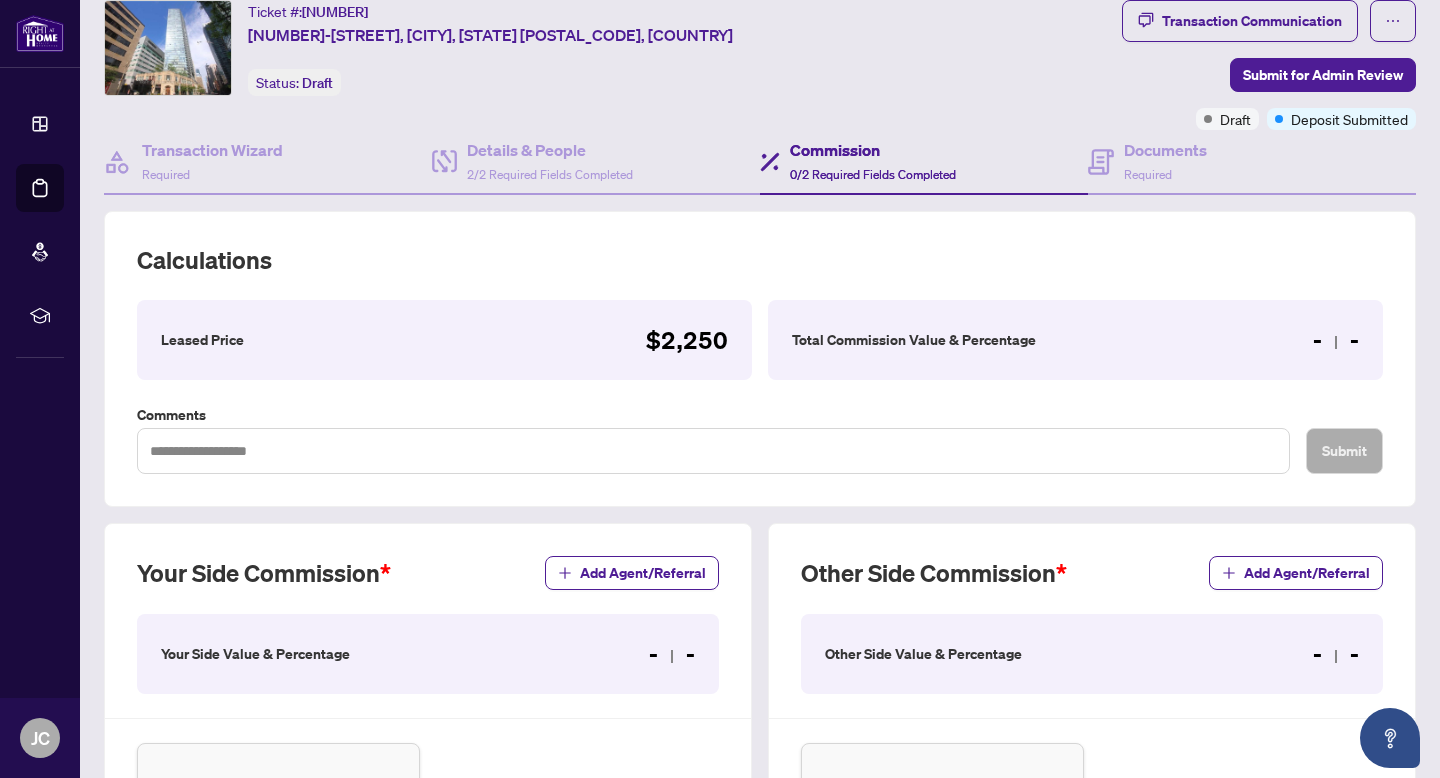 click at bounding box center [1336, 342] 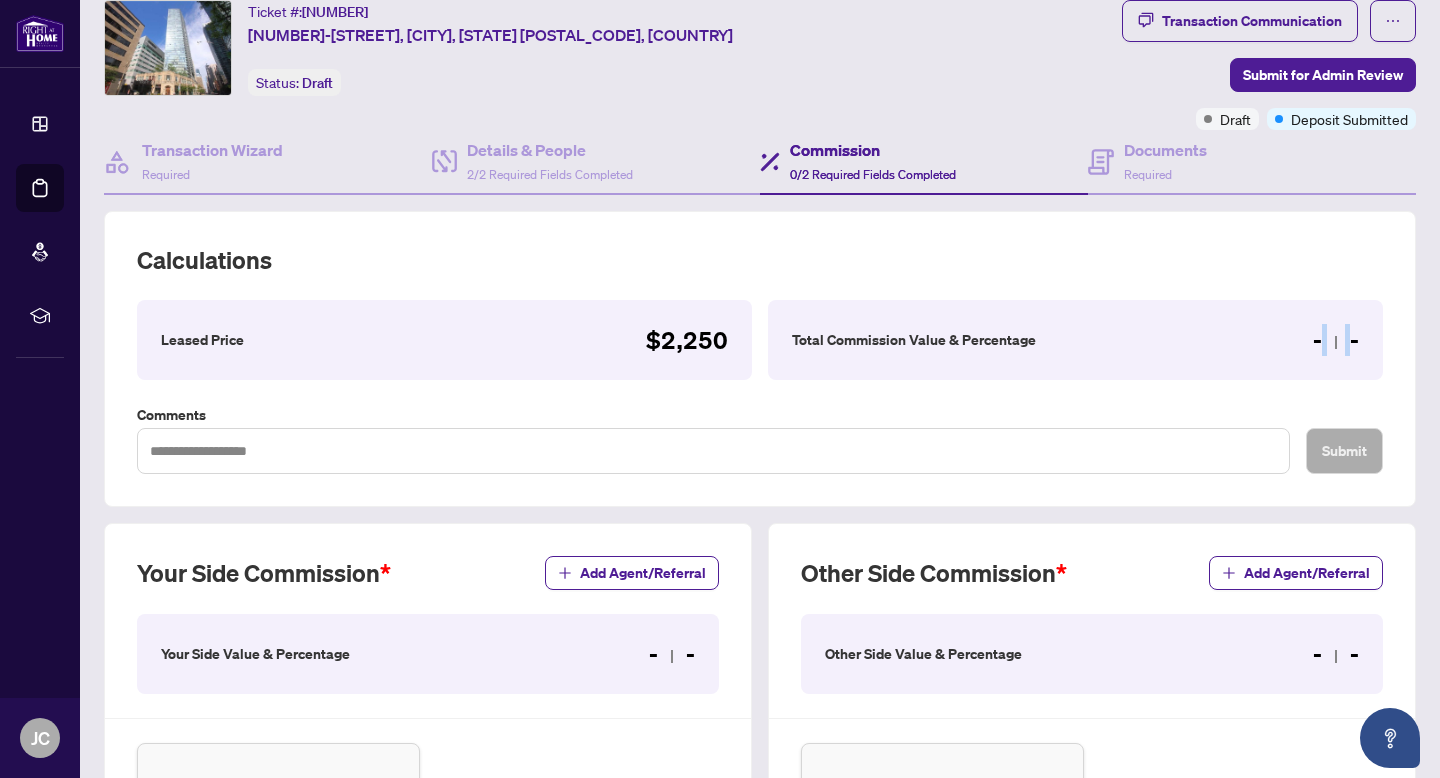 click at bounding box center (1336, 342) 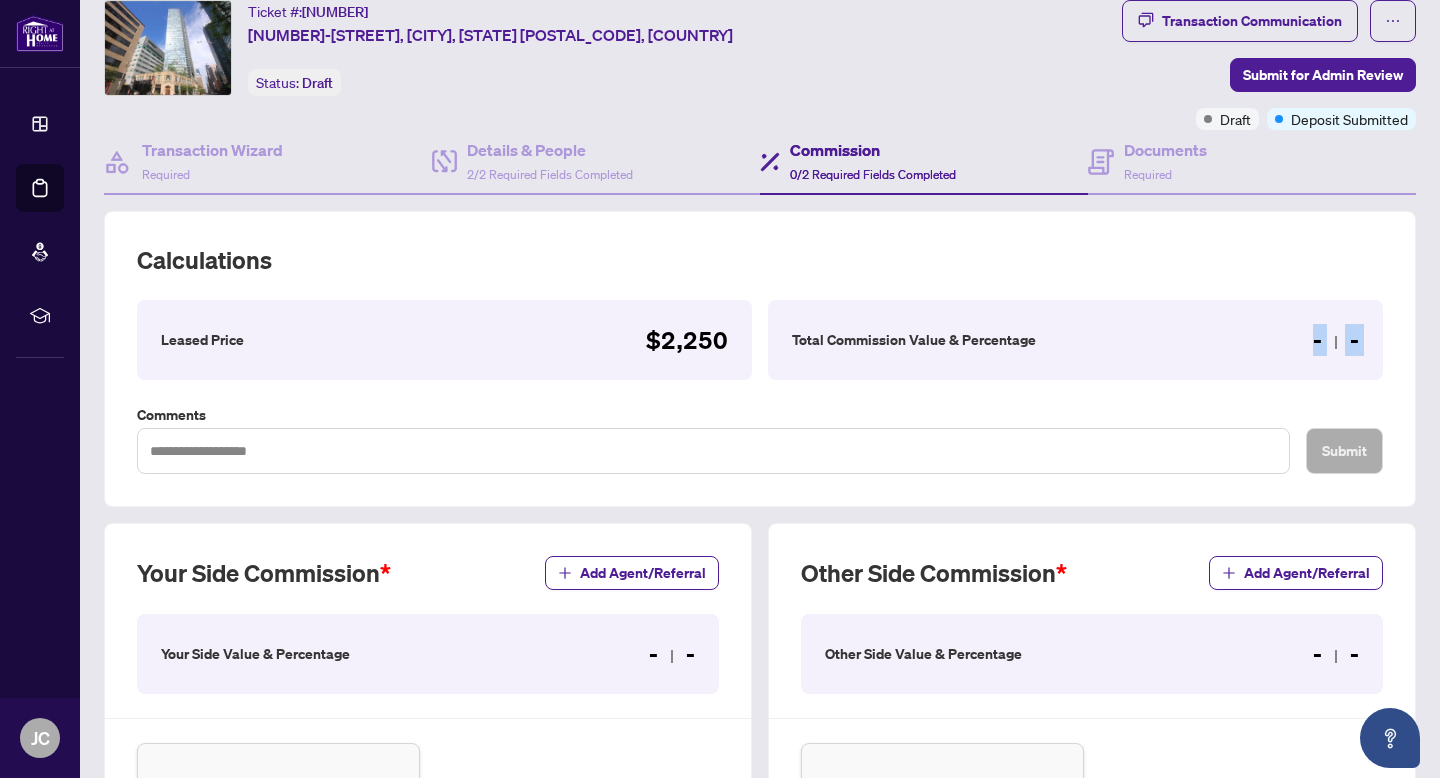 click at bounding box center [1336, 342] 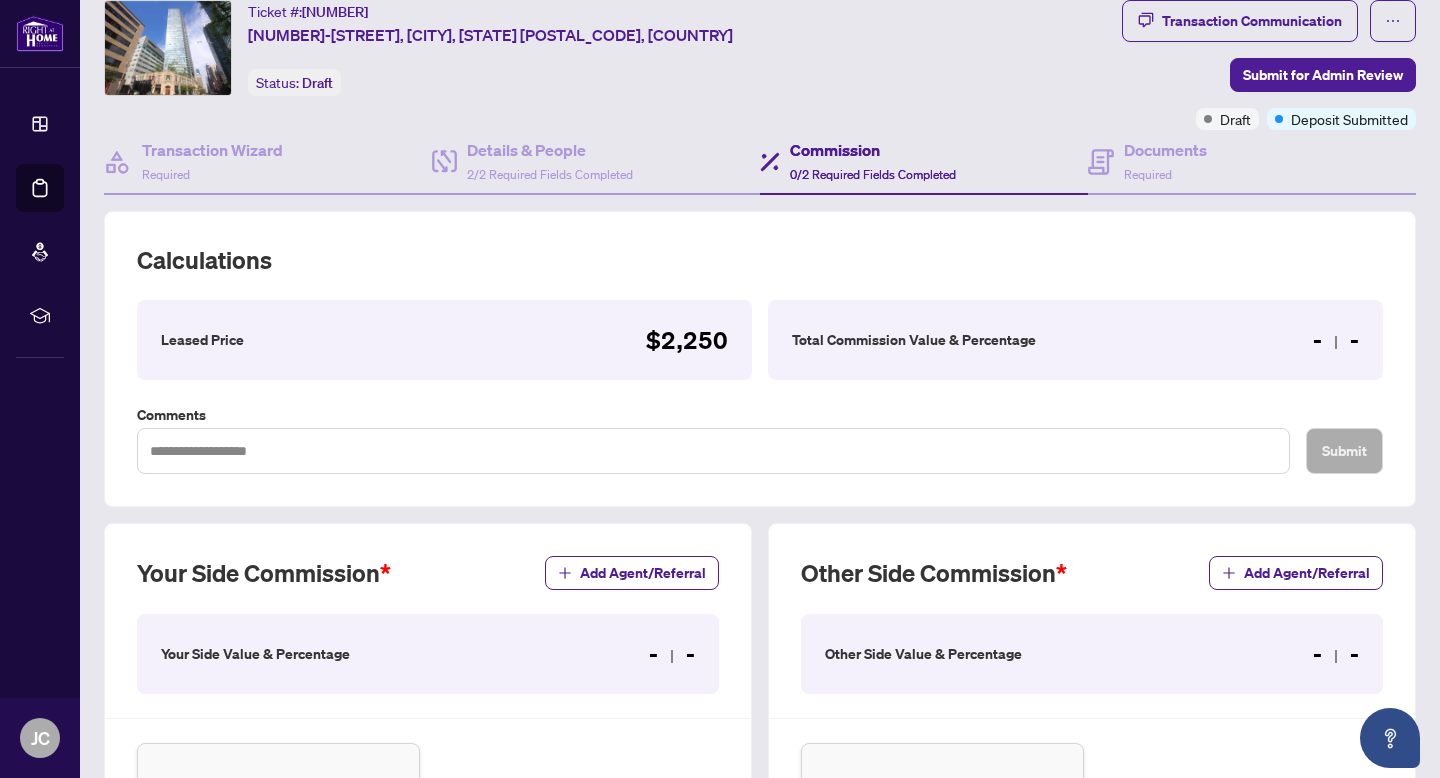 click on "Total Commission Value & Percentage" at bounding box center [914, 340] 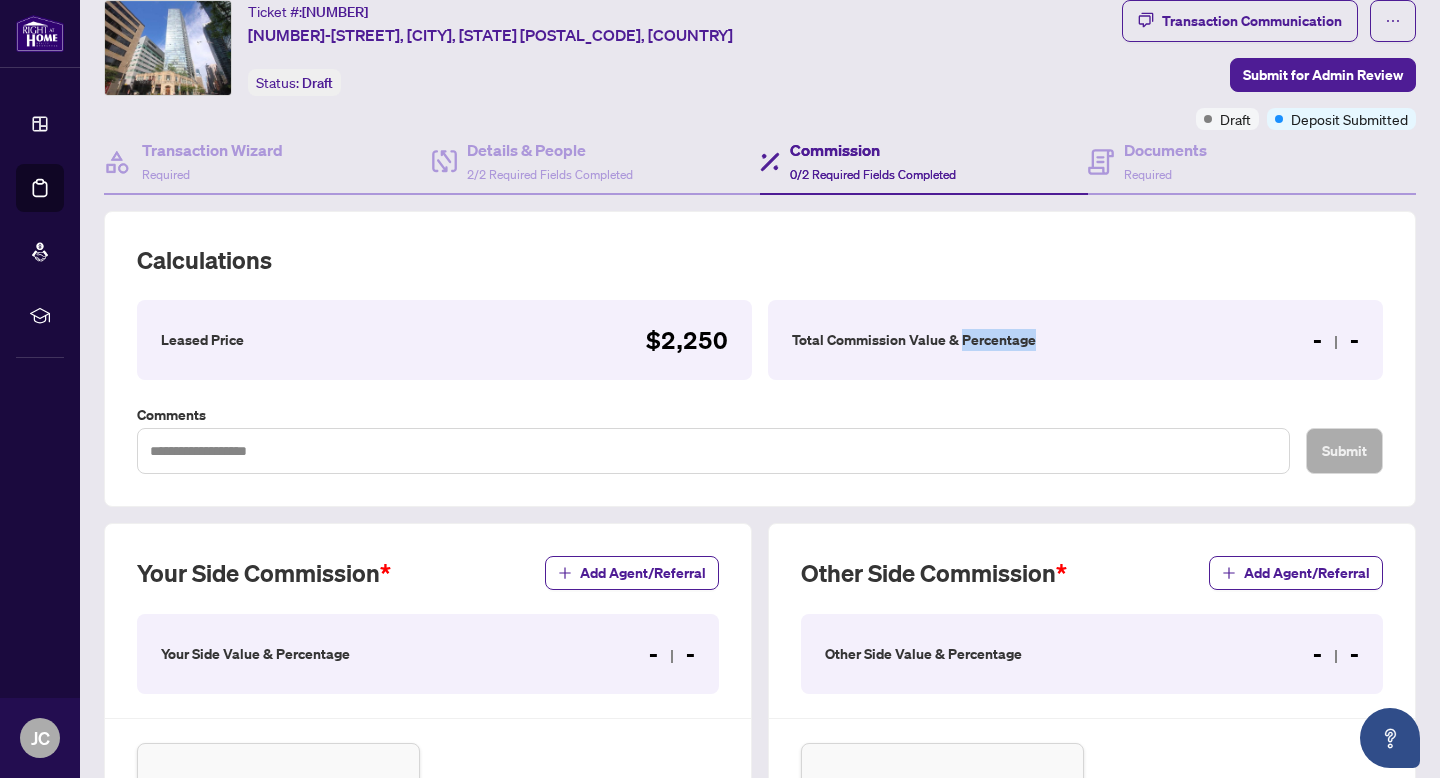 click on "Total Commission Value & Percentage" at bounding box center (914, 340) 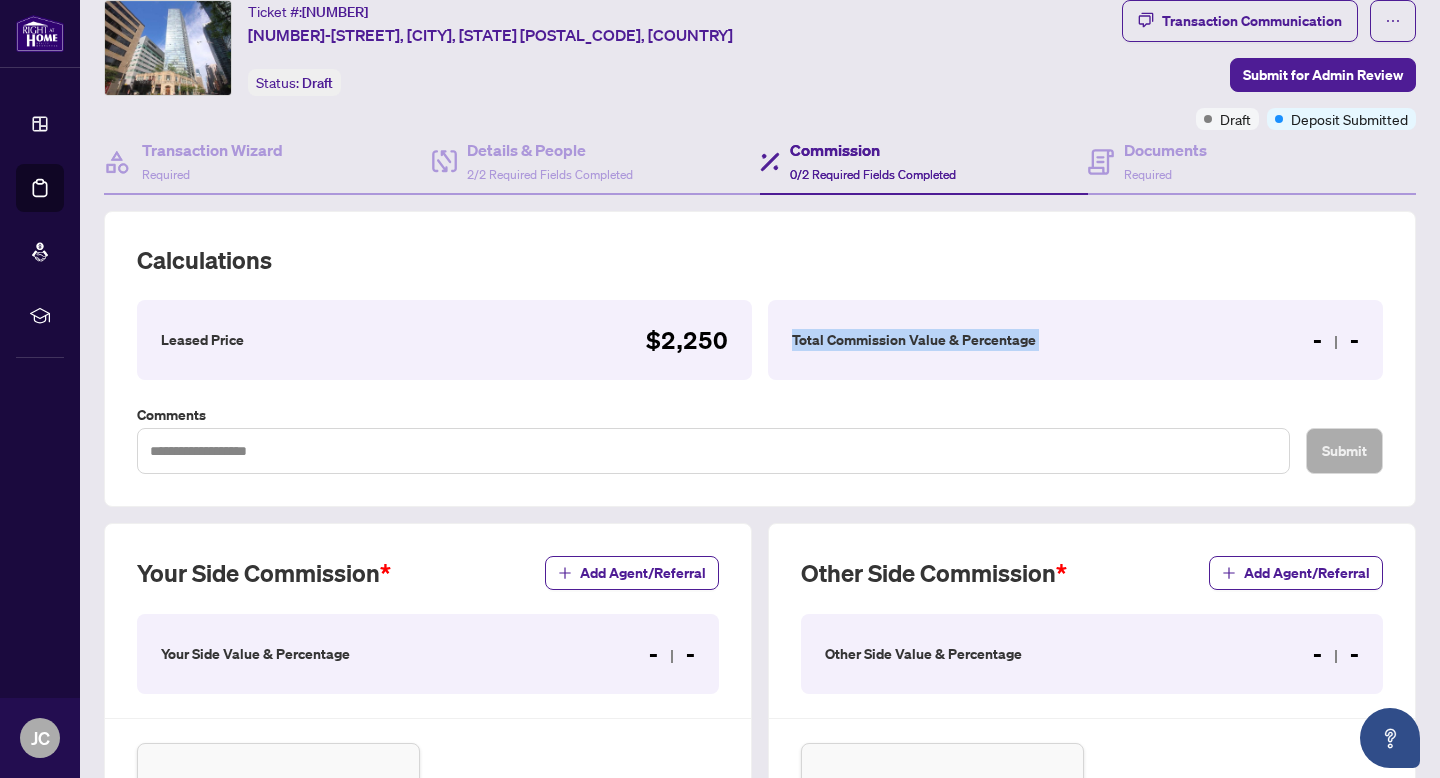 click on "Total Commission Value & Percentage" at bounding box center [914, 340] 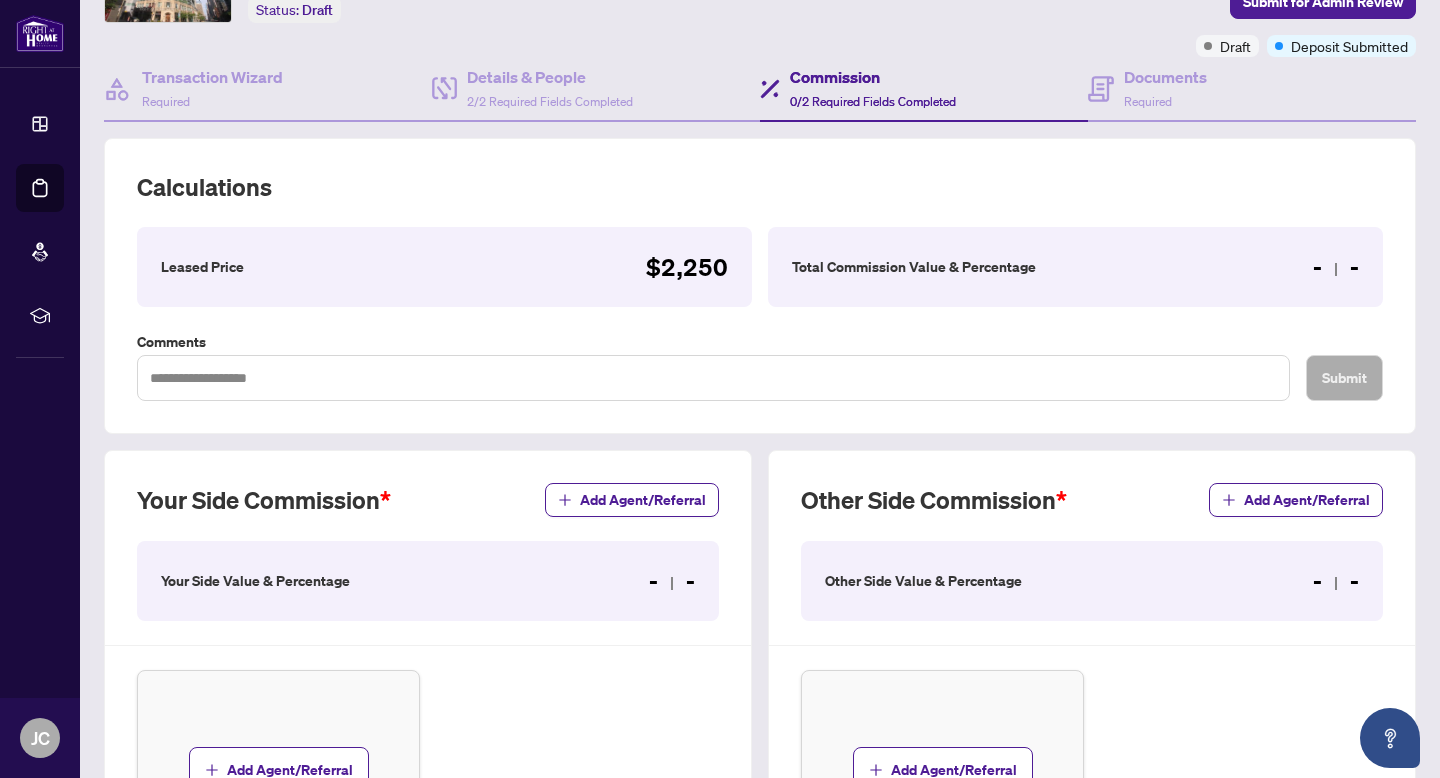 scroll, scrollTop: 140, scrollLeft: 0, axis: vertical 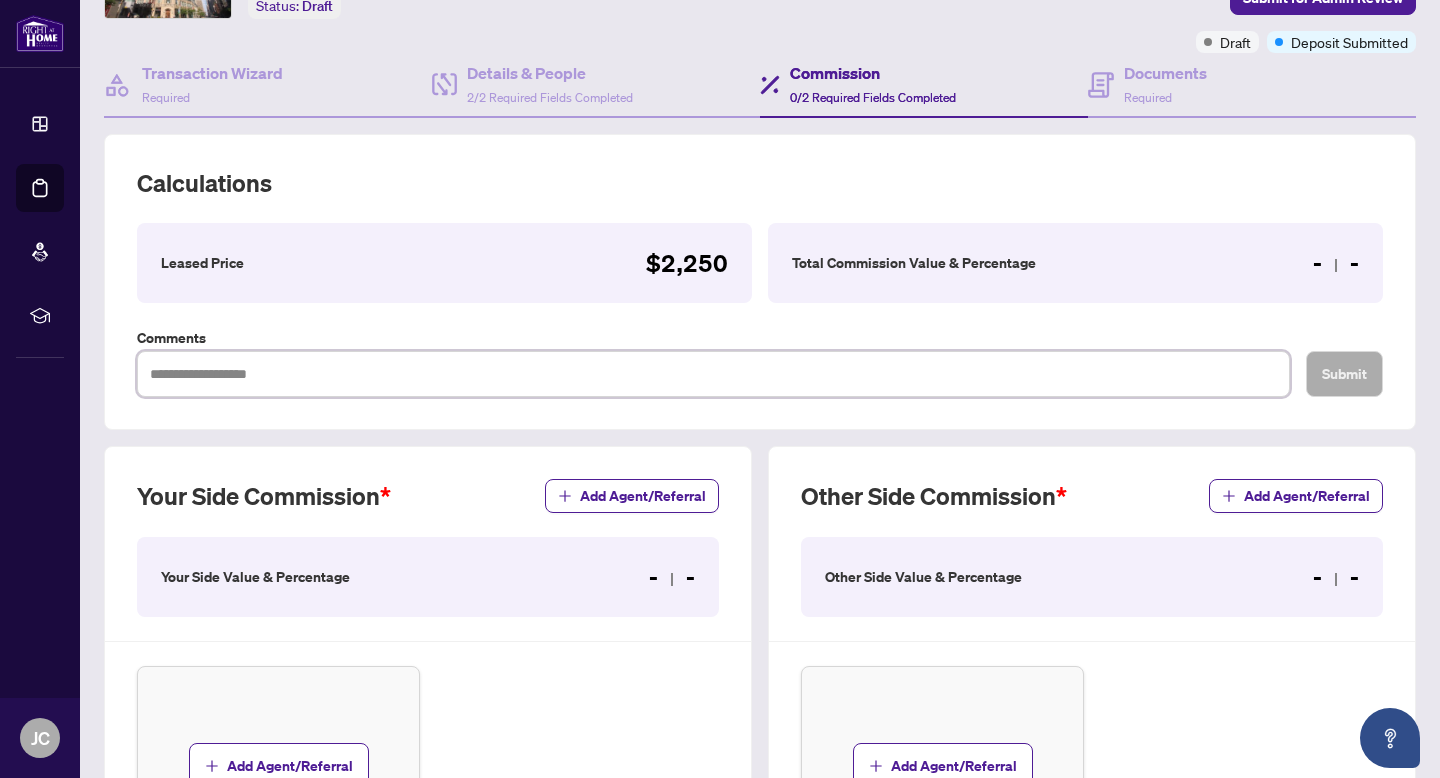 click at bounding box center [713, 374] 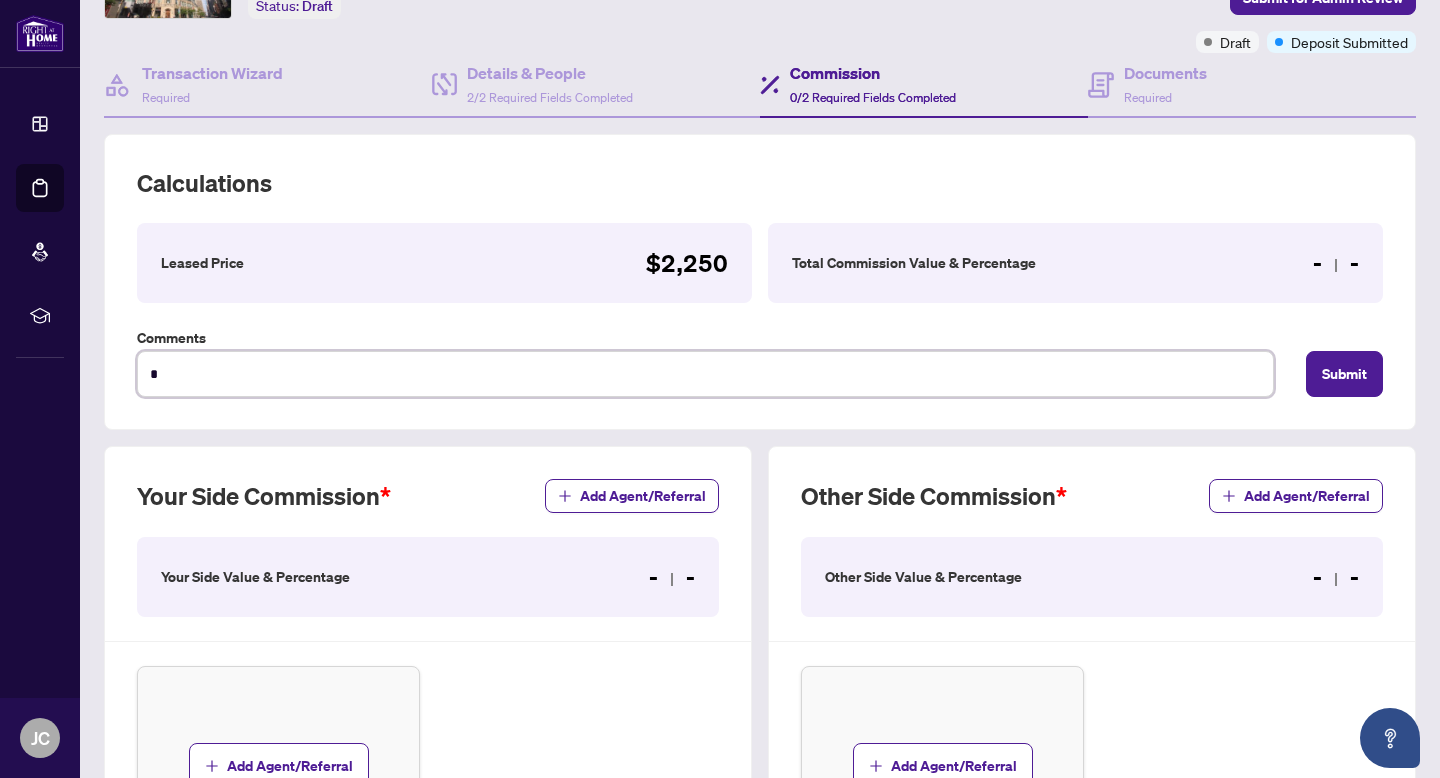type on "**" 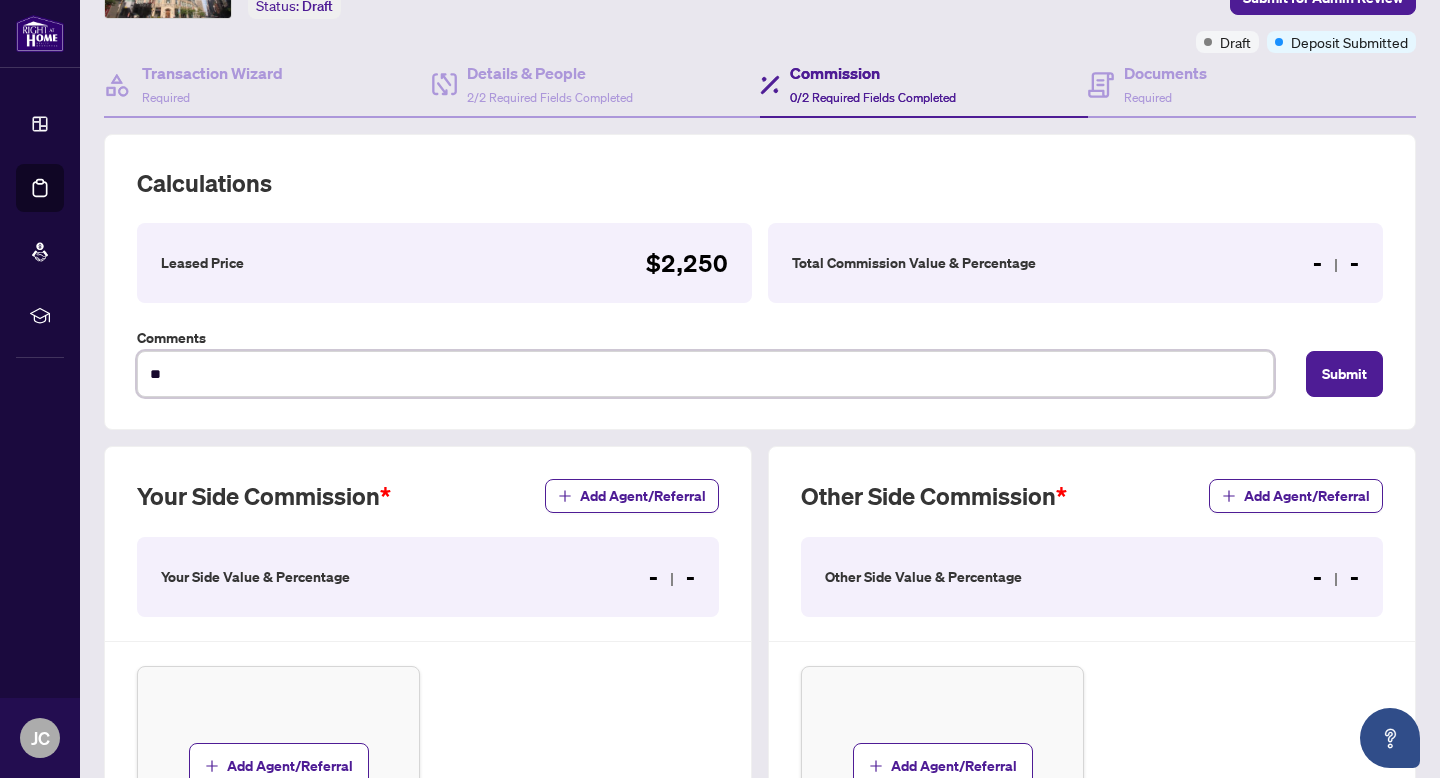 type on "***" 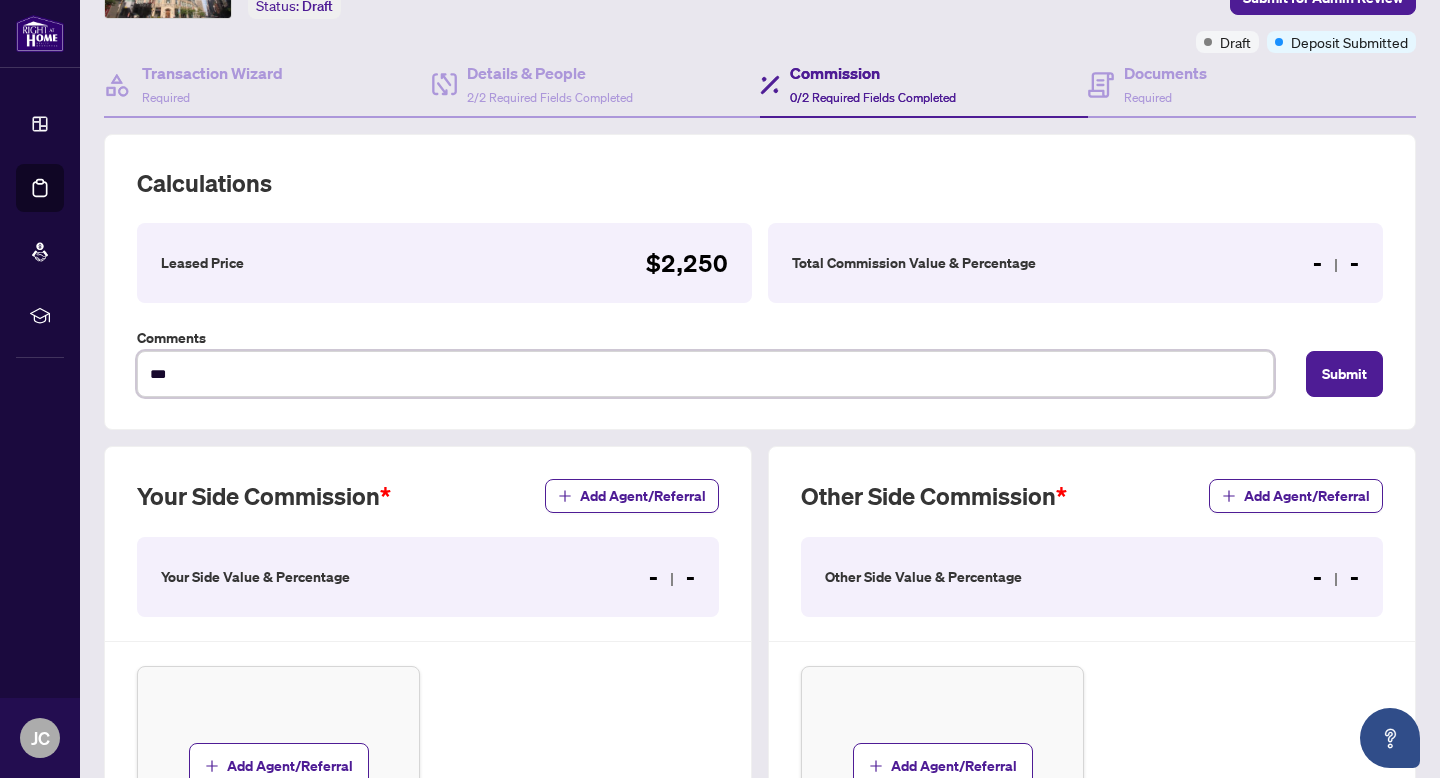type on "****" 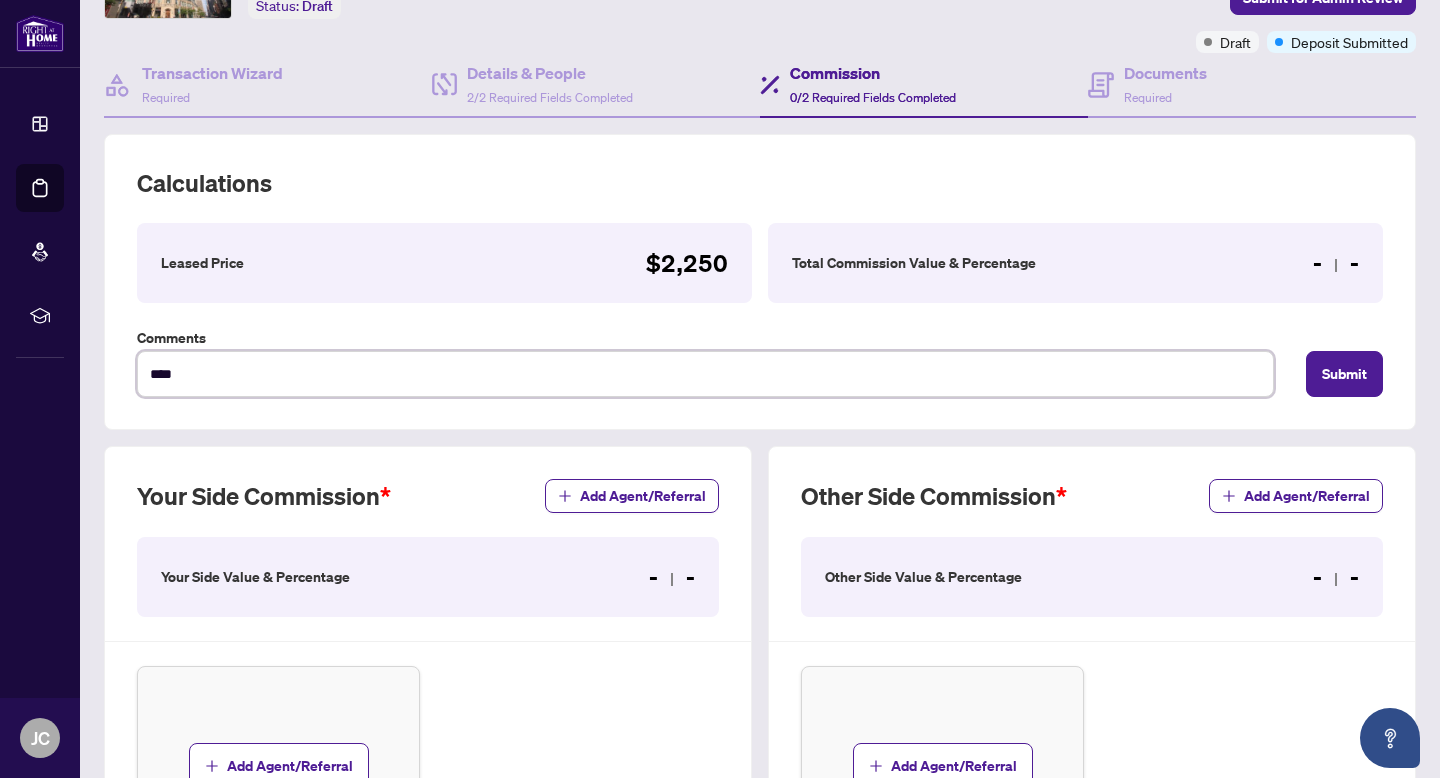 type on "*****" 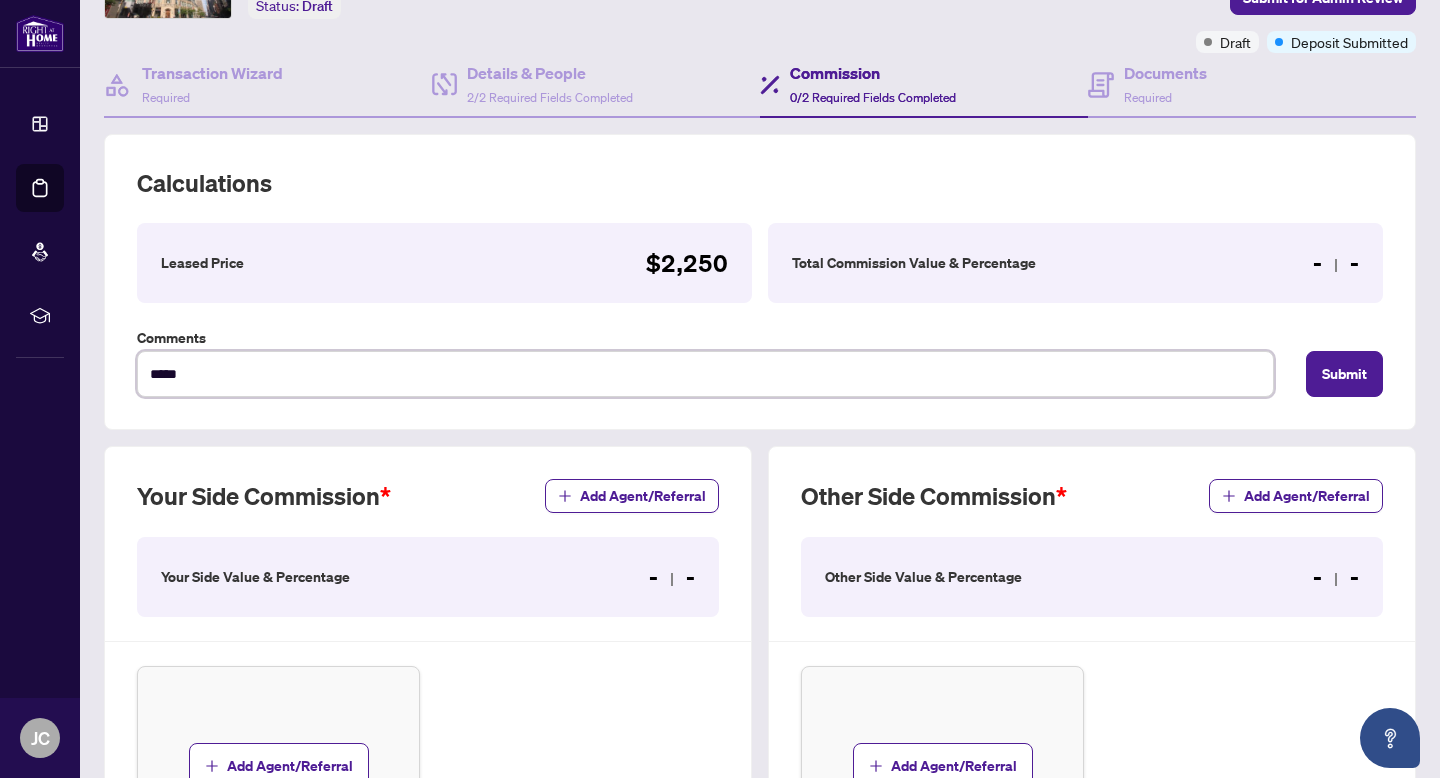 type on "*****" 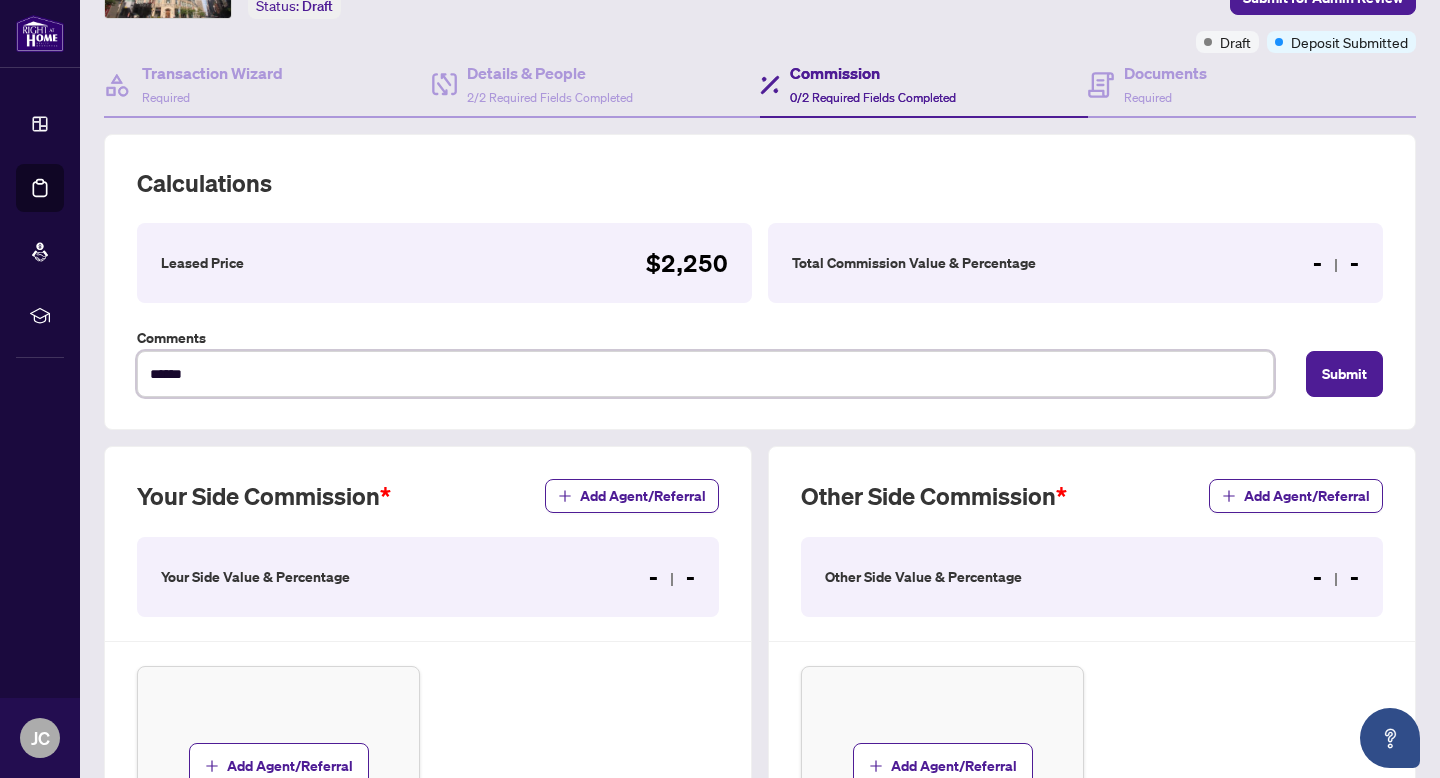 type on "*******" 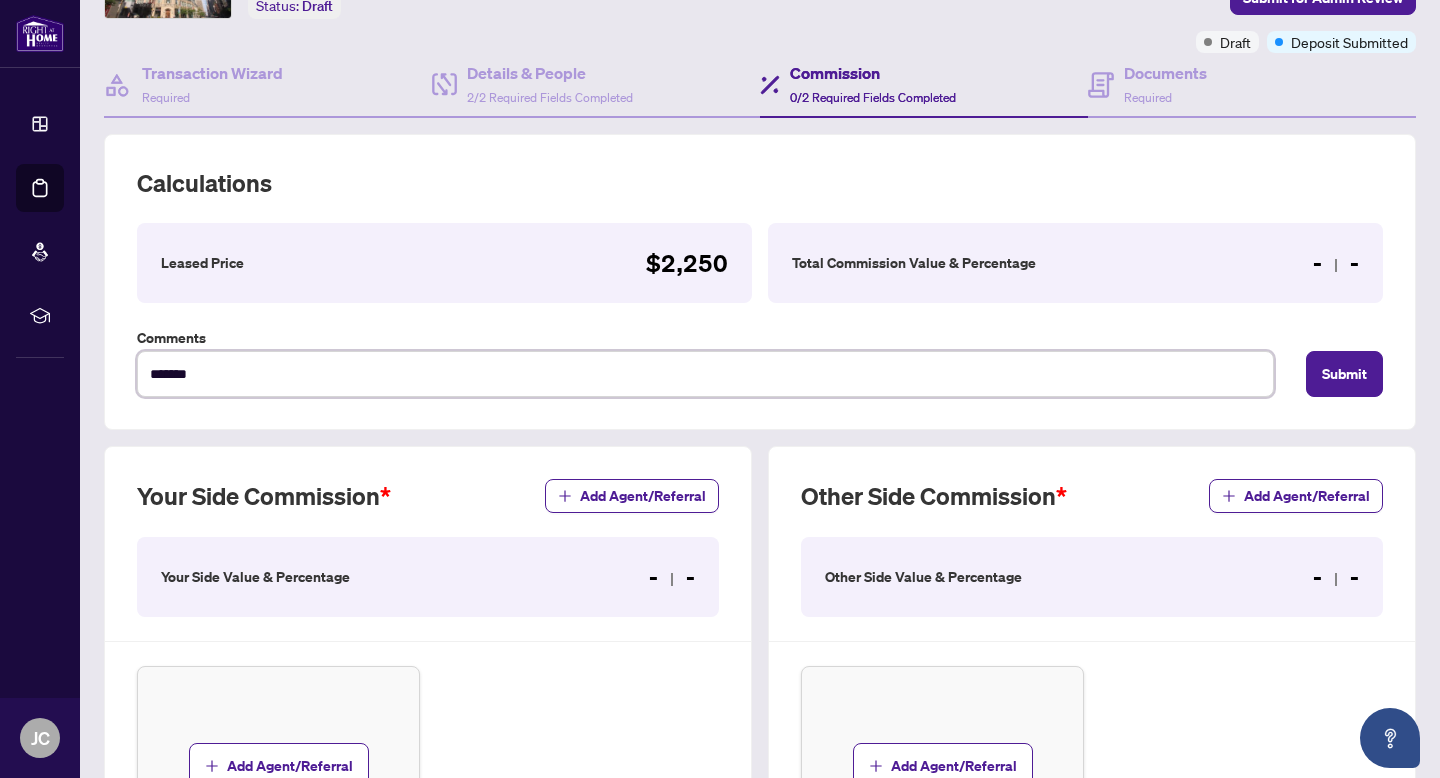 type on "********" 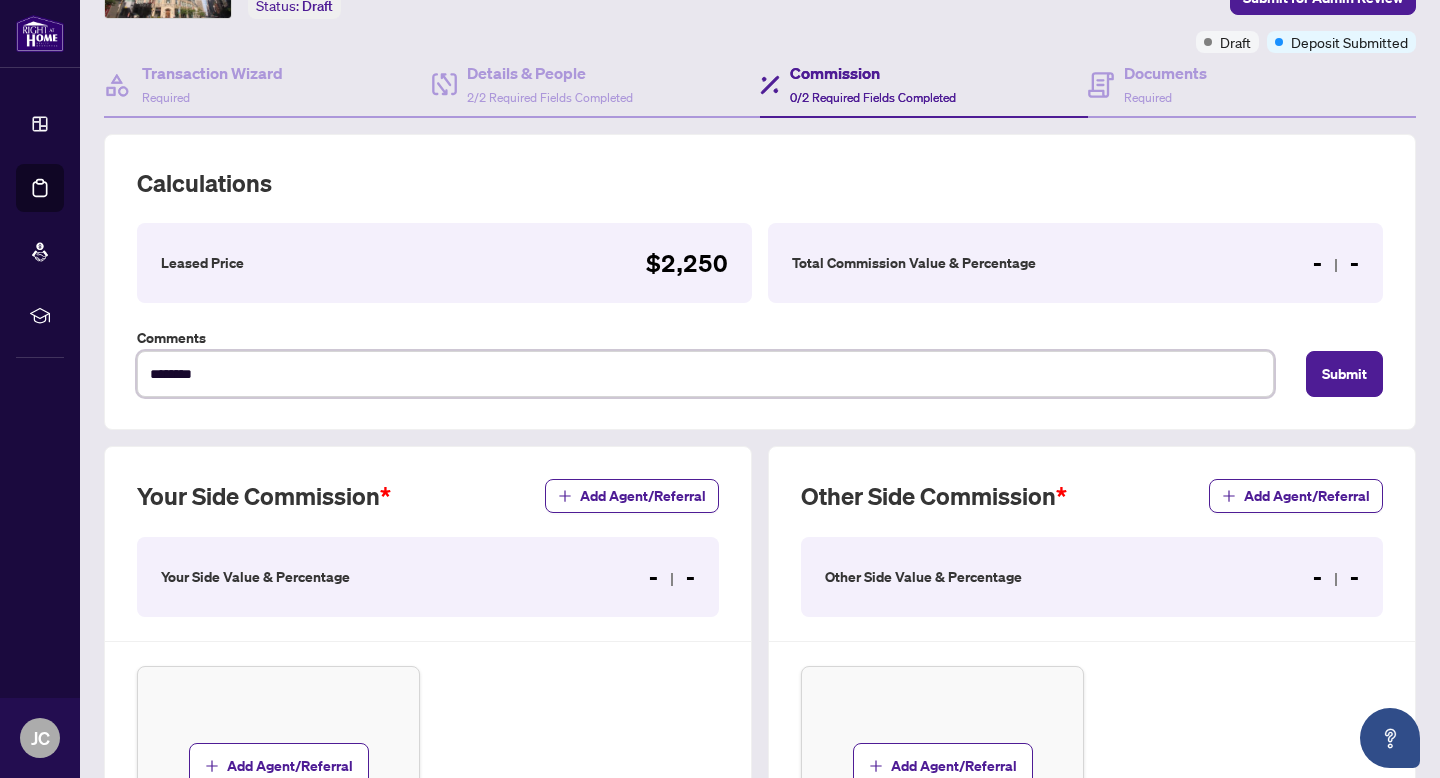 type on "*********" 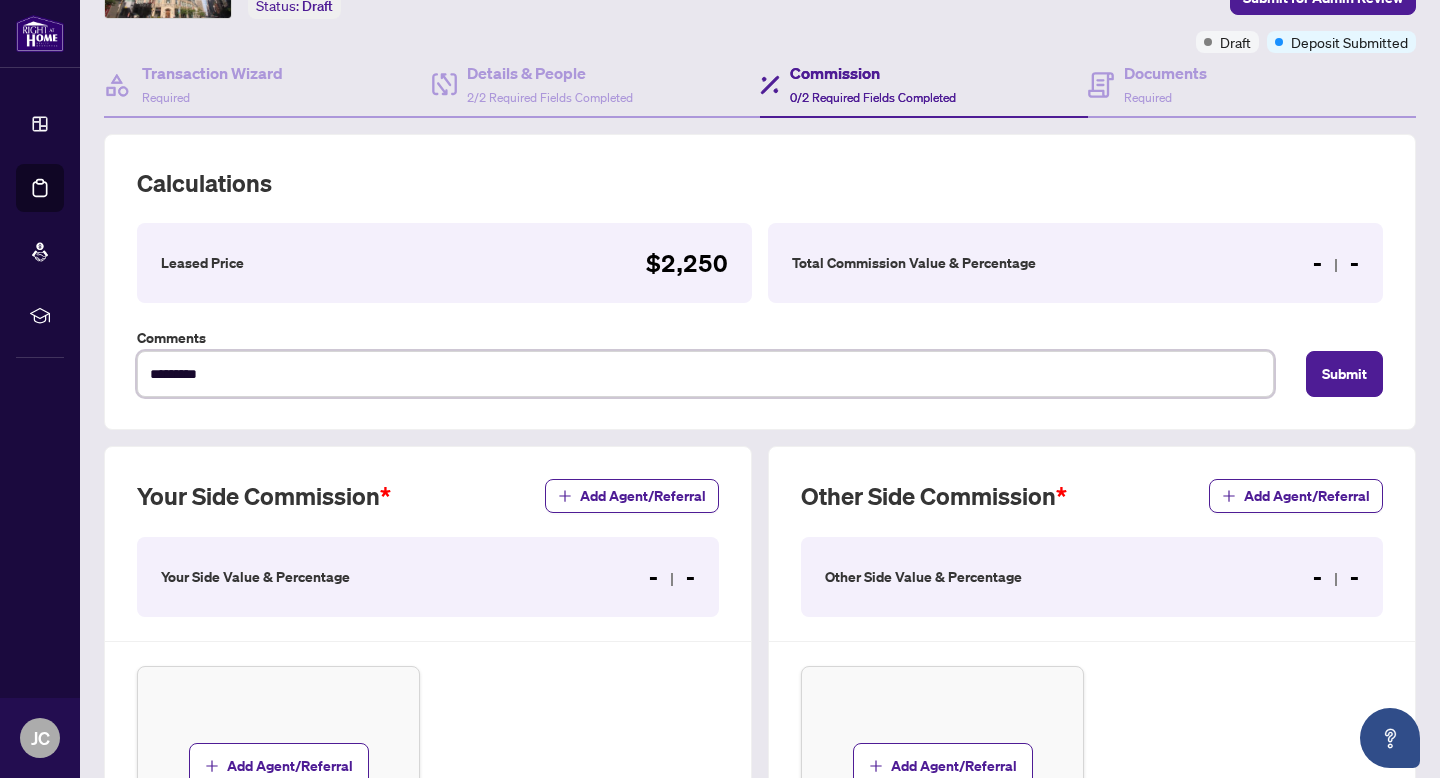 type on "**********" 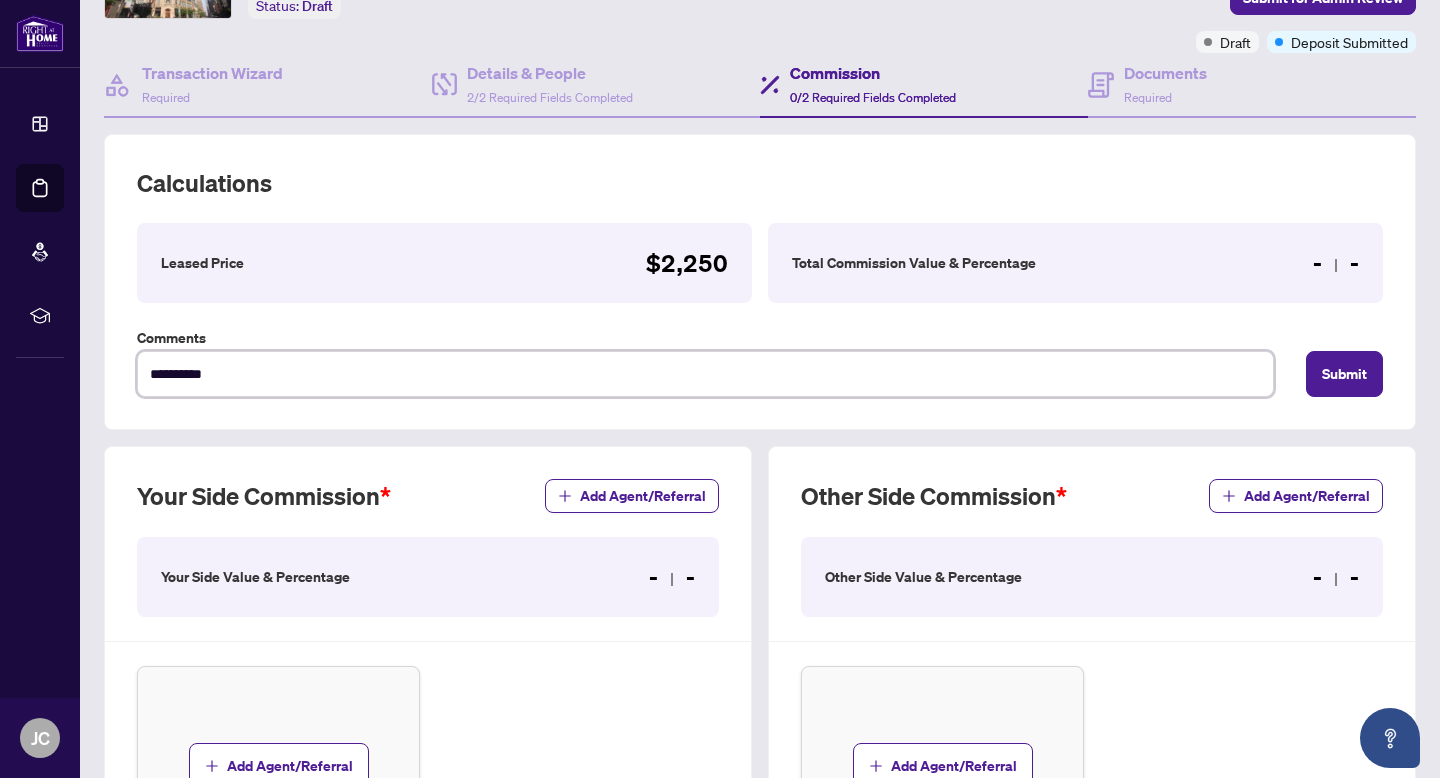type on "**********" 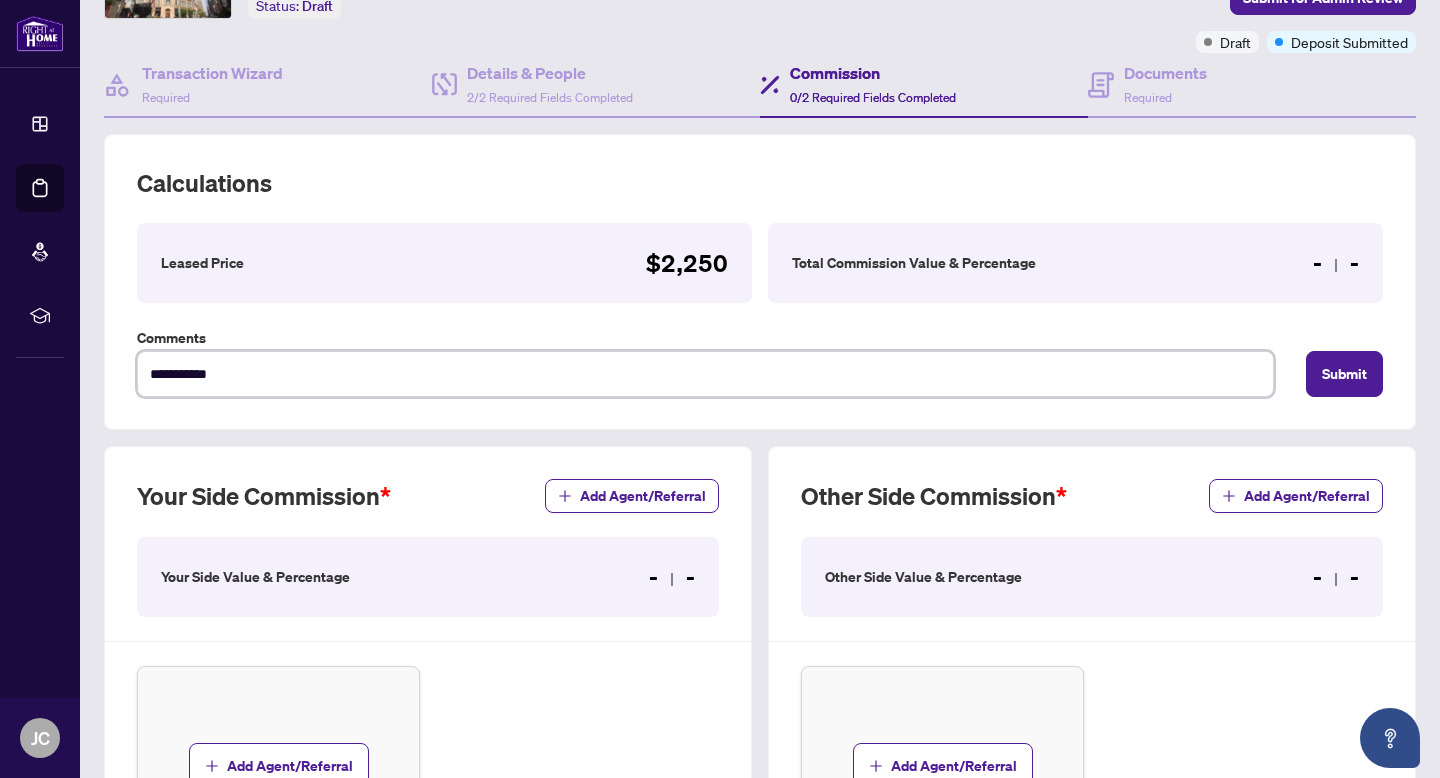 type on "**********" 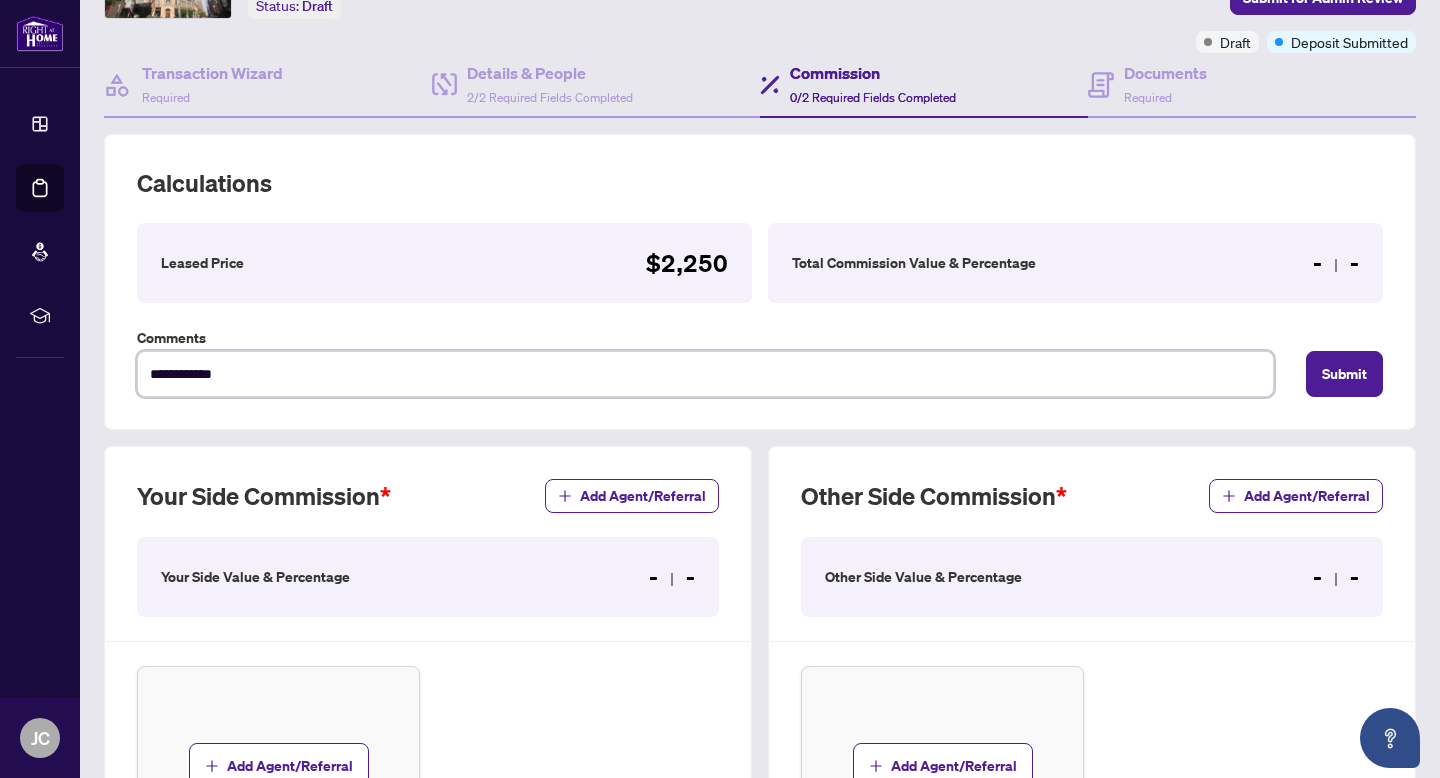 type on "**********" 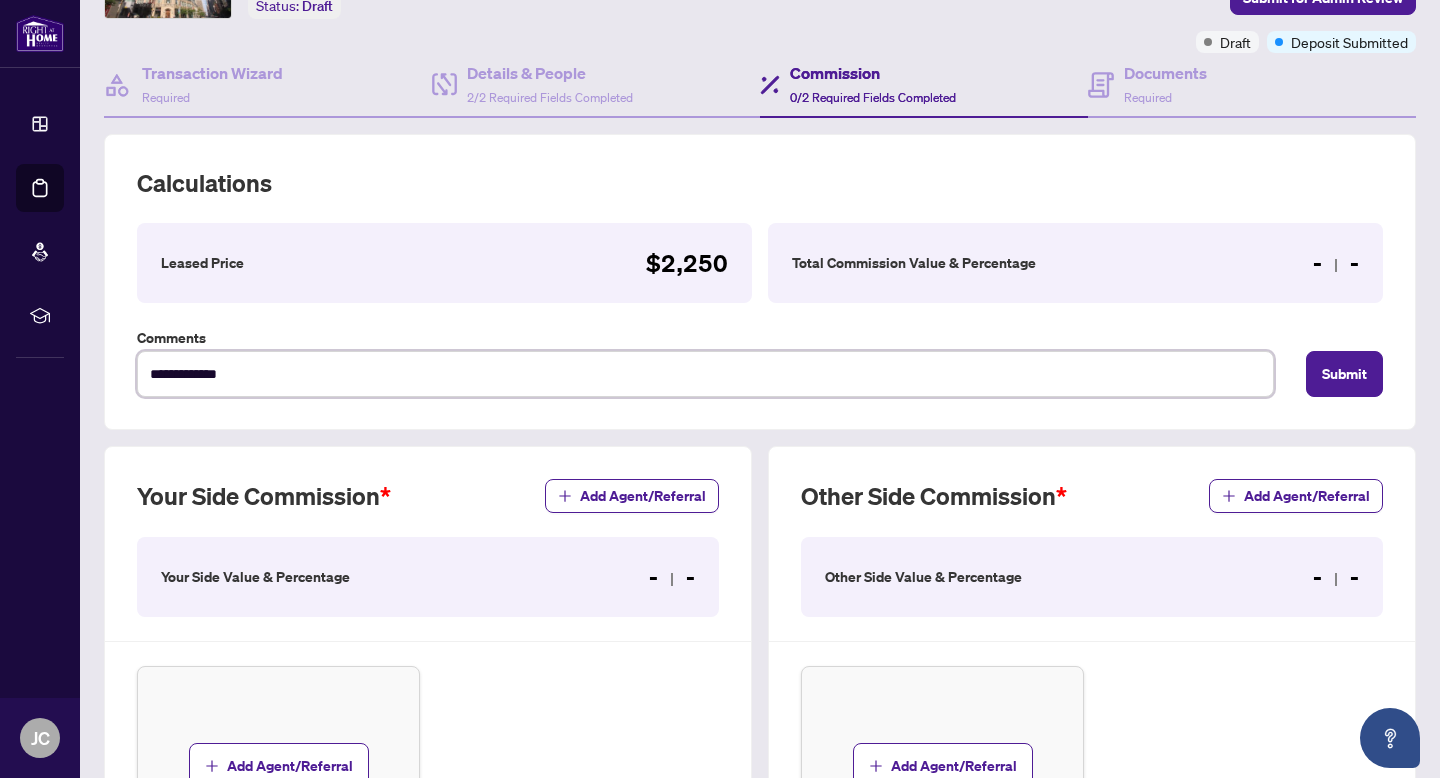 type on "**********" 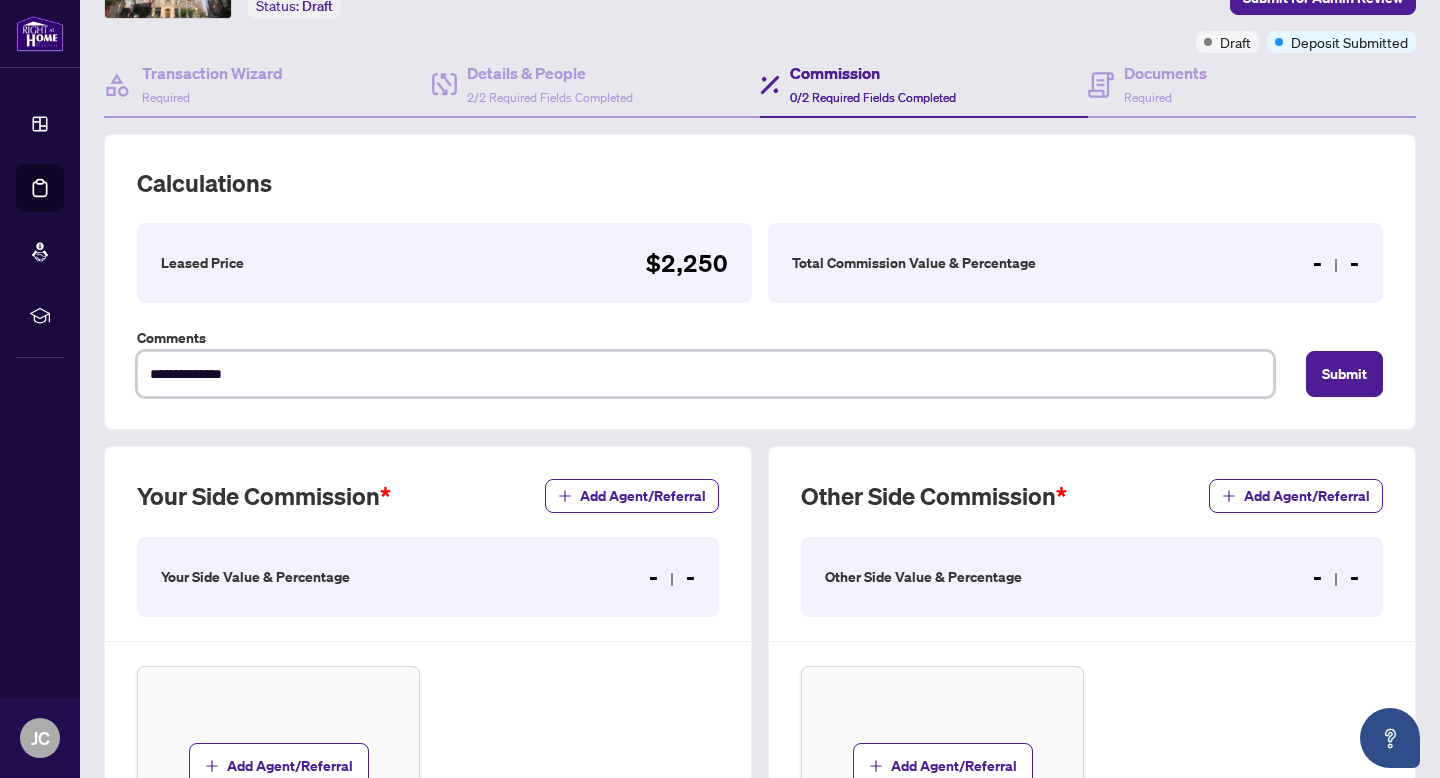 type on "**********" 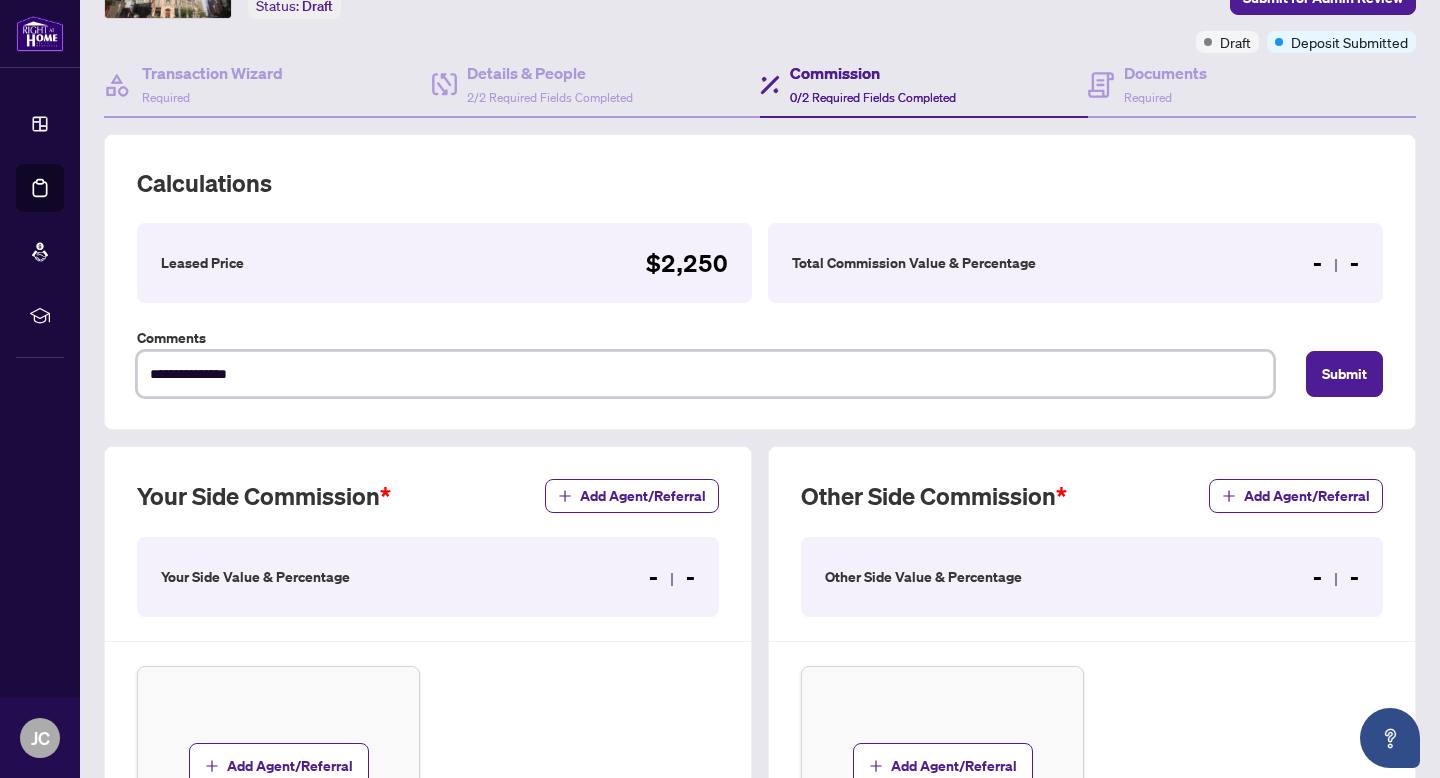 type on "**********" 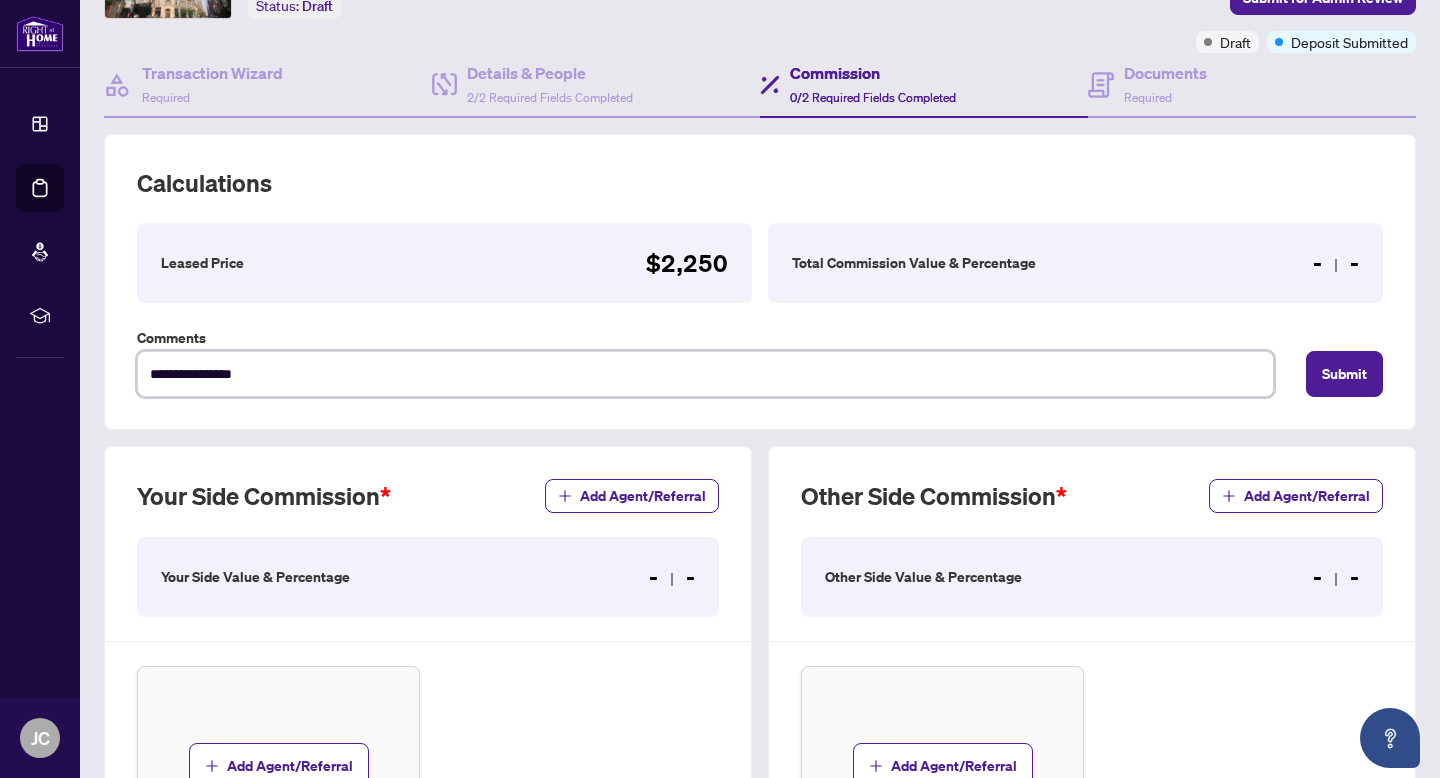 type on "**********" 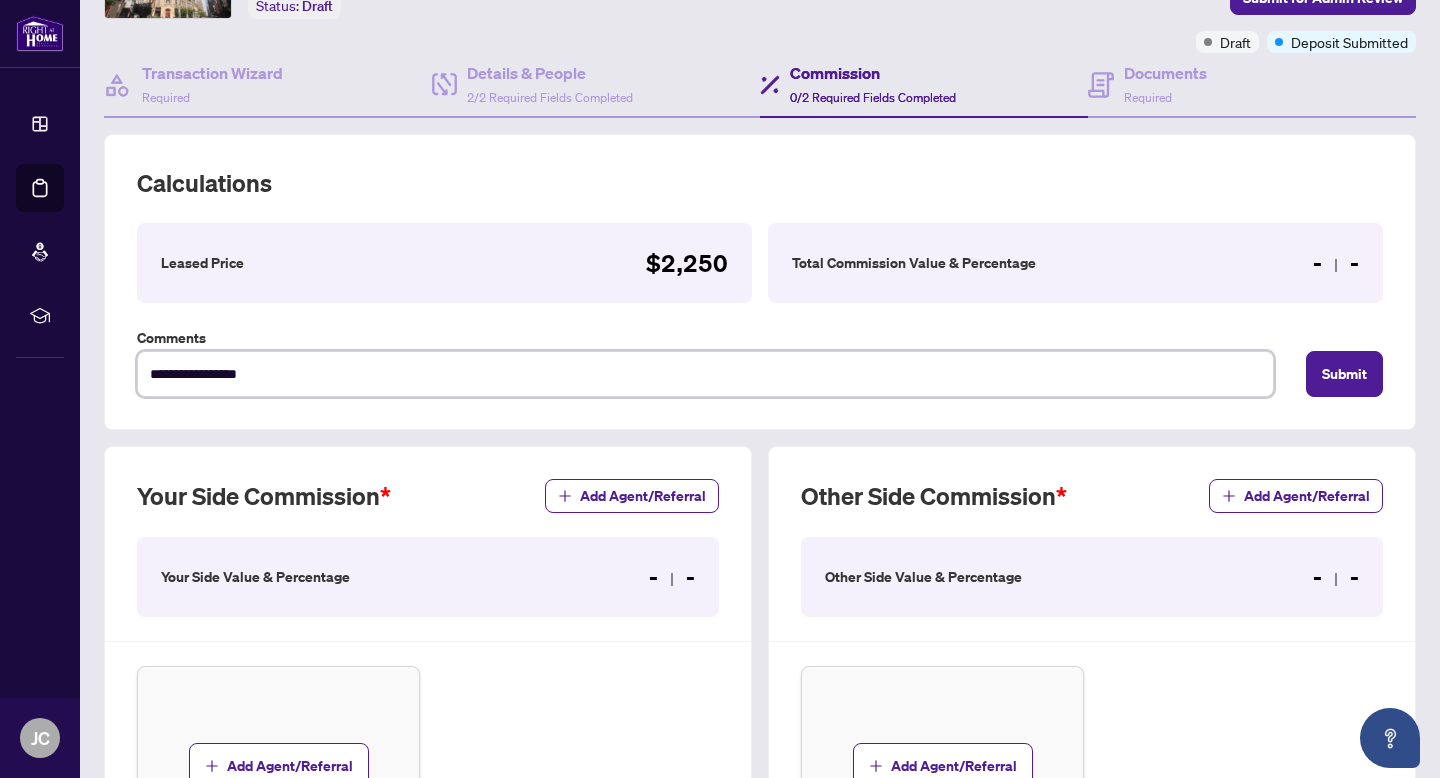 type on "**********" 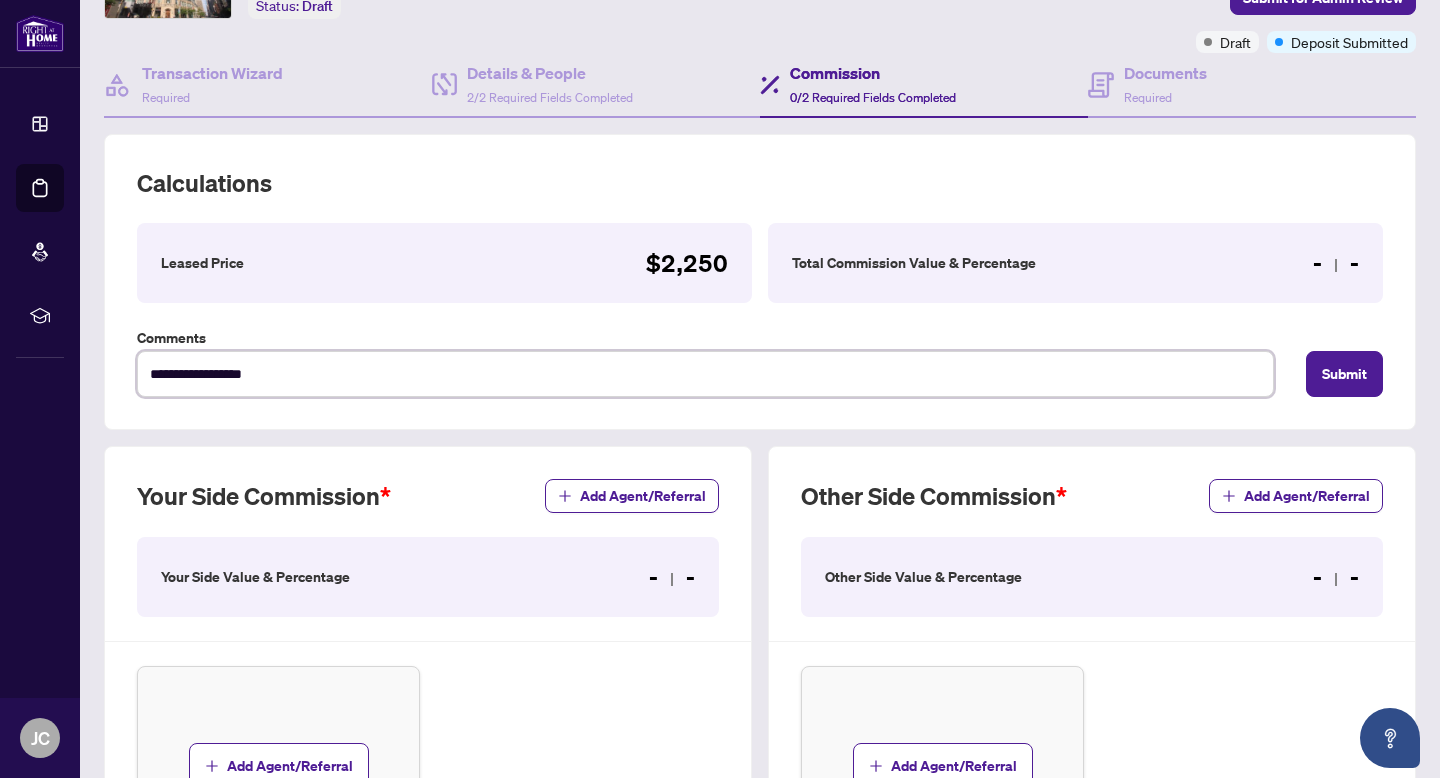 type on "**********" 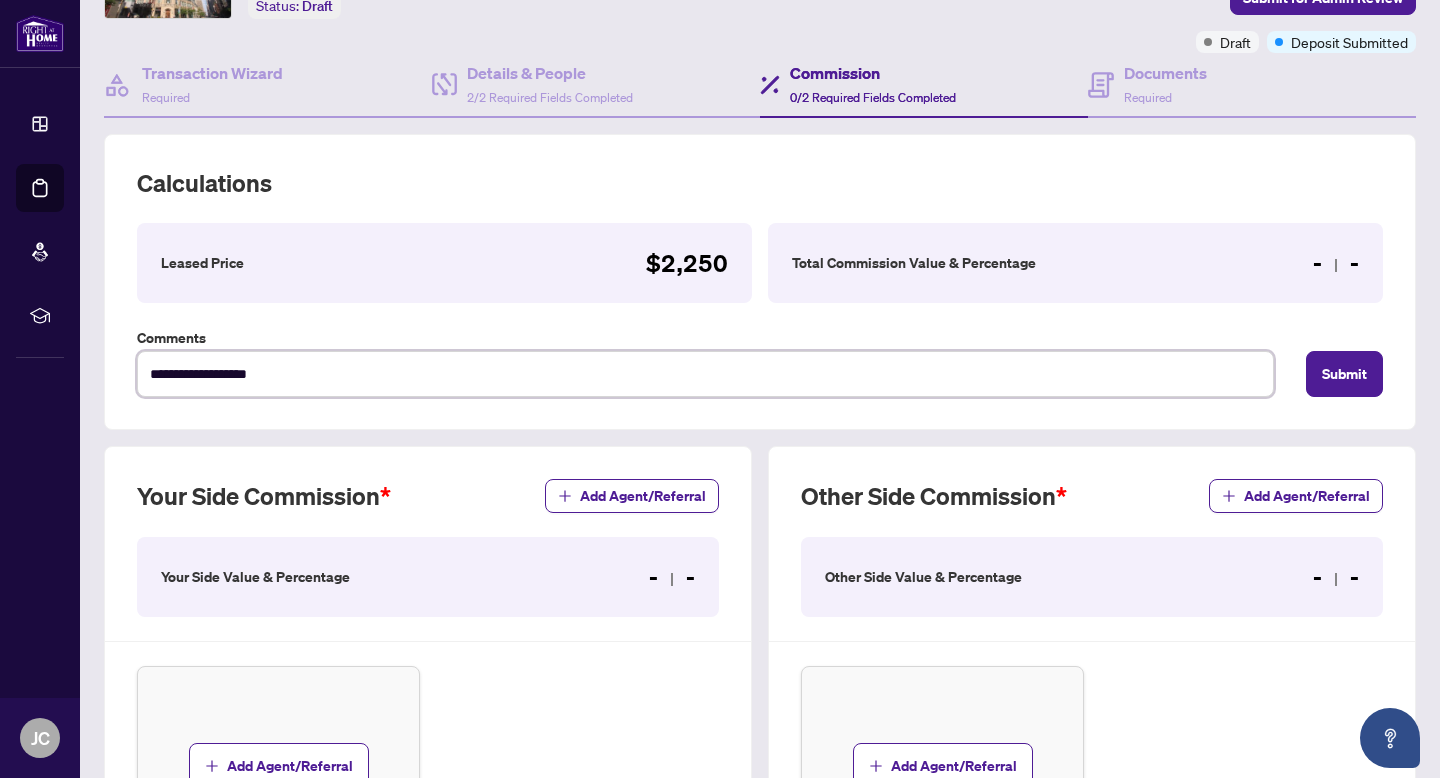 type on "**********" 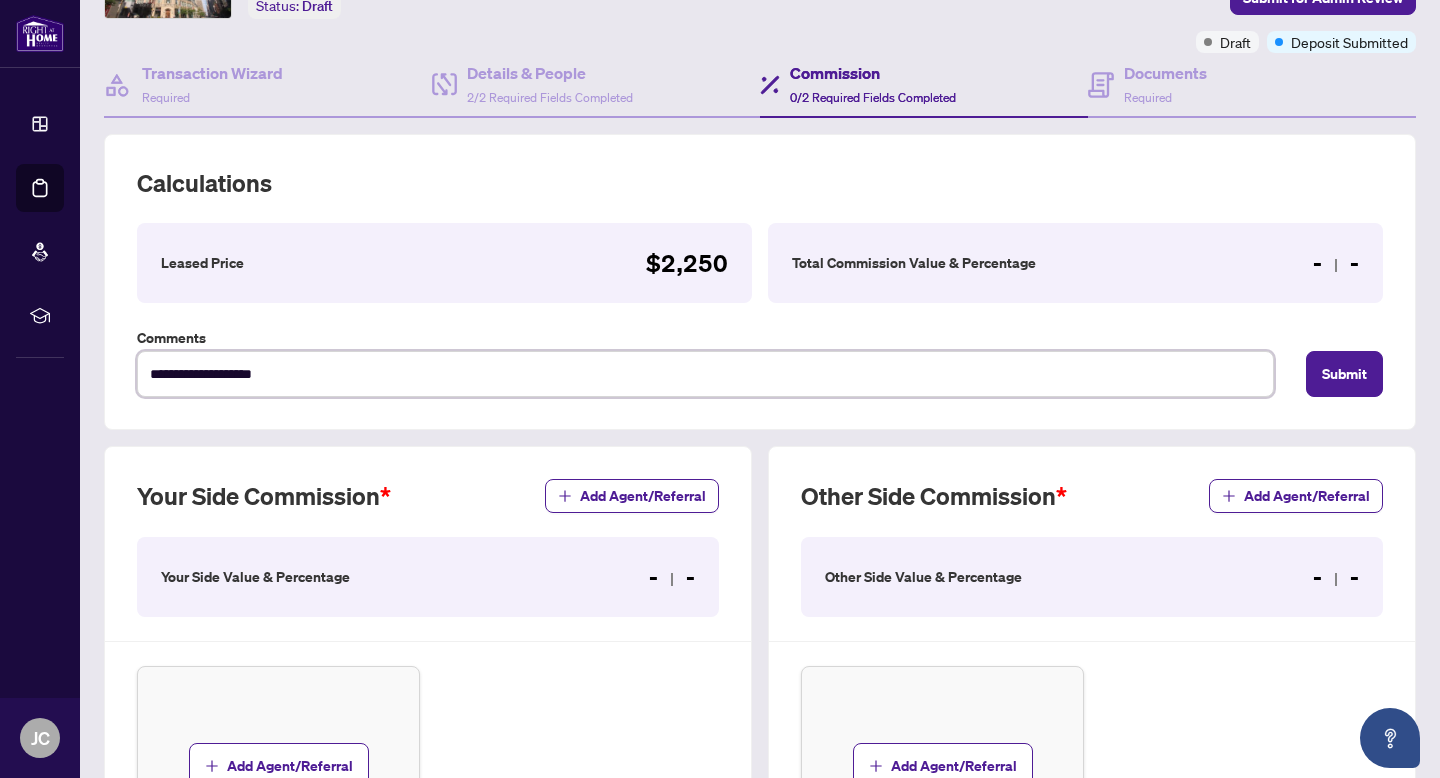 type on "**********" 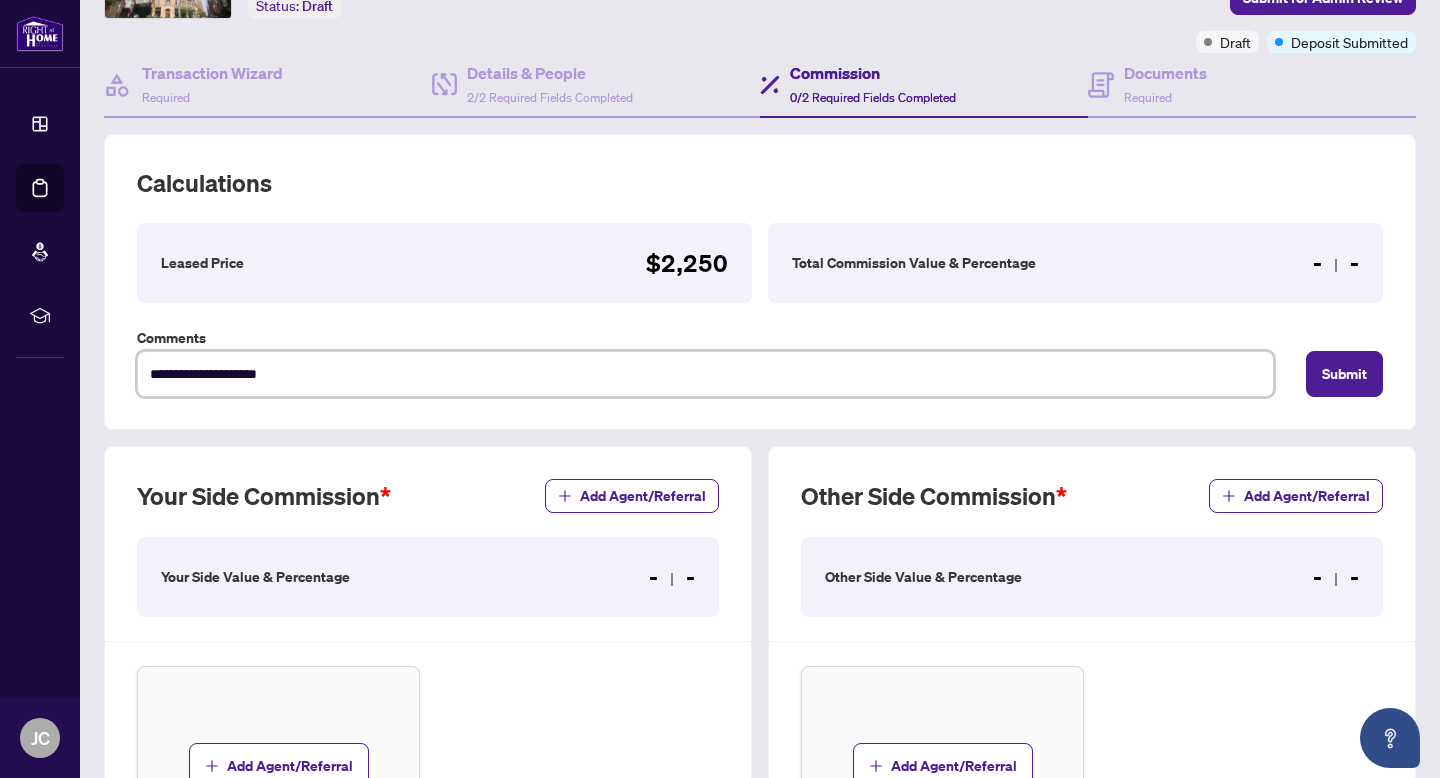 type on "**********" 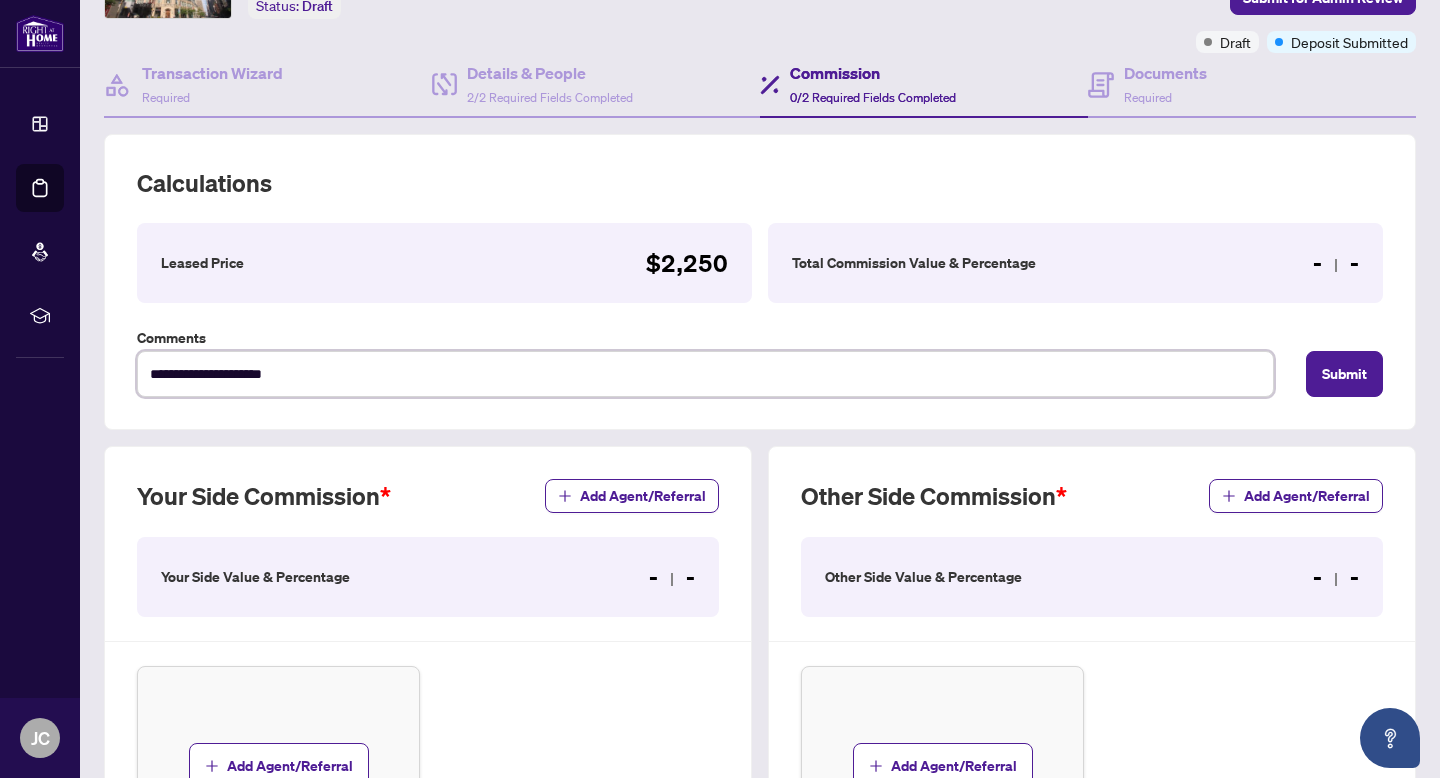 type on "**********" 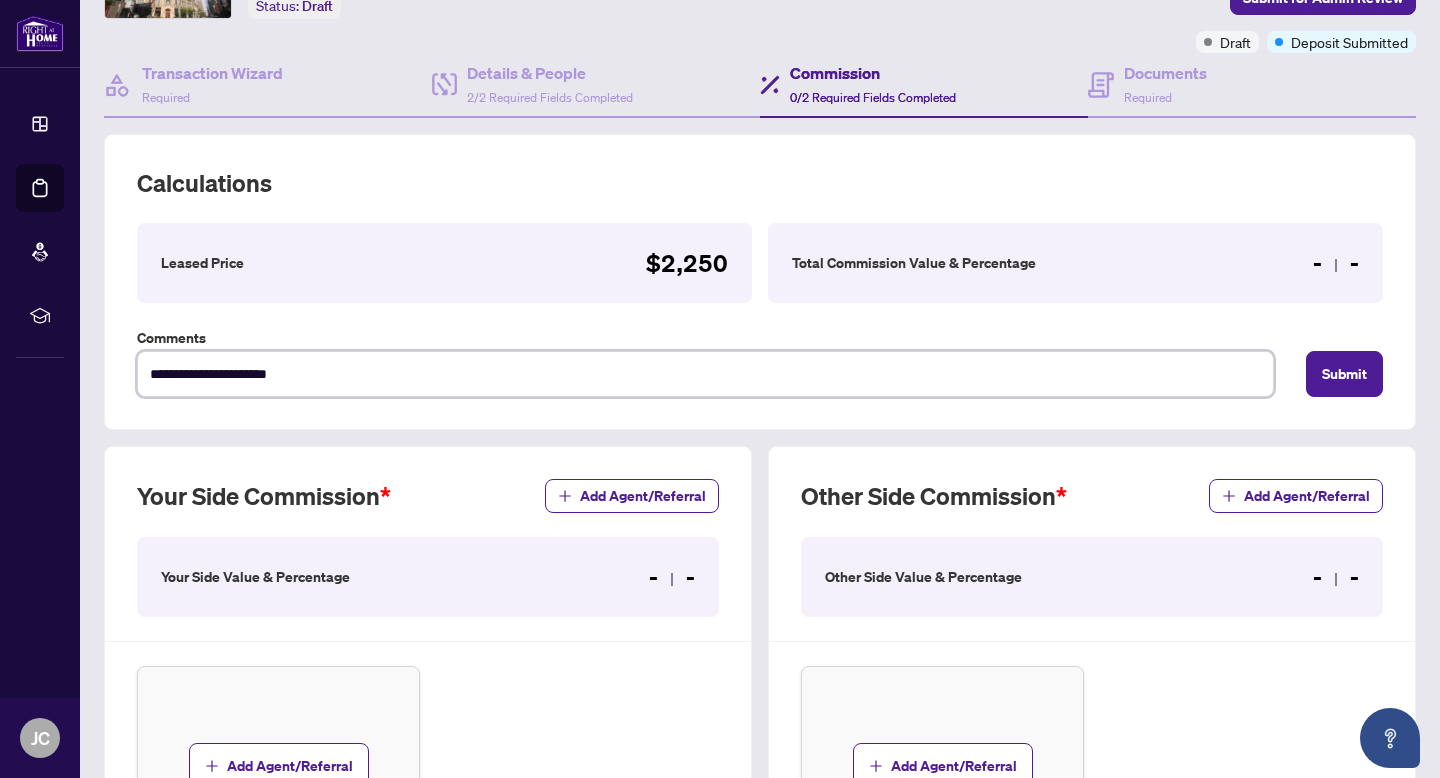 type on "**********" 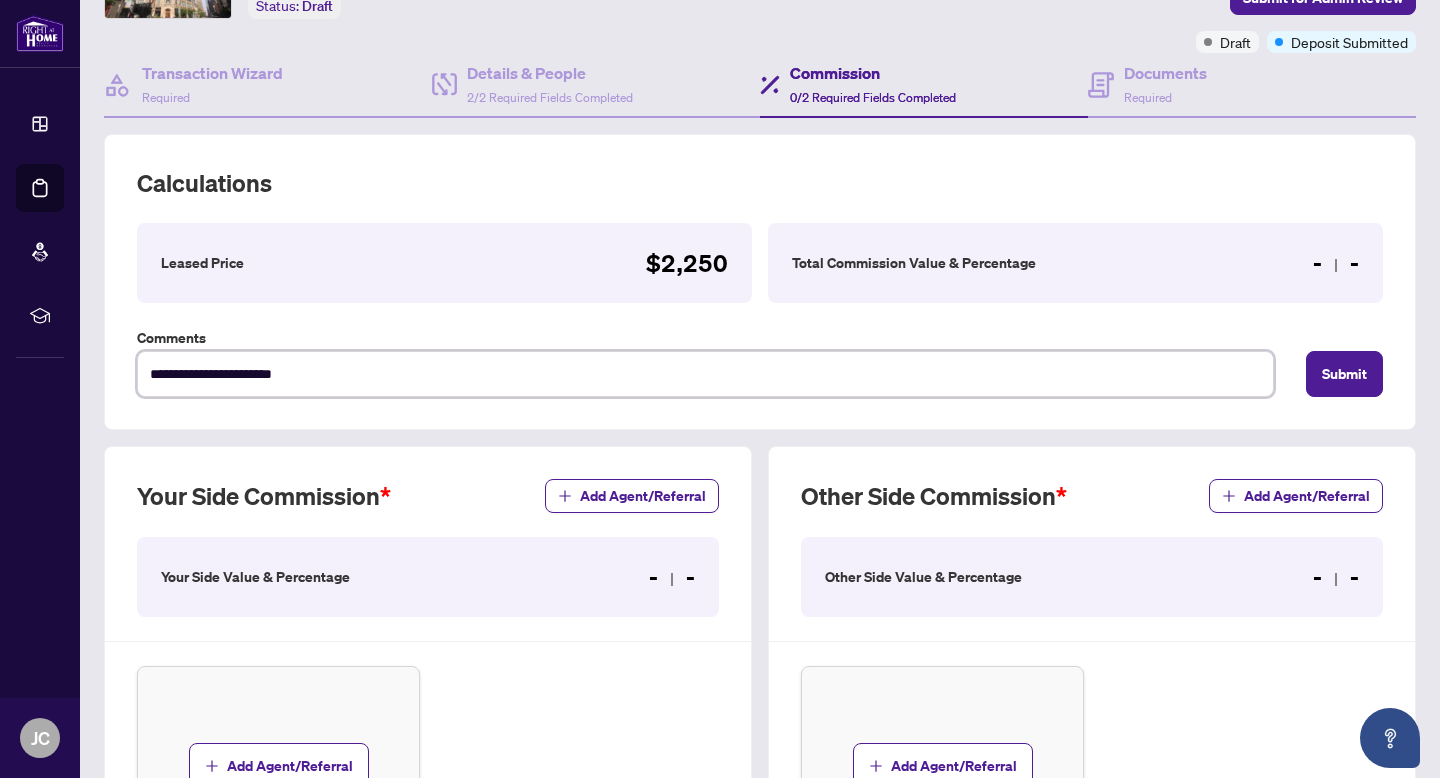 type on "**********" 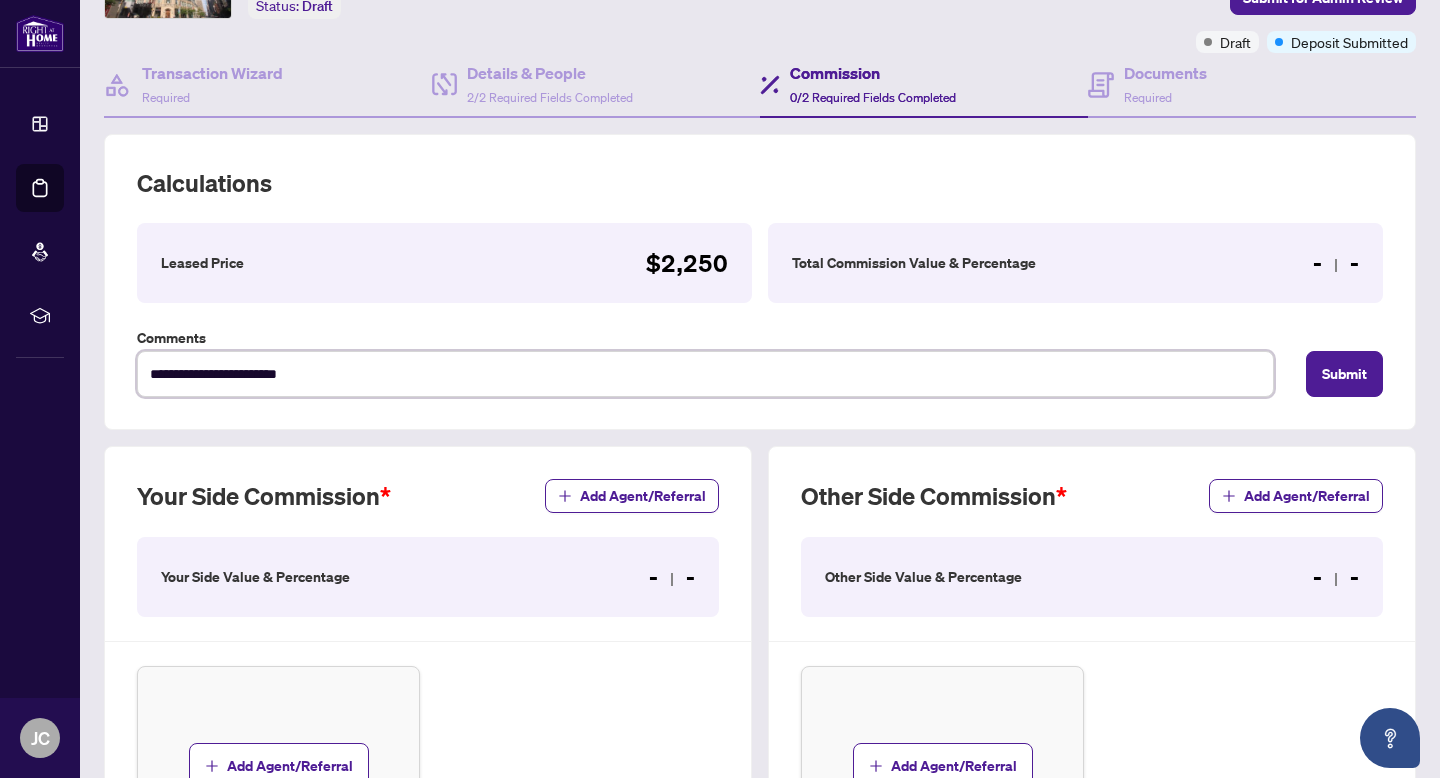 type on "**********" 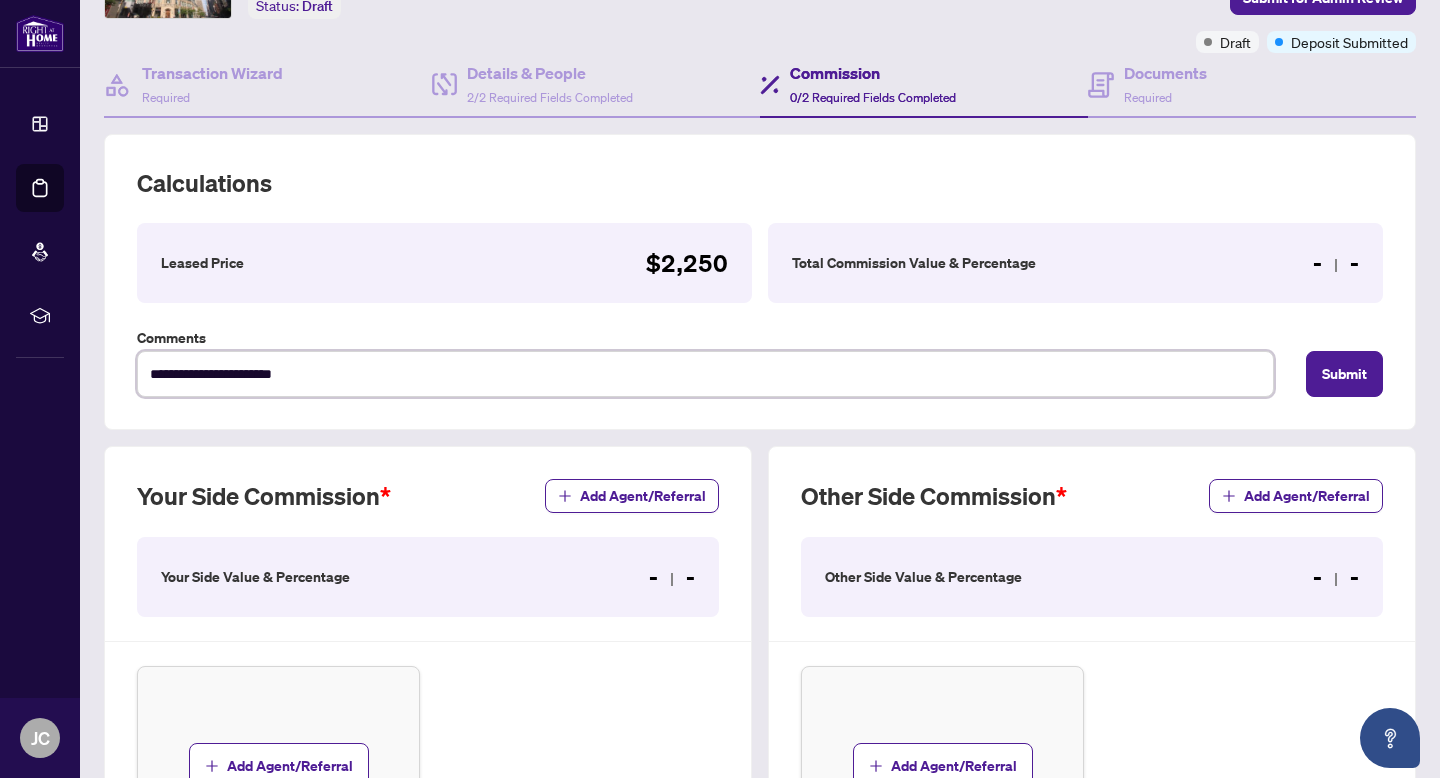 type on "**********" 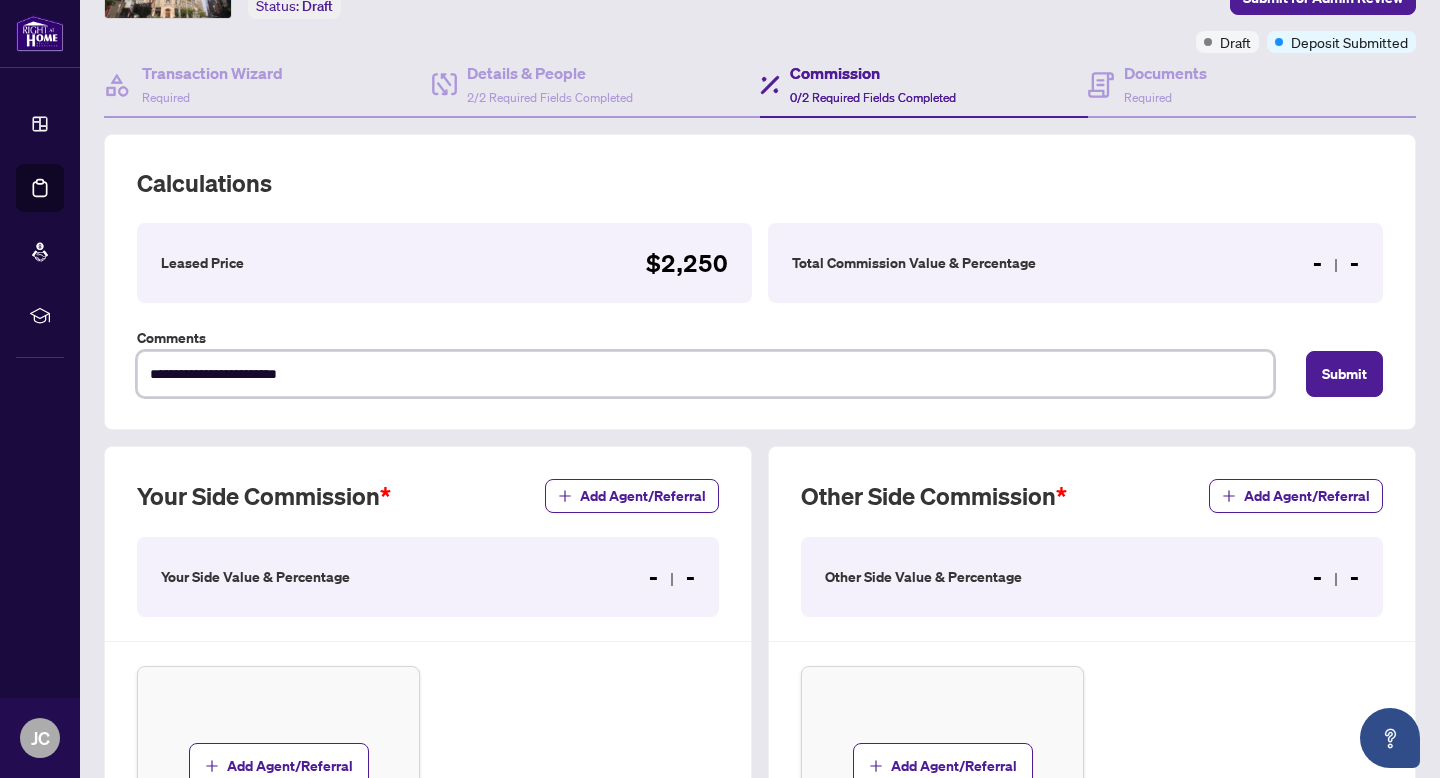 type on "**********" 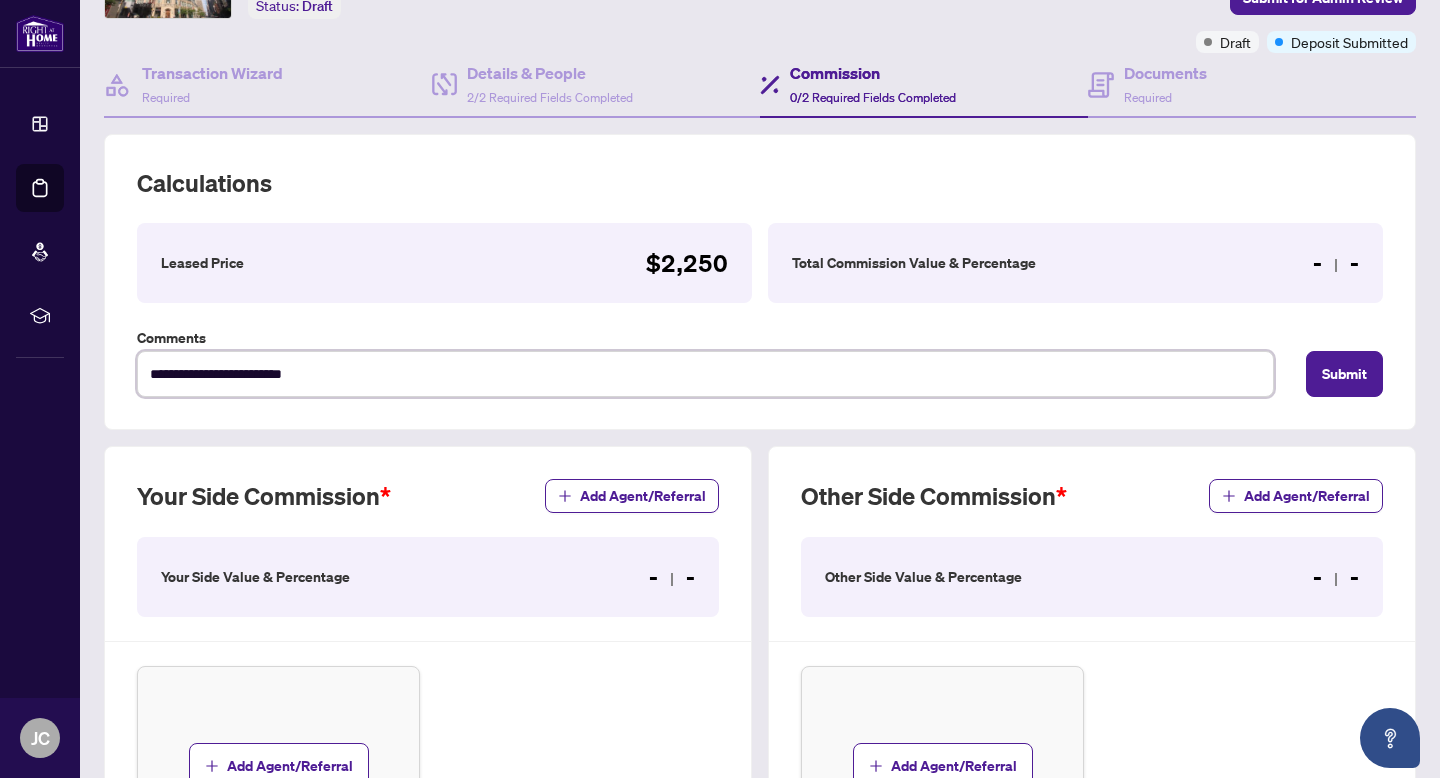 type on "**********" 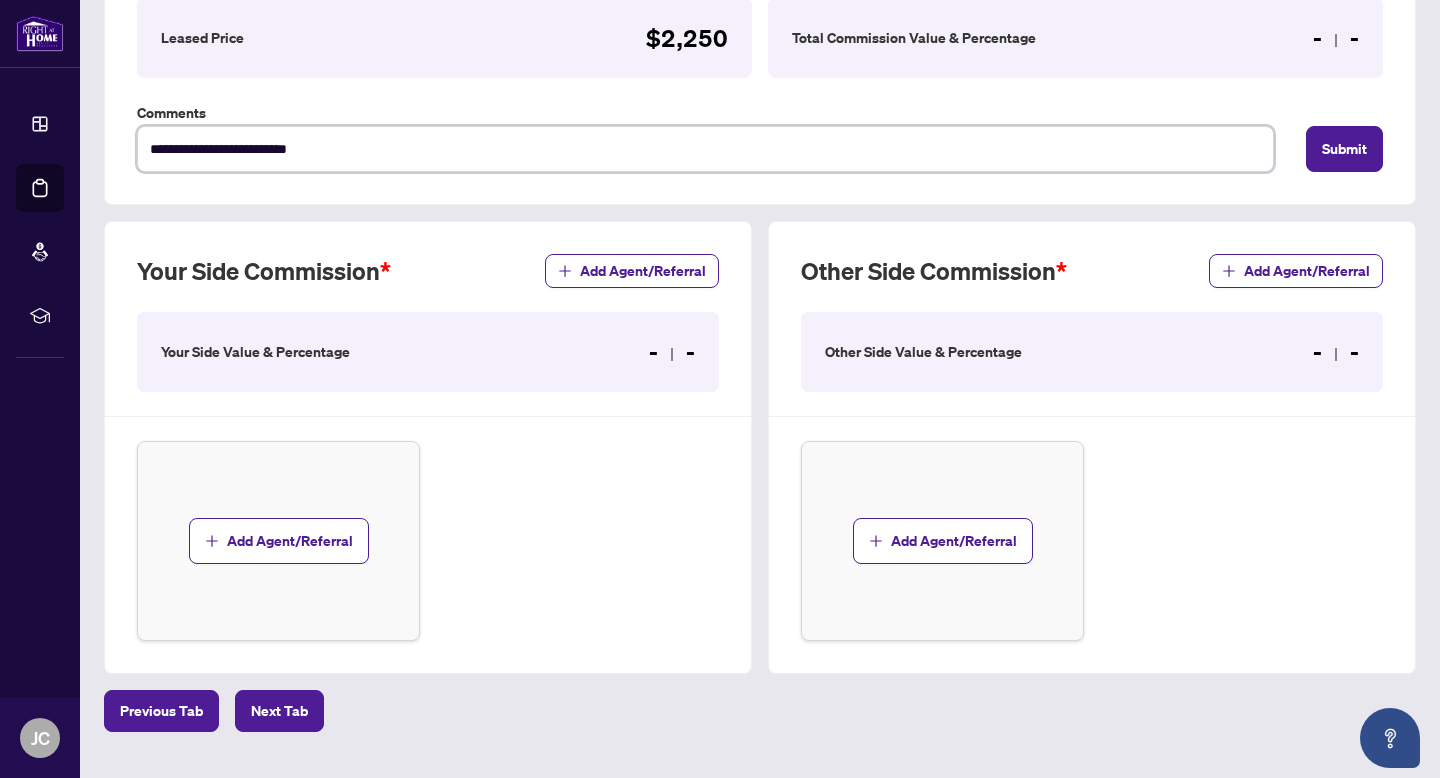 scroll, scrollTop: 369, scrollLeft: 0, axis: vertical 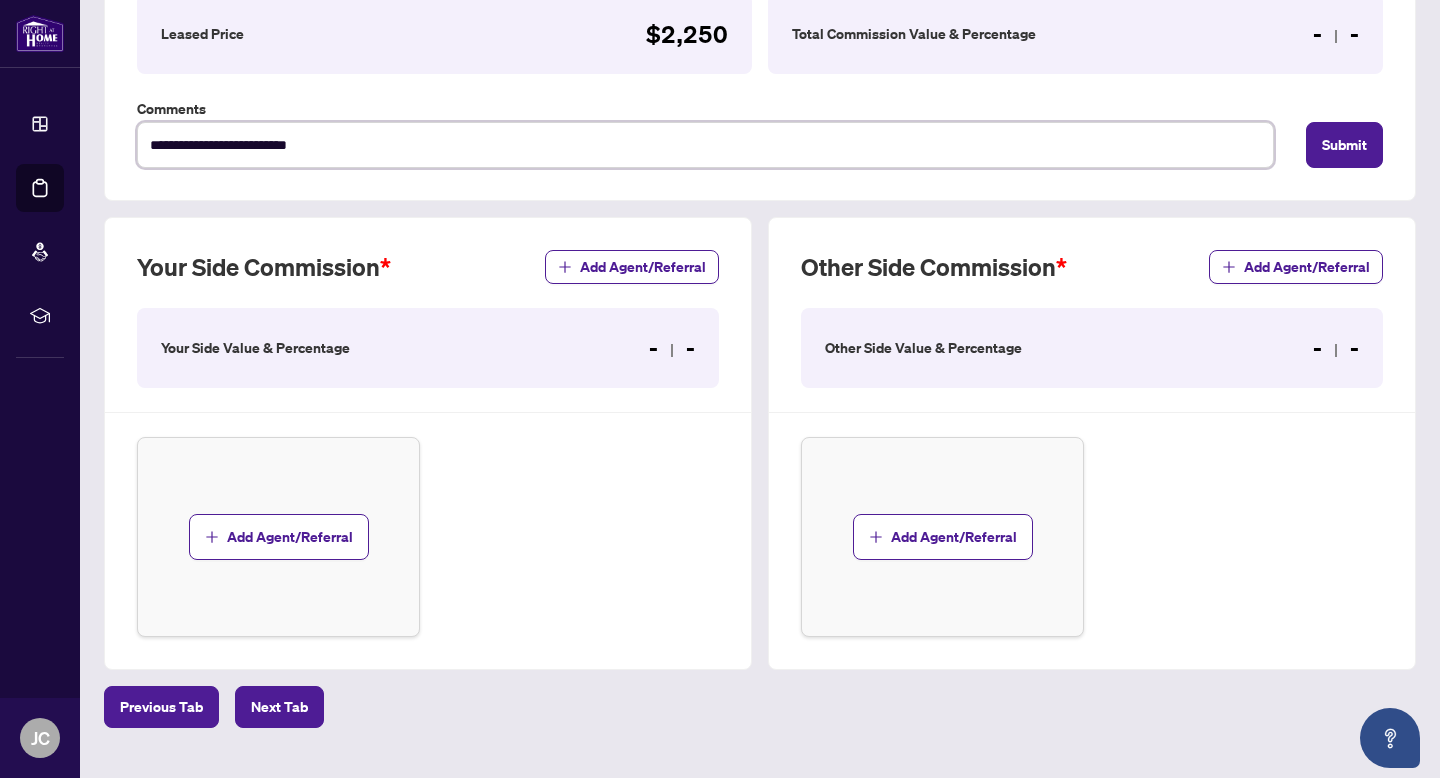 type on "**********" 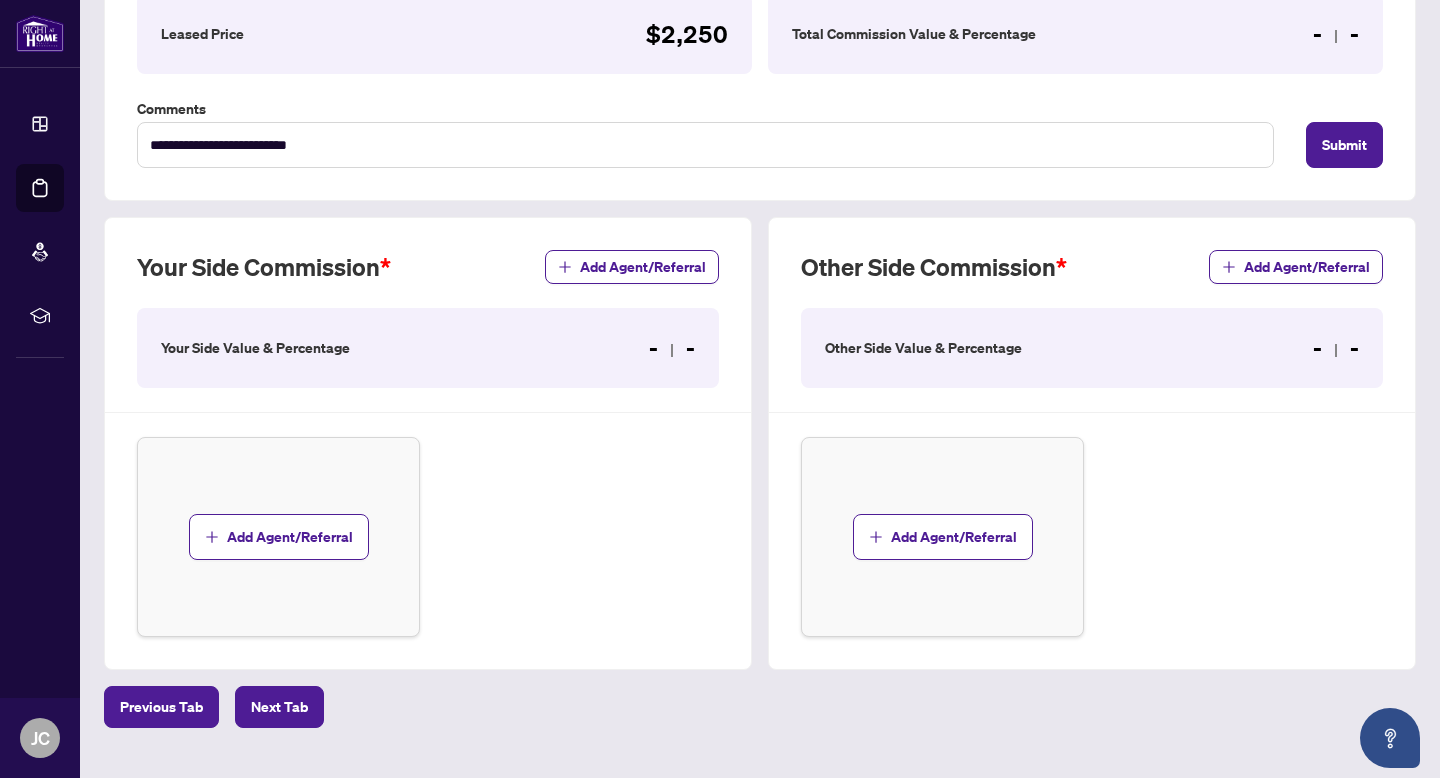 click at bounding box center [672, 350] 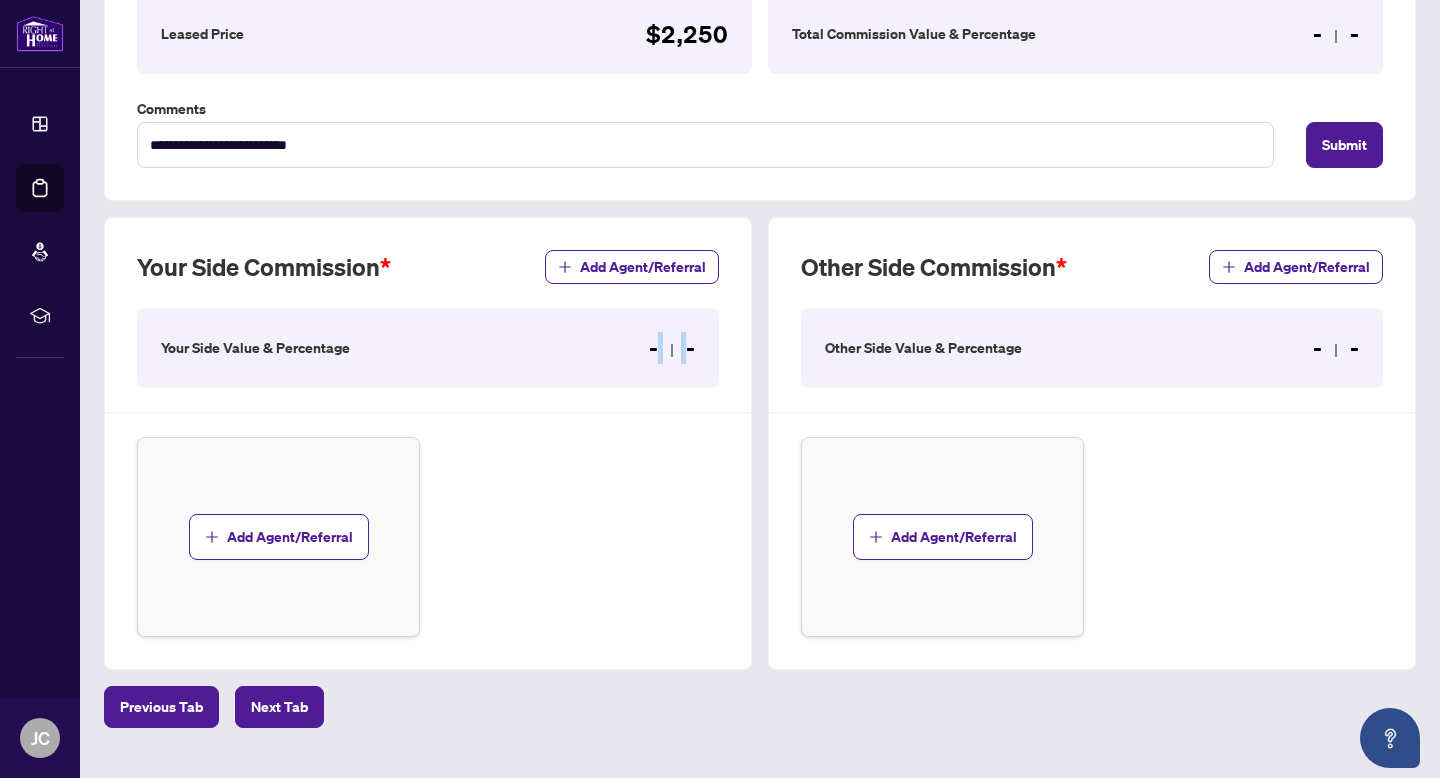 click at bounding box center [672, 350] 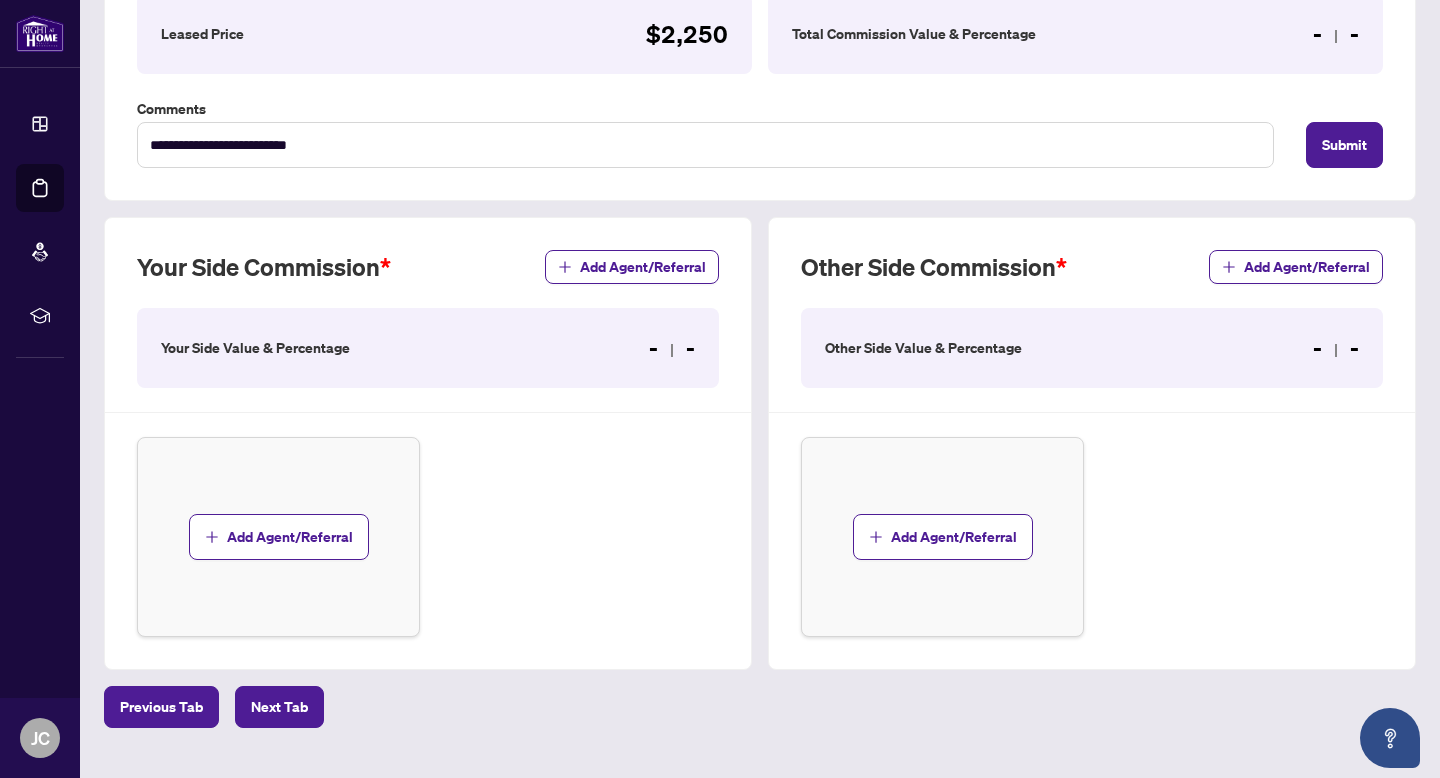 click at bounding box center (672, 350) 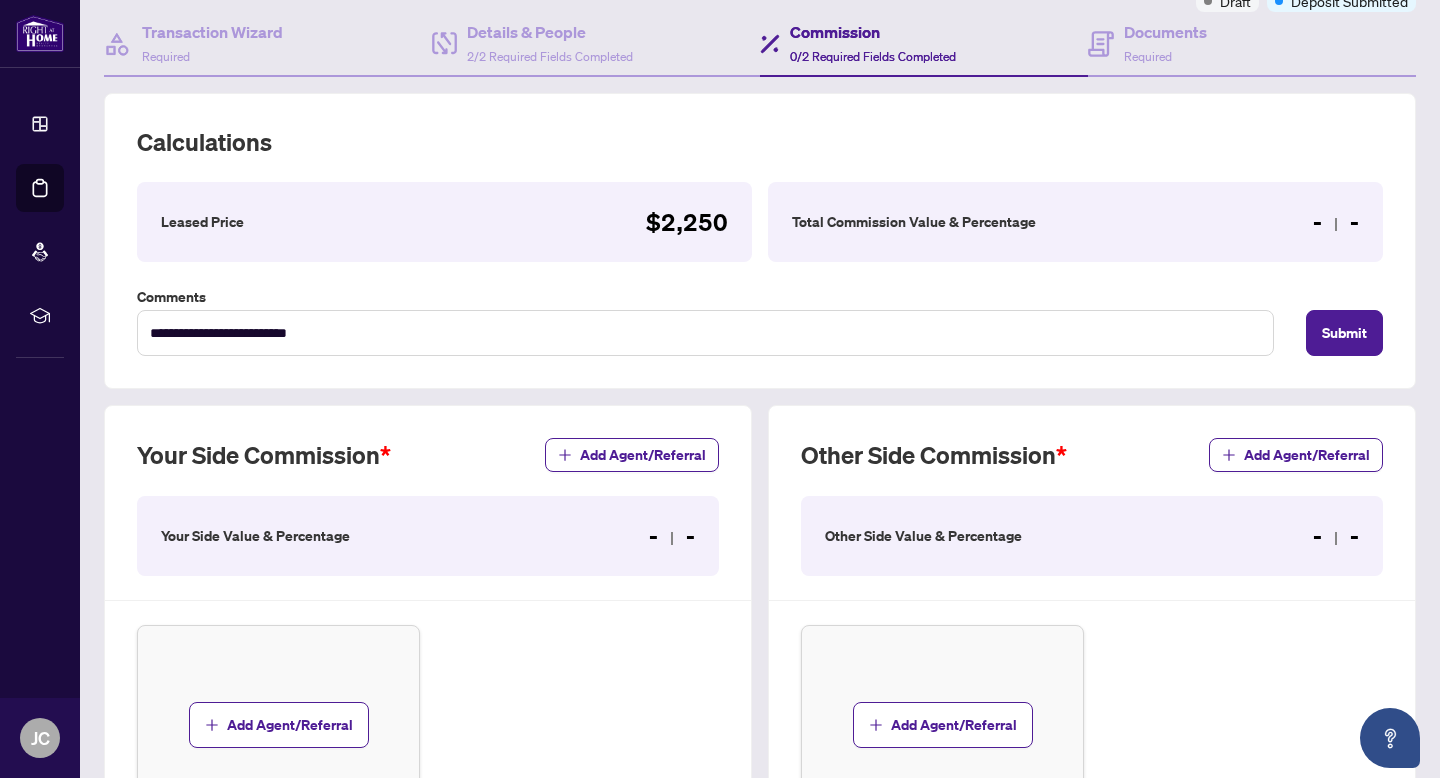 scroll, scrollTop: 21, scrollLeft: 0, axis: vertical 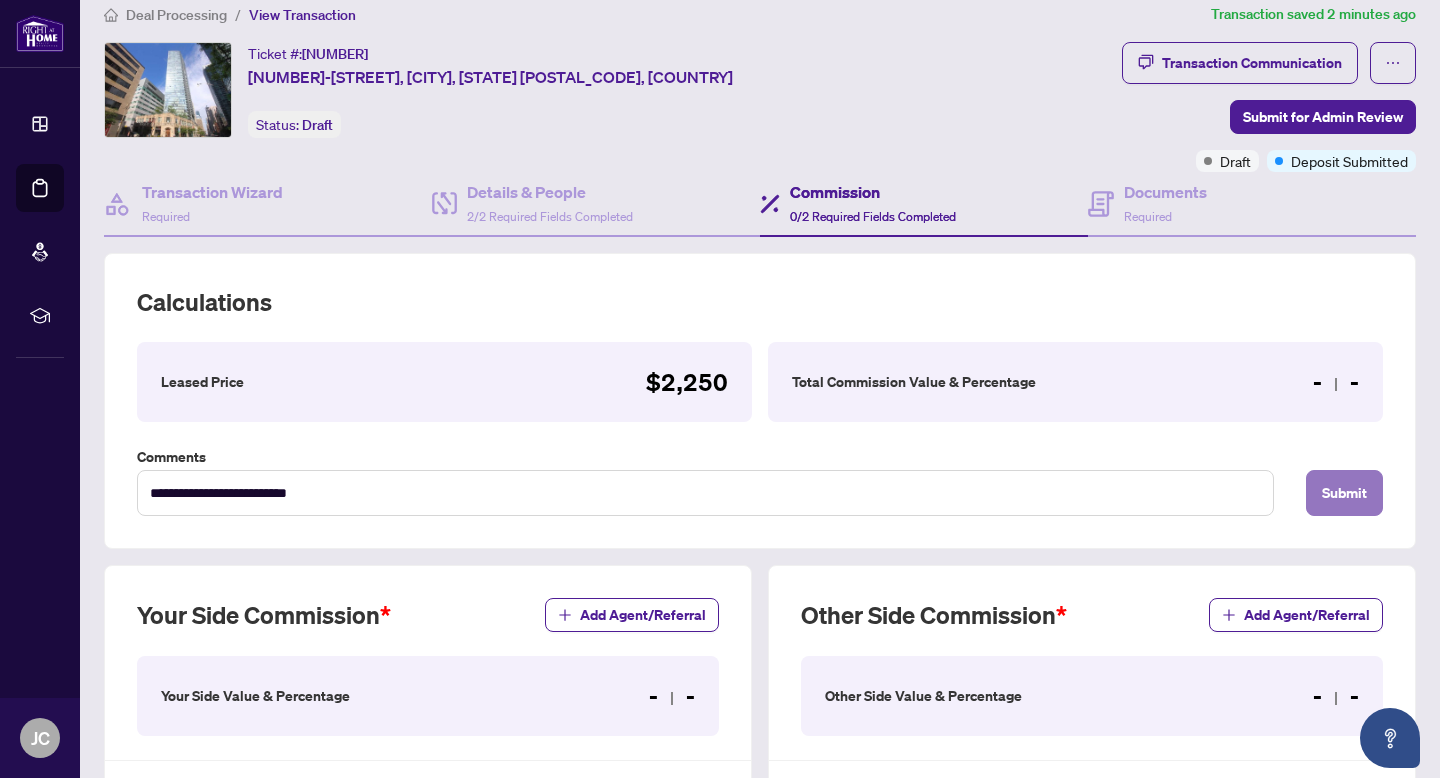 click on "Submit" at bounding box center [1344, 493] 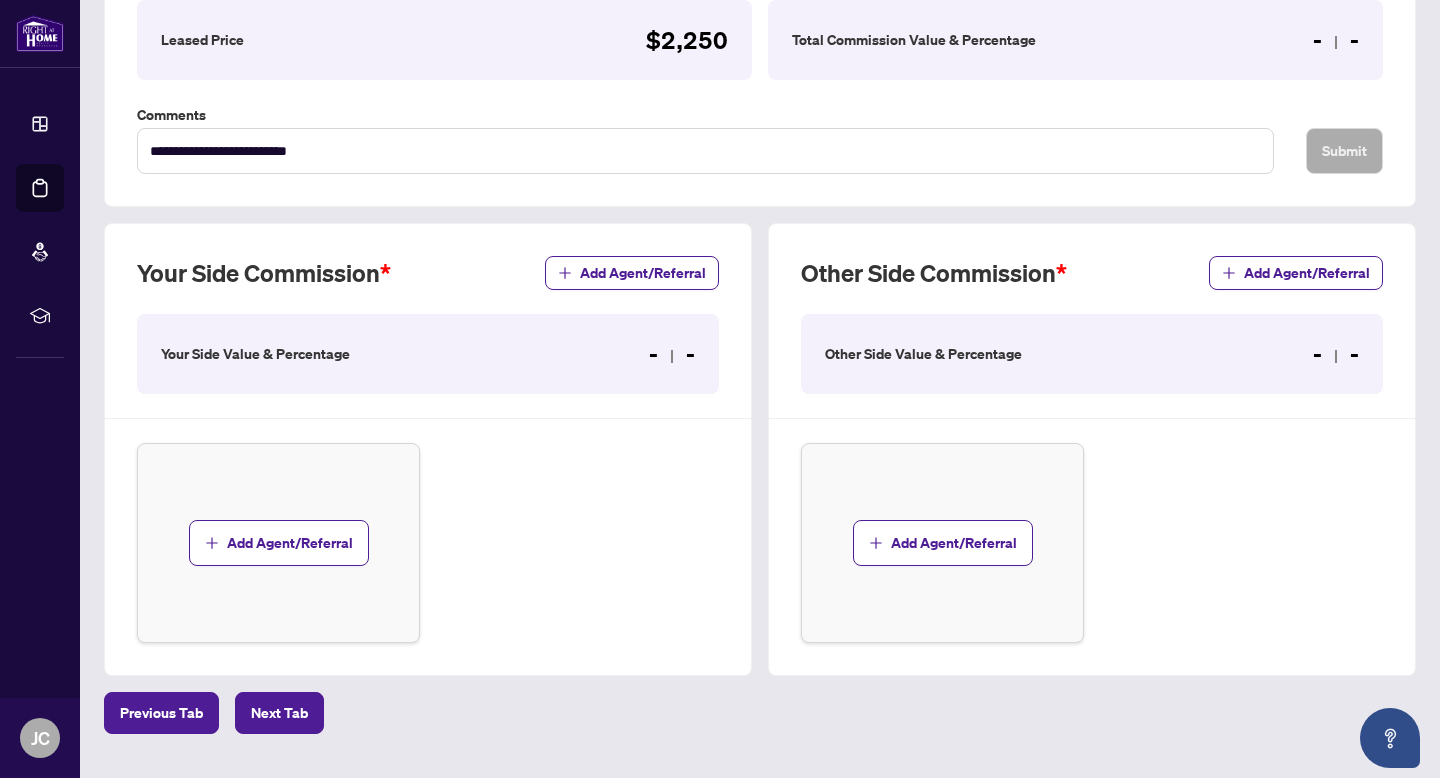scroll, scrollTop: 364, scrollLeft: 0, axis: vertical 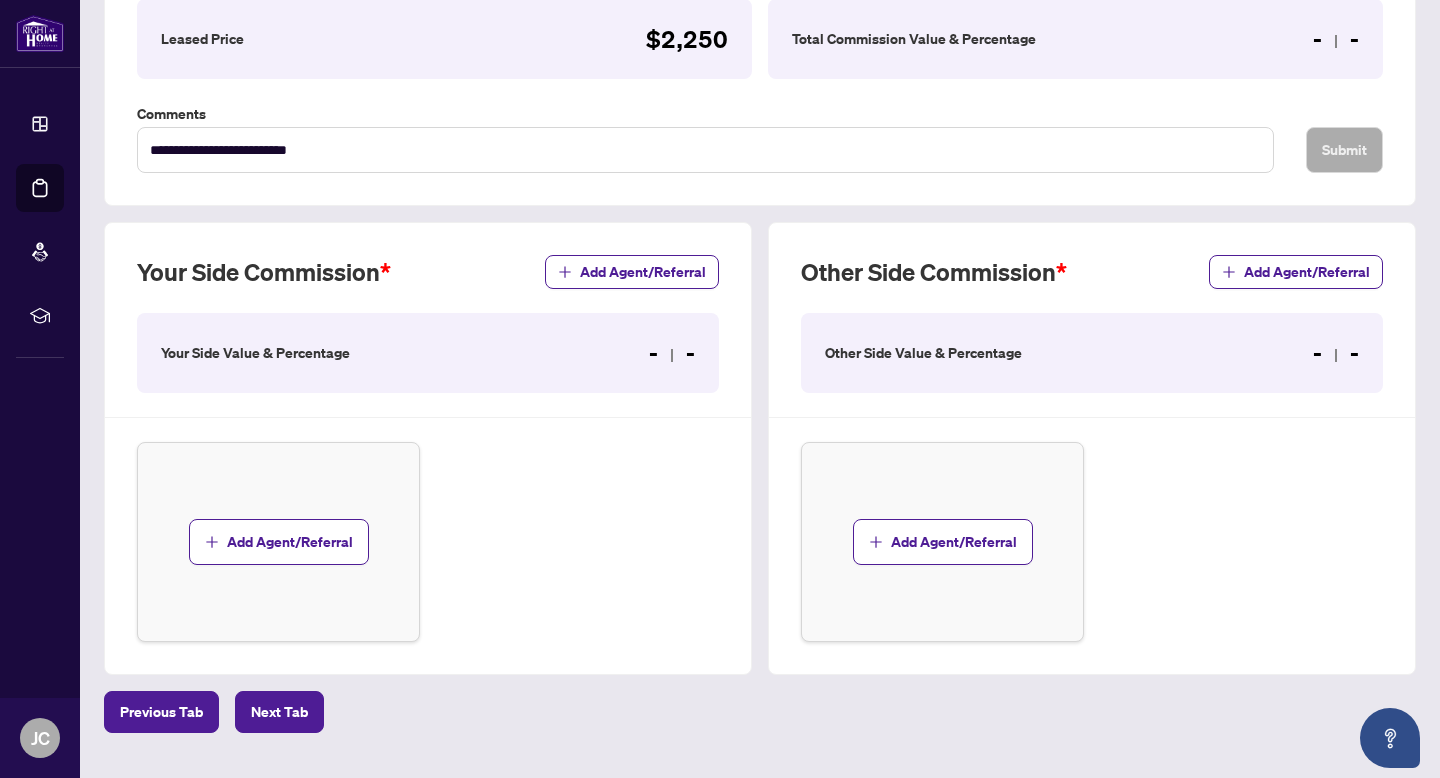 click on "Other Side Value & Percentage" at bounding box center (923, 353) 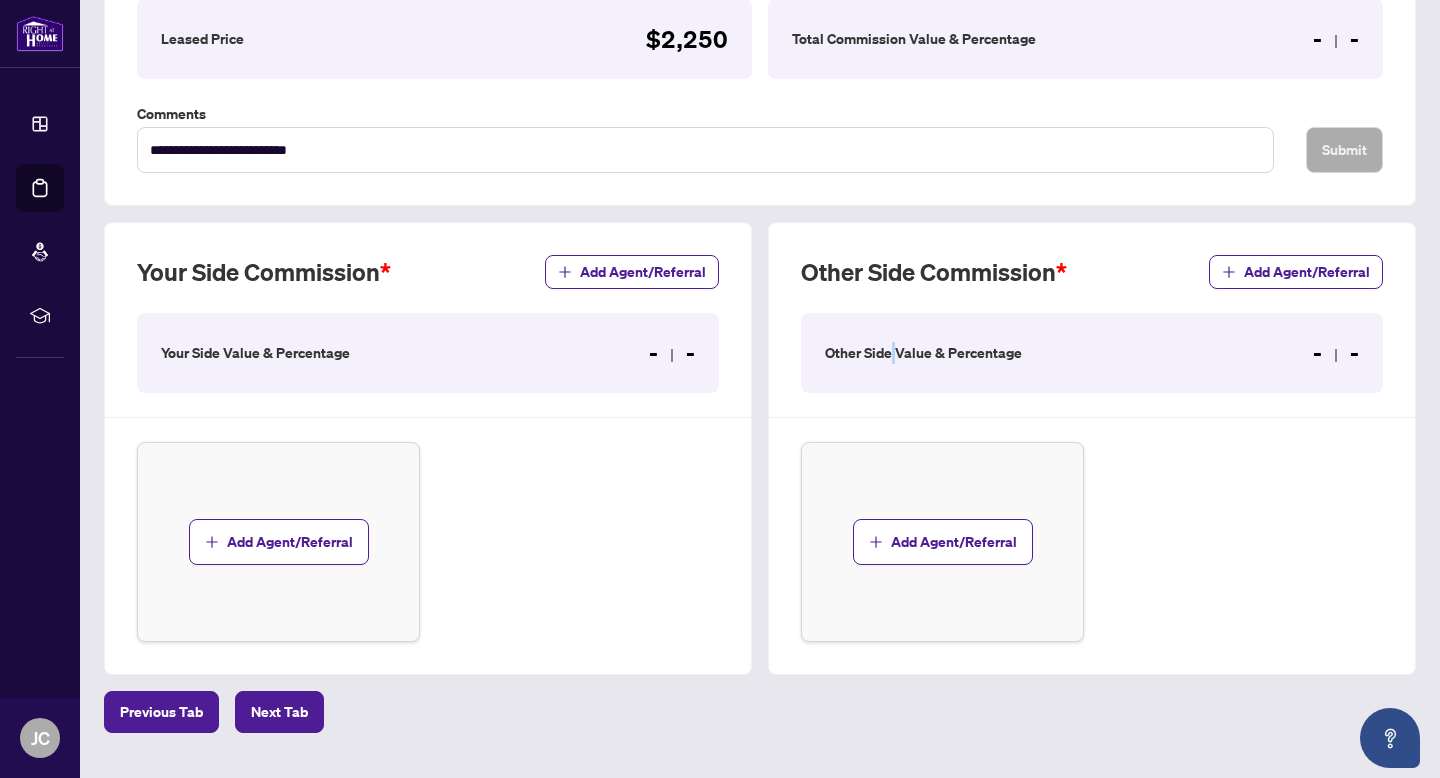 click on "Other Side Value & Percentage" at bounding box center (923, 353) 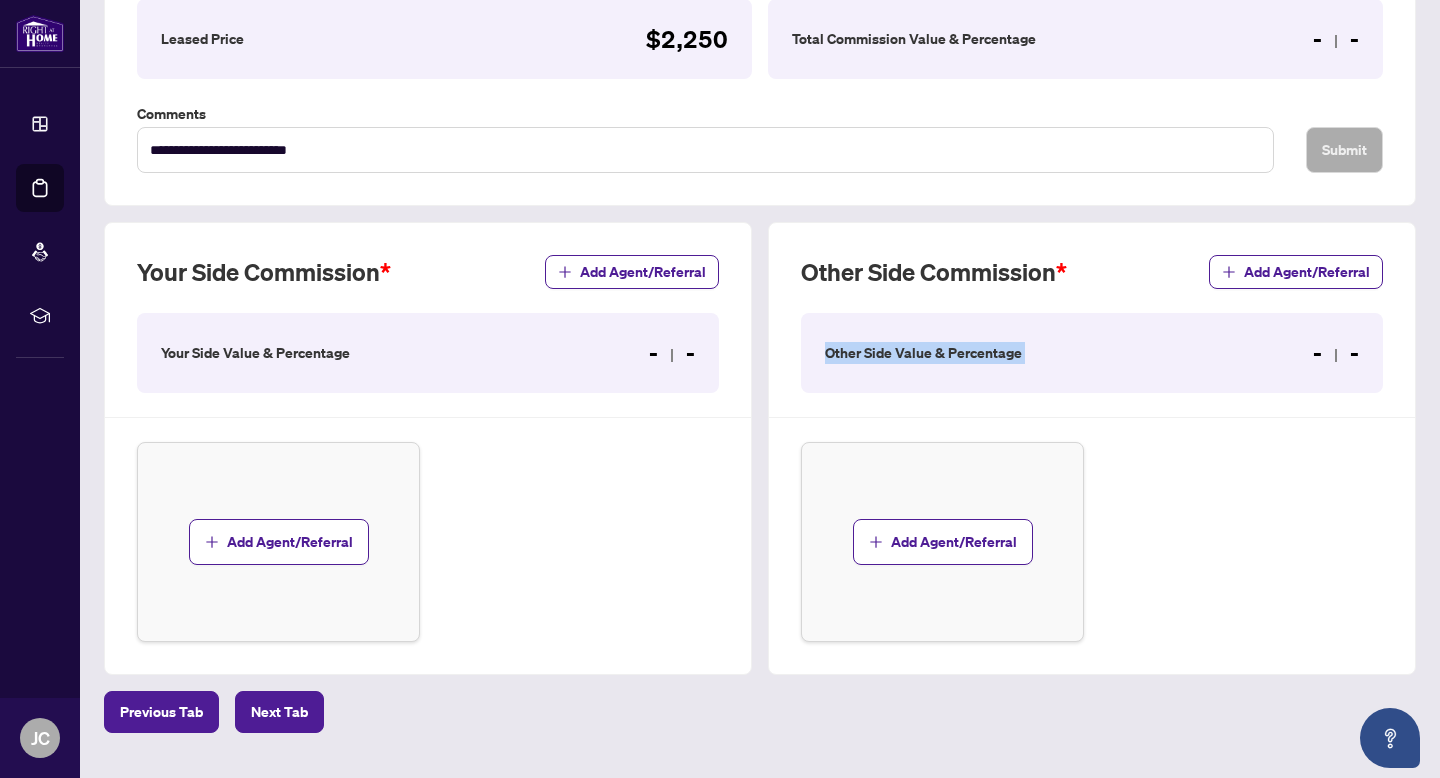 click on "Other Side Value & Percentage" at bounding box center (923, 353) 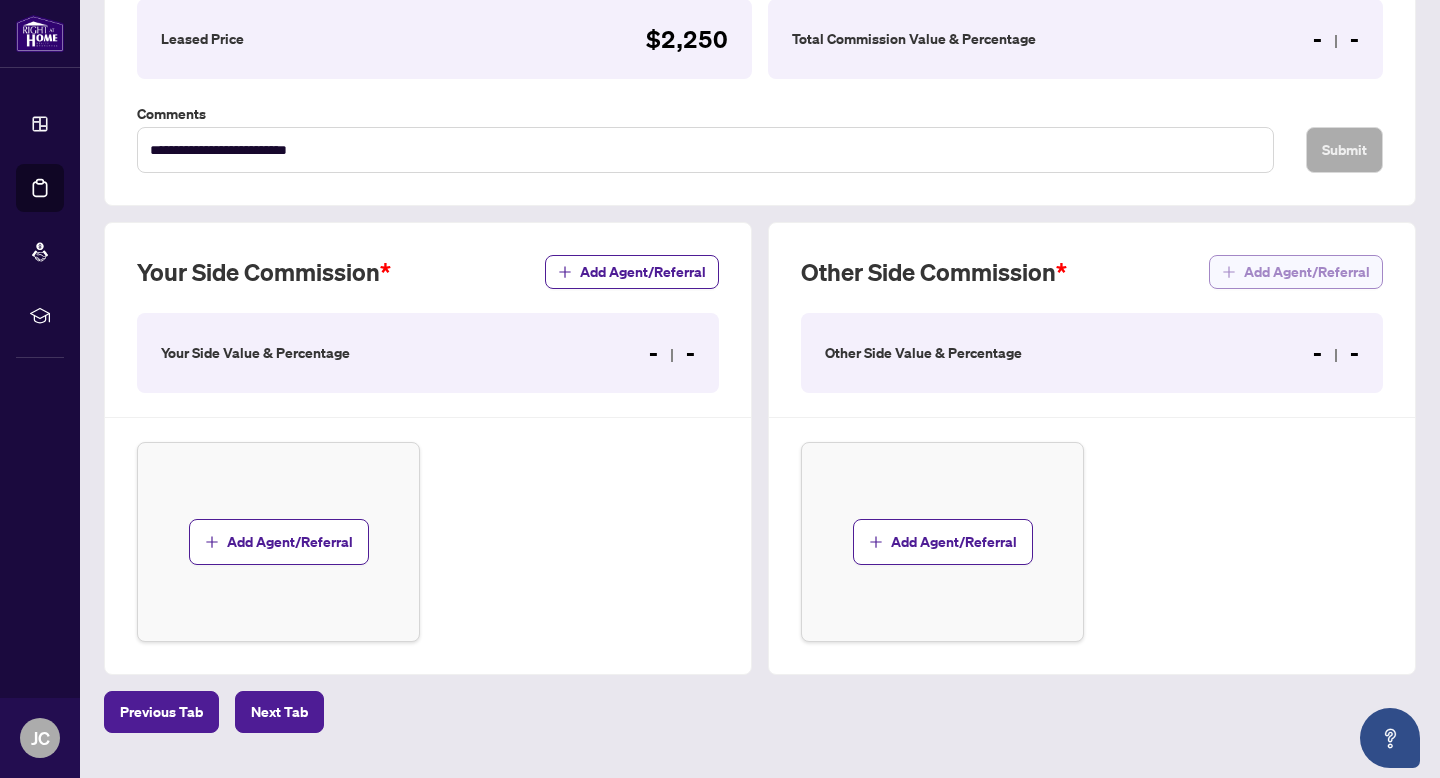 click on "Add Agent/Referral" at bounding box center [1296, 272] 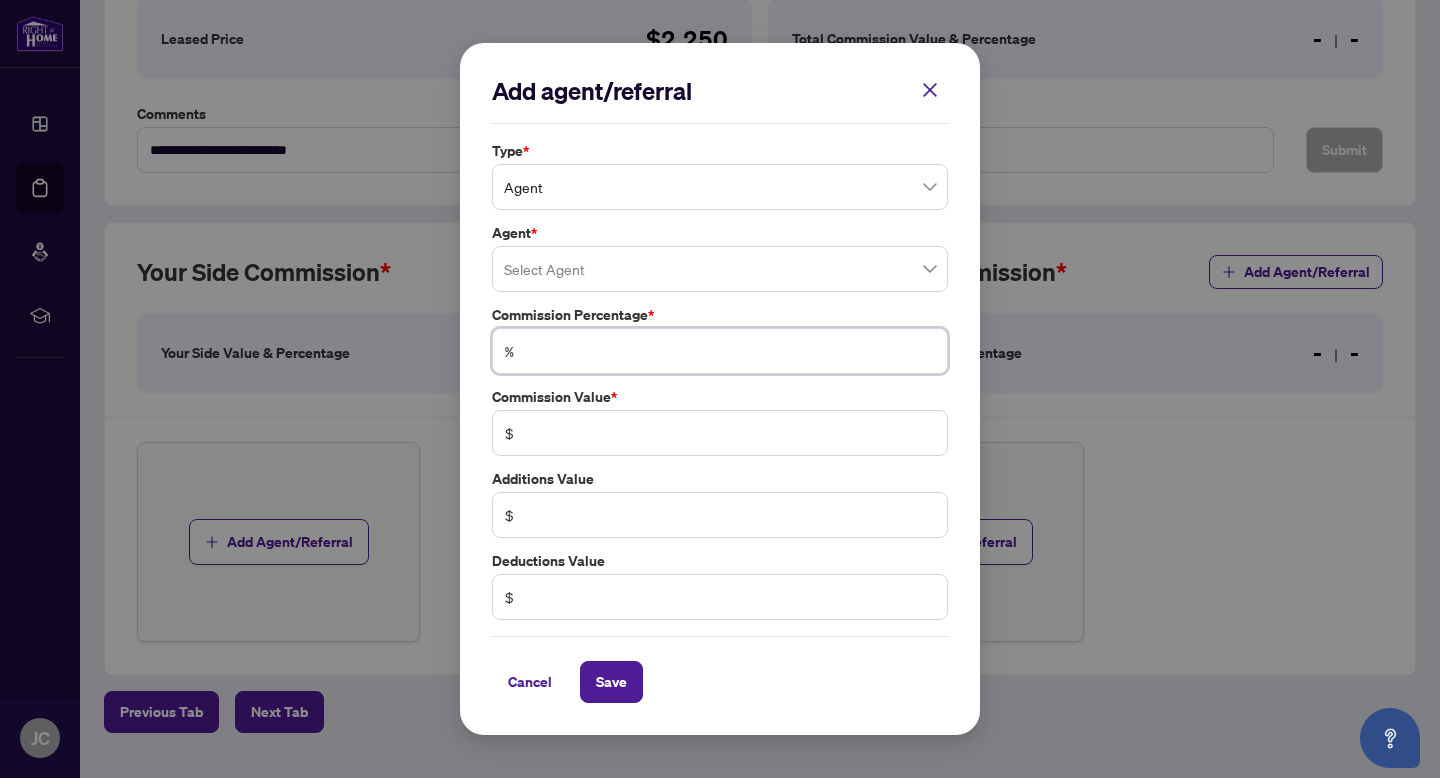 click at bounding box center (730, 351) 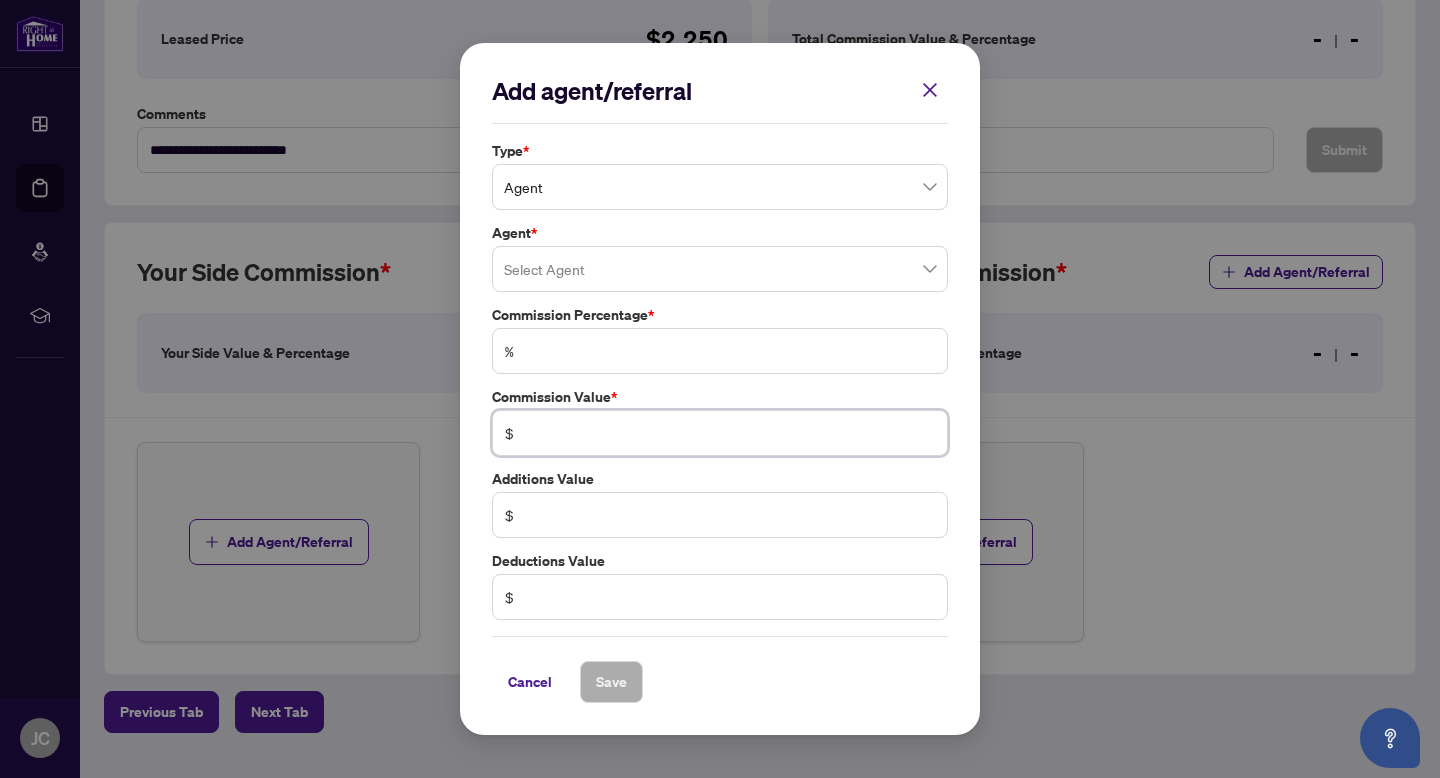 click at bounding box center (730, 433) 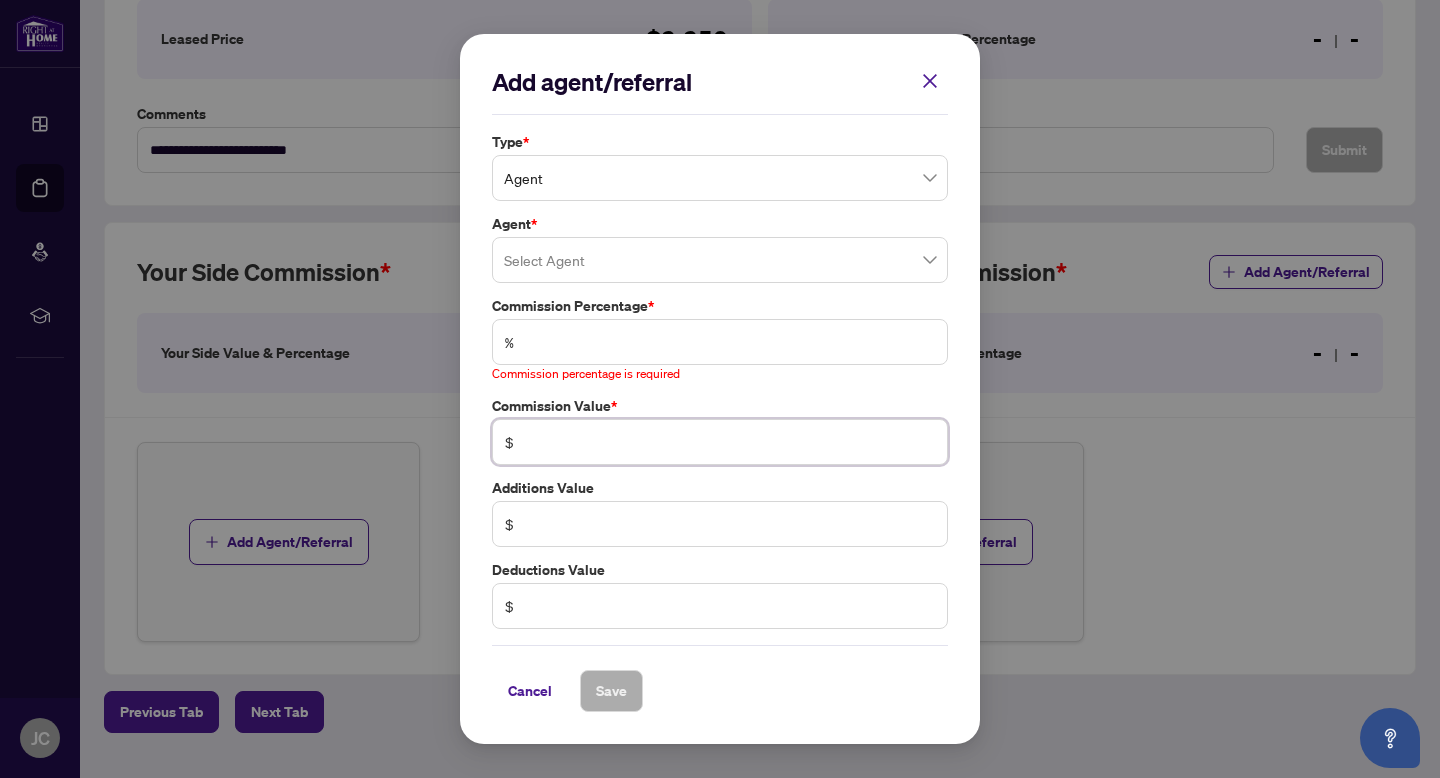 type on "******" 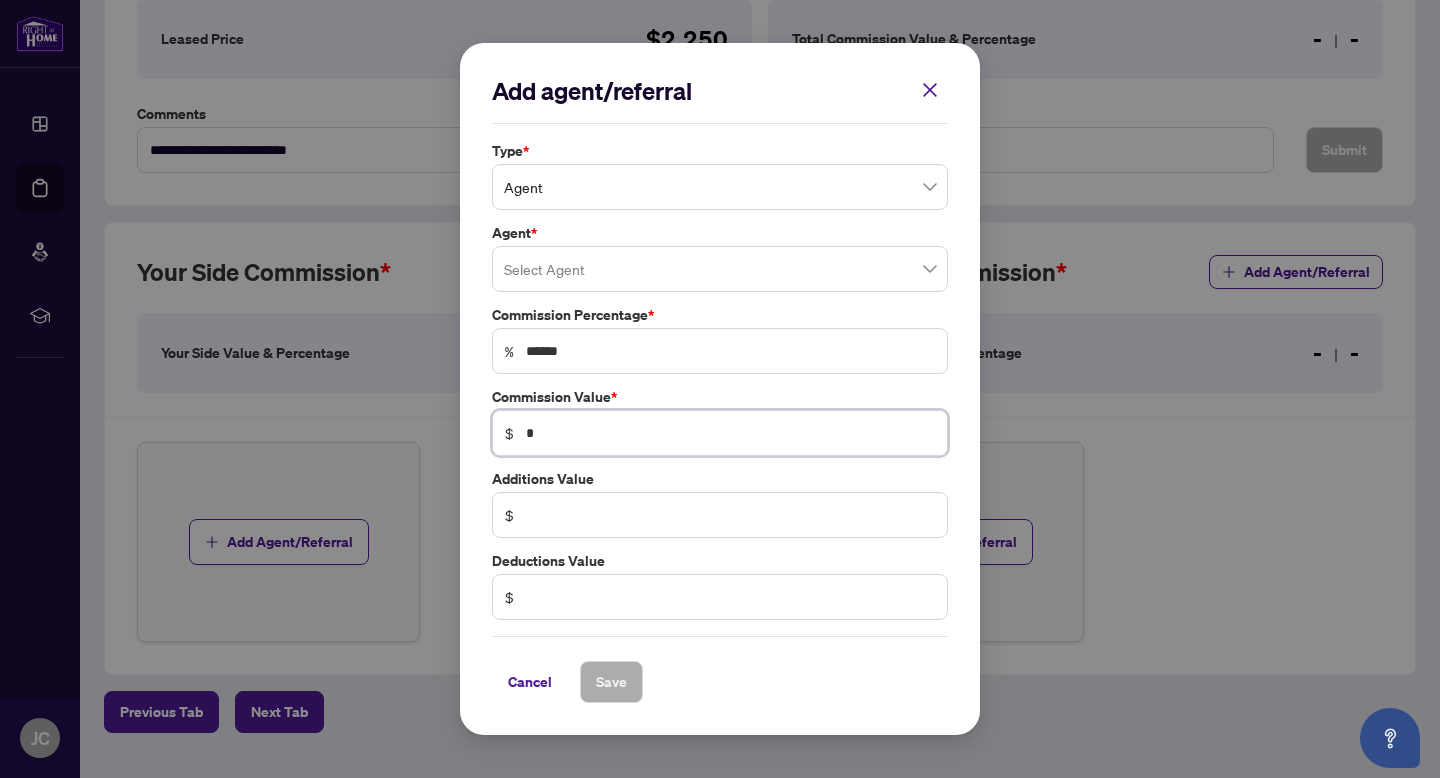 type on "******" 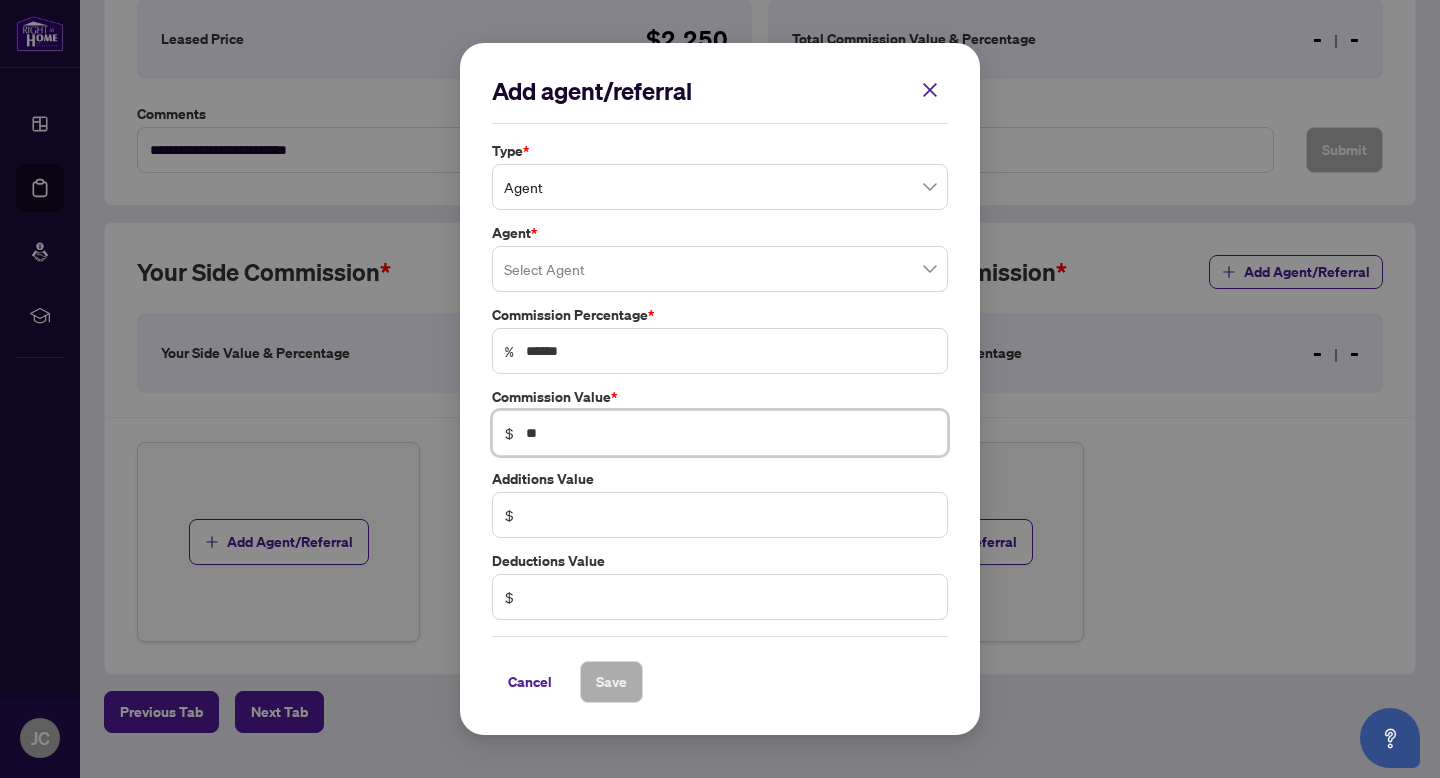 type on "******" 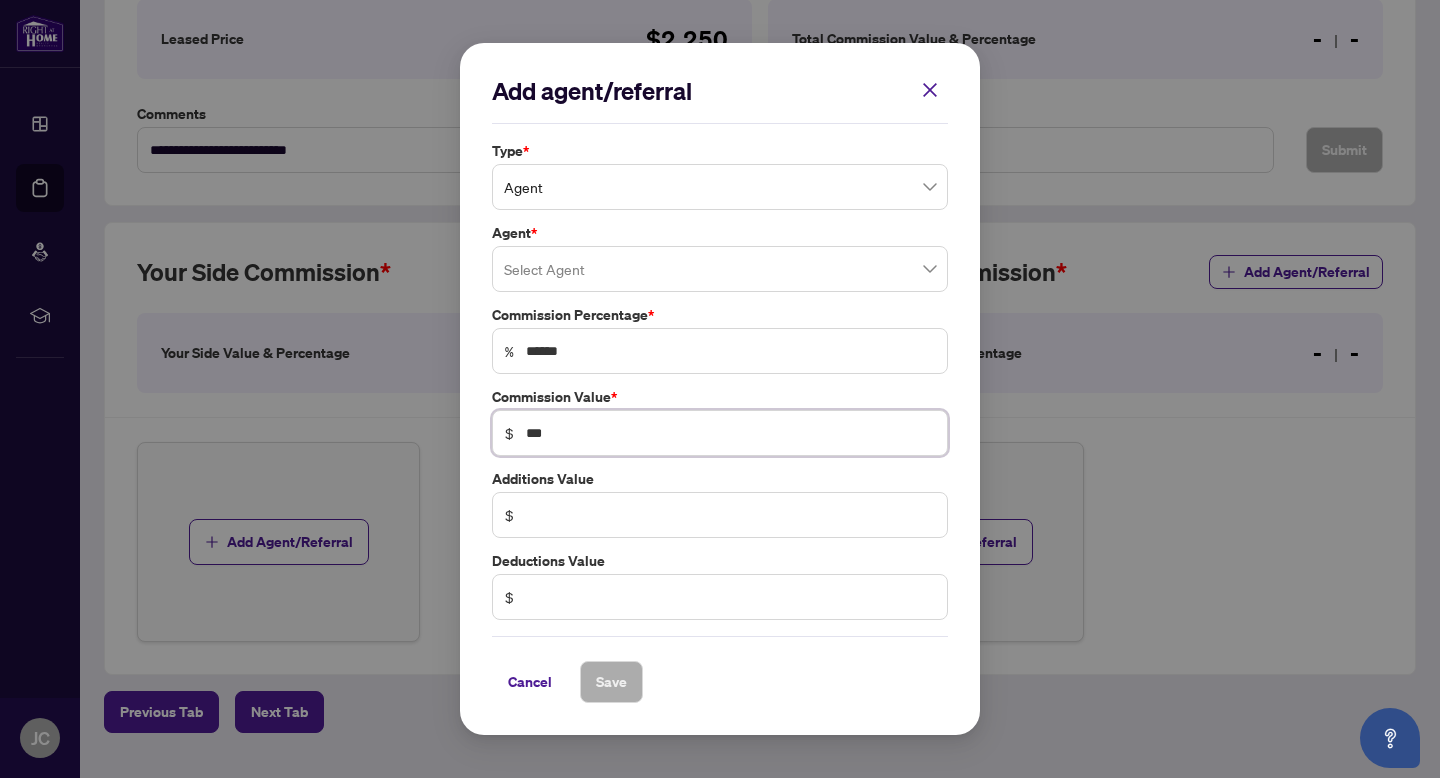 type on "**" 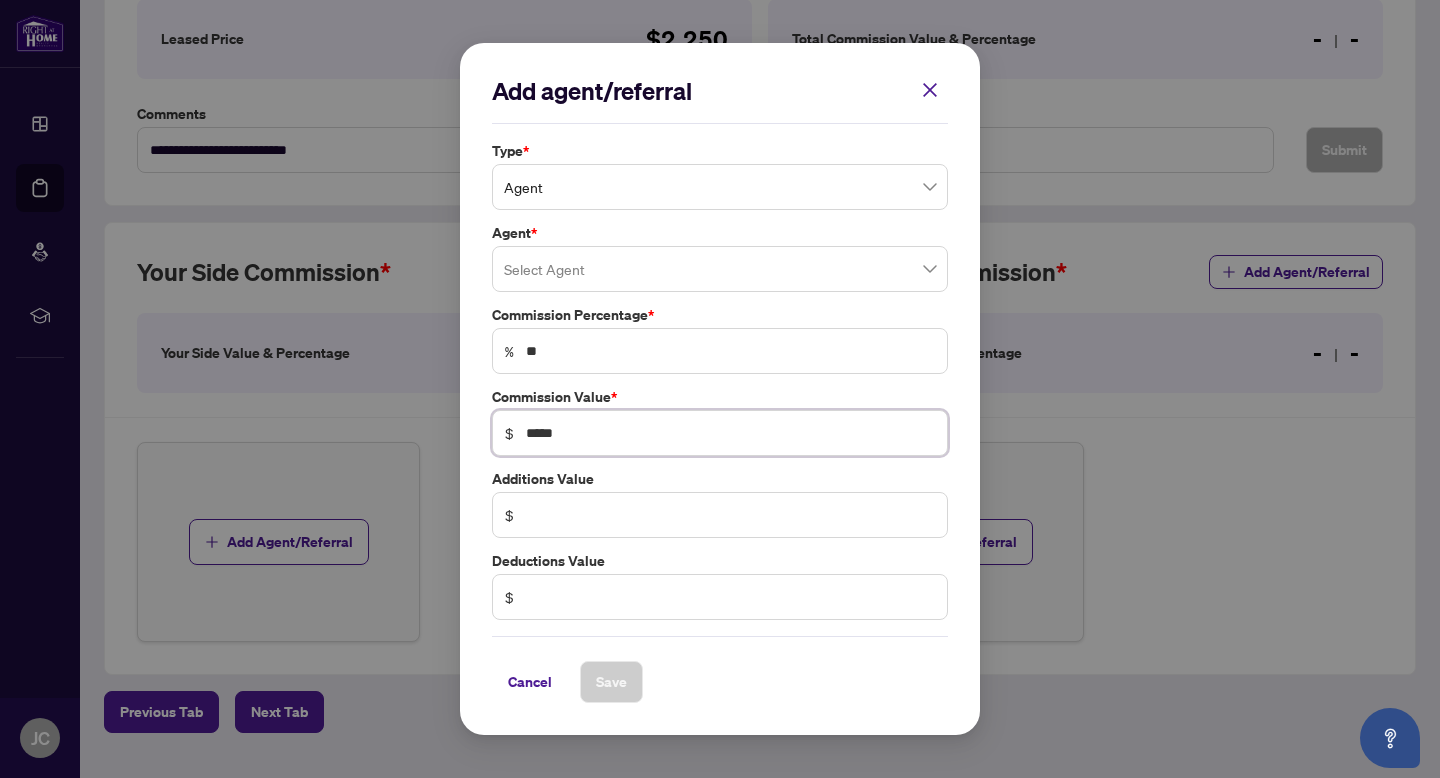 type on "*****" 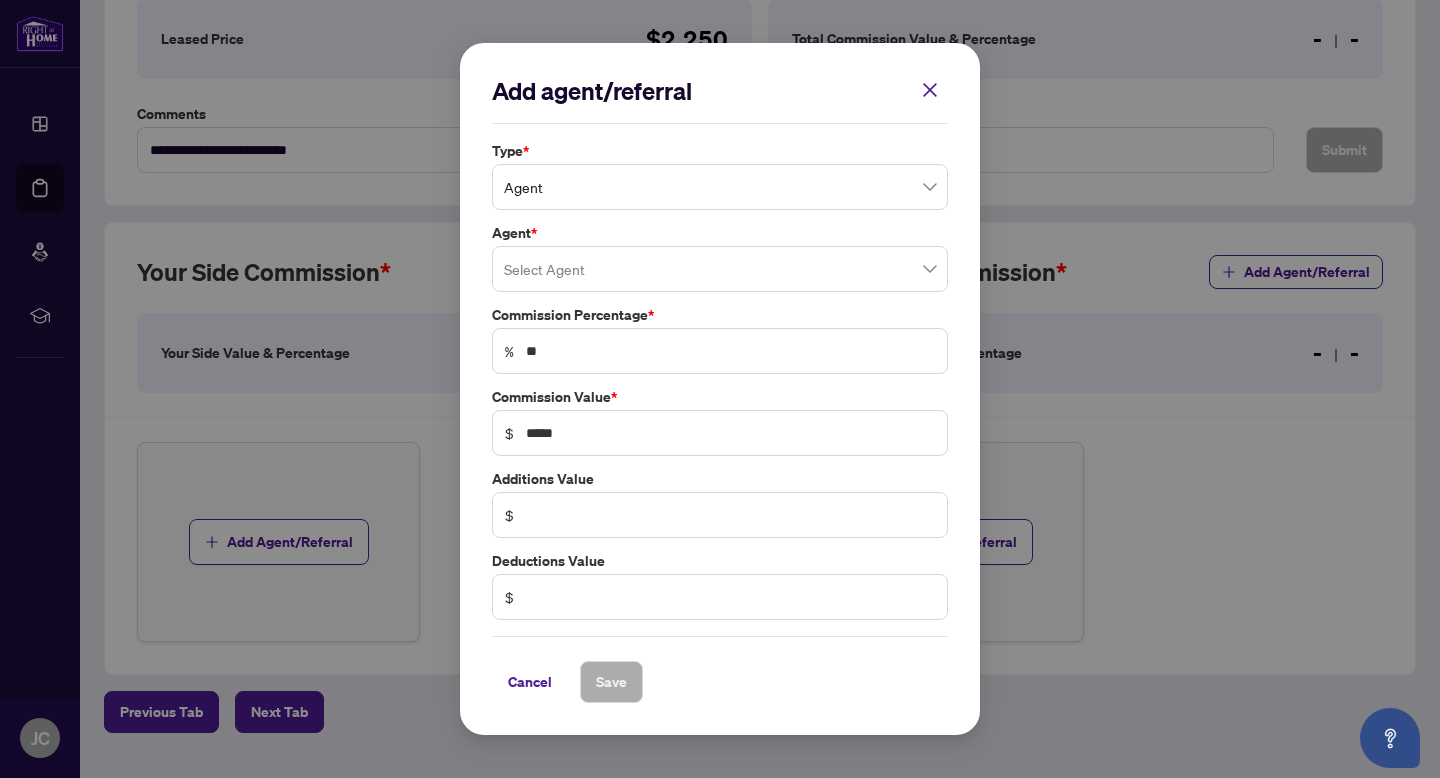 click at bounding box center [720, 269] 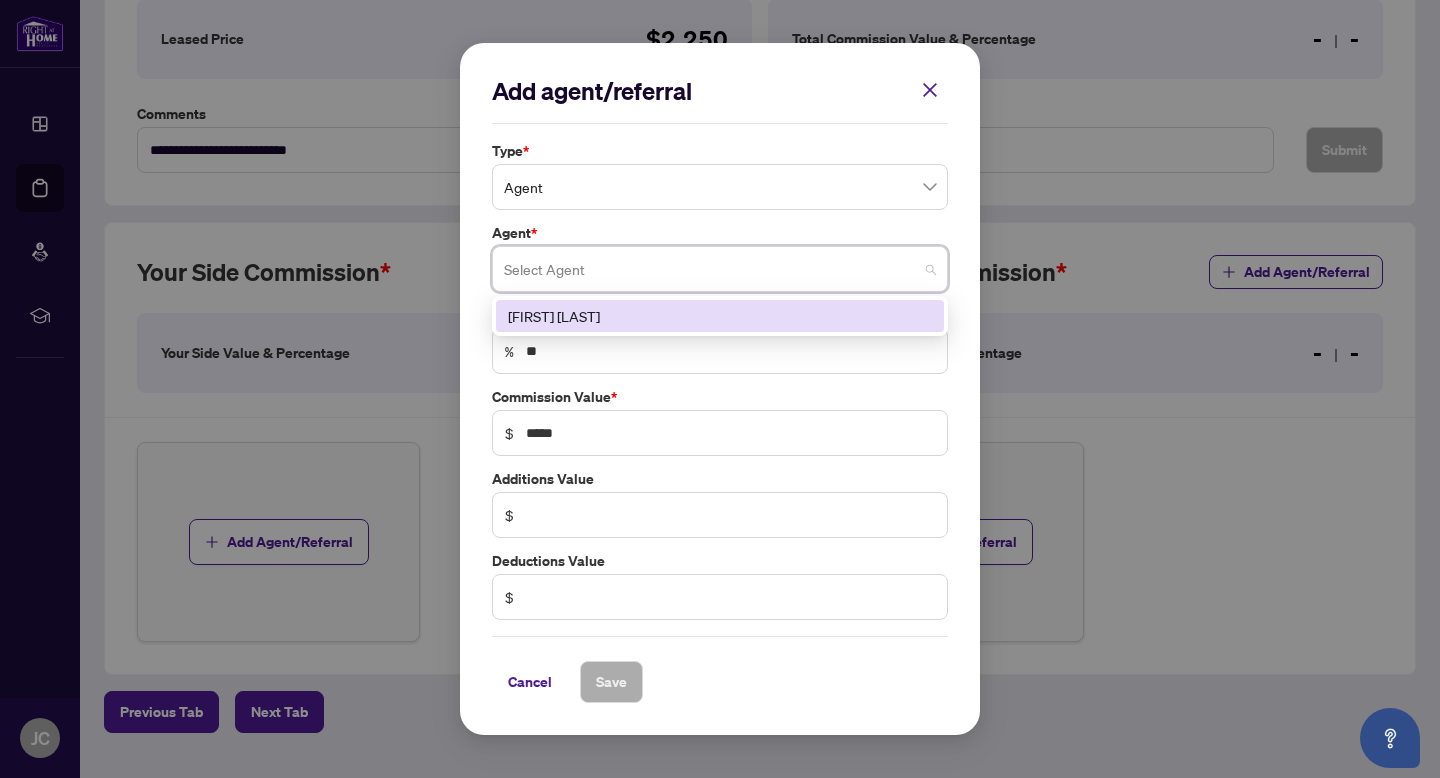 click on "Agent *" at bounding box center [720, 233] 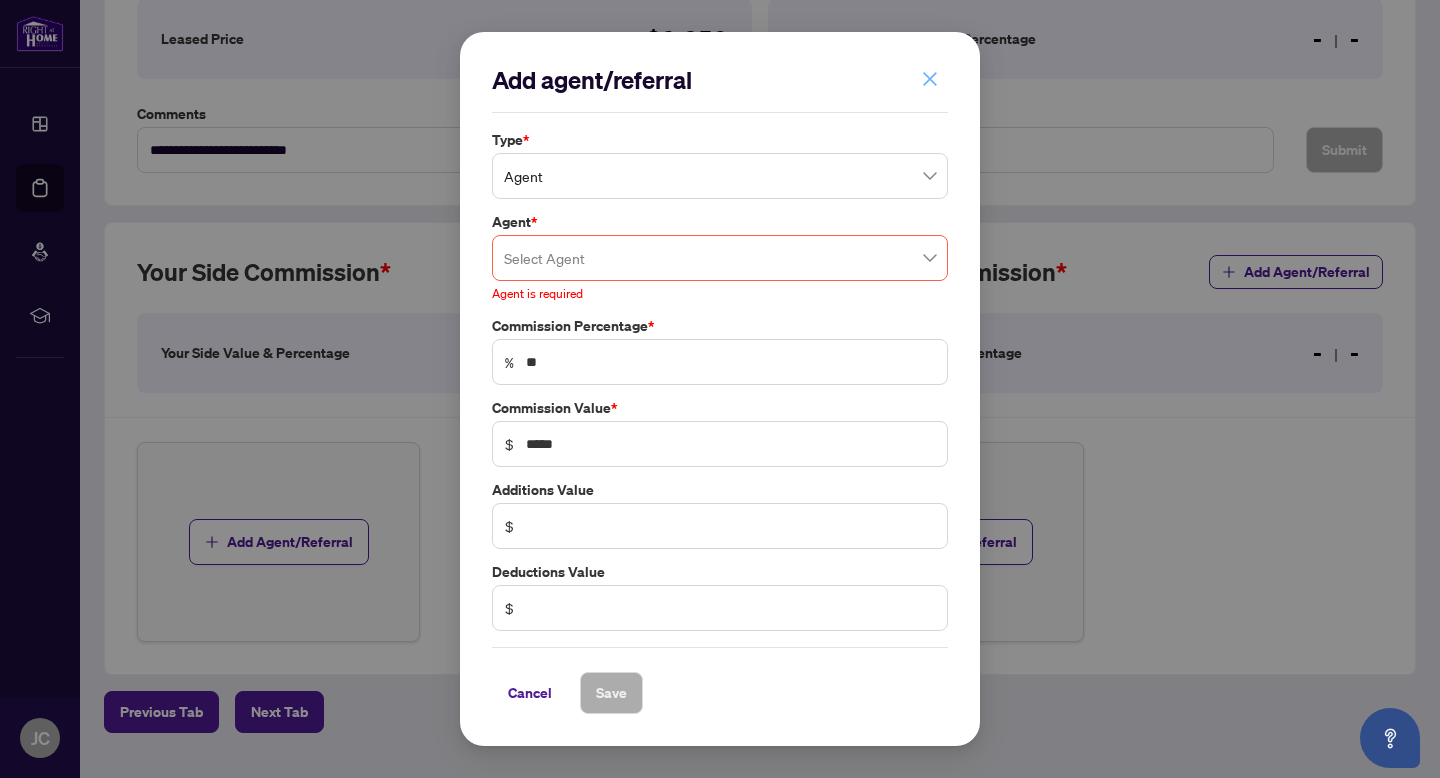 click 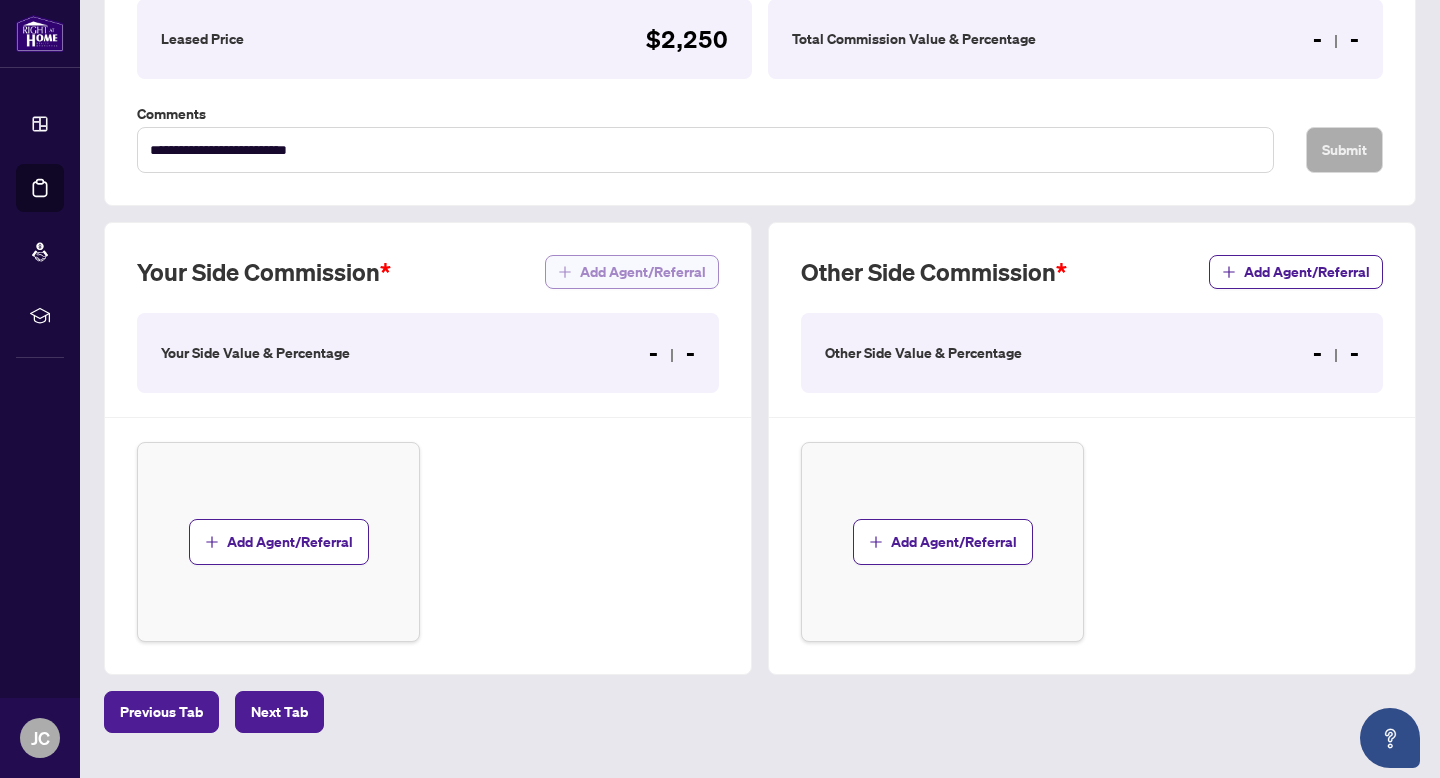 click on "Add Agent/Referral" at bounding box center [643, 272] 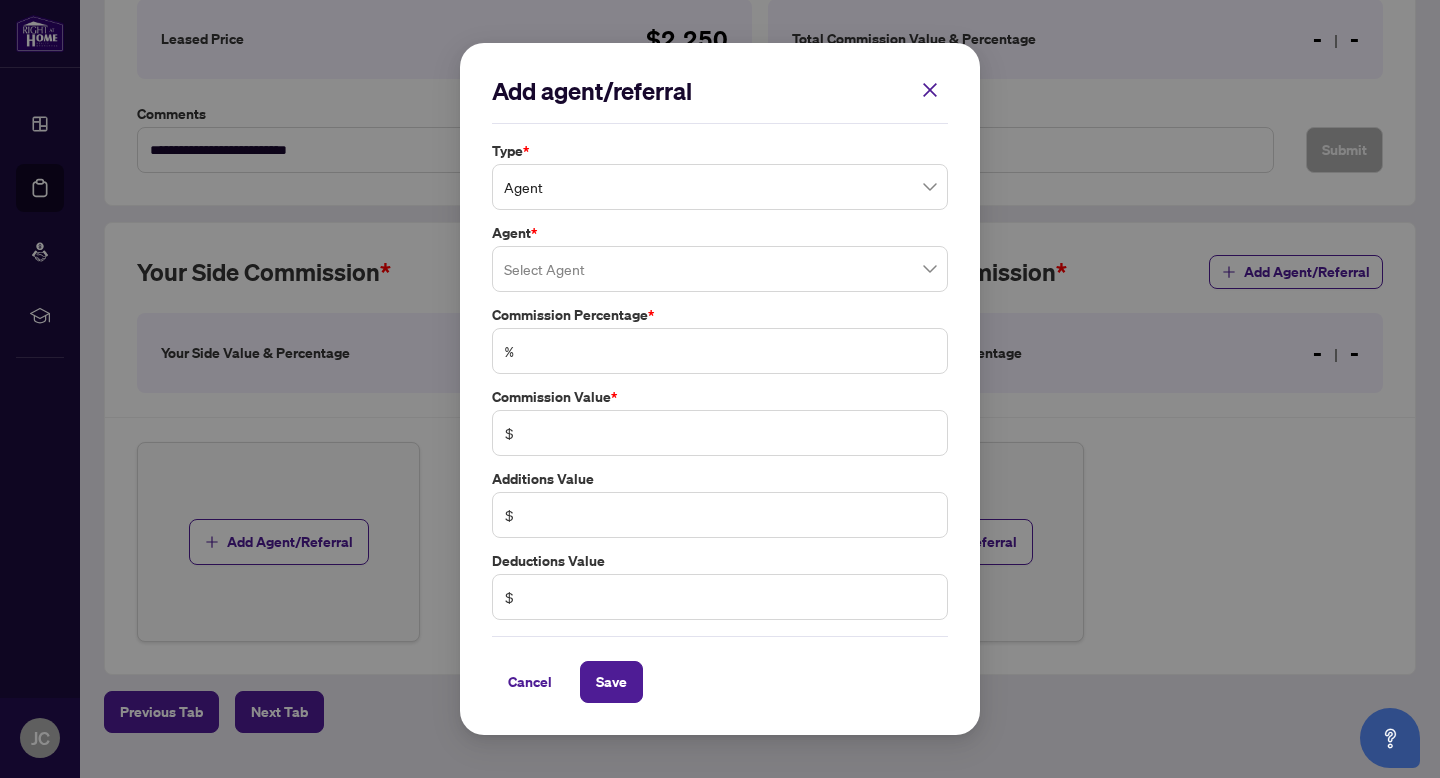 click at bounding box center [720, 269] 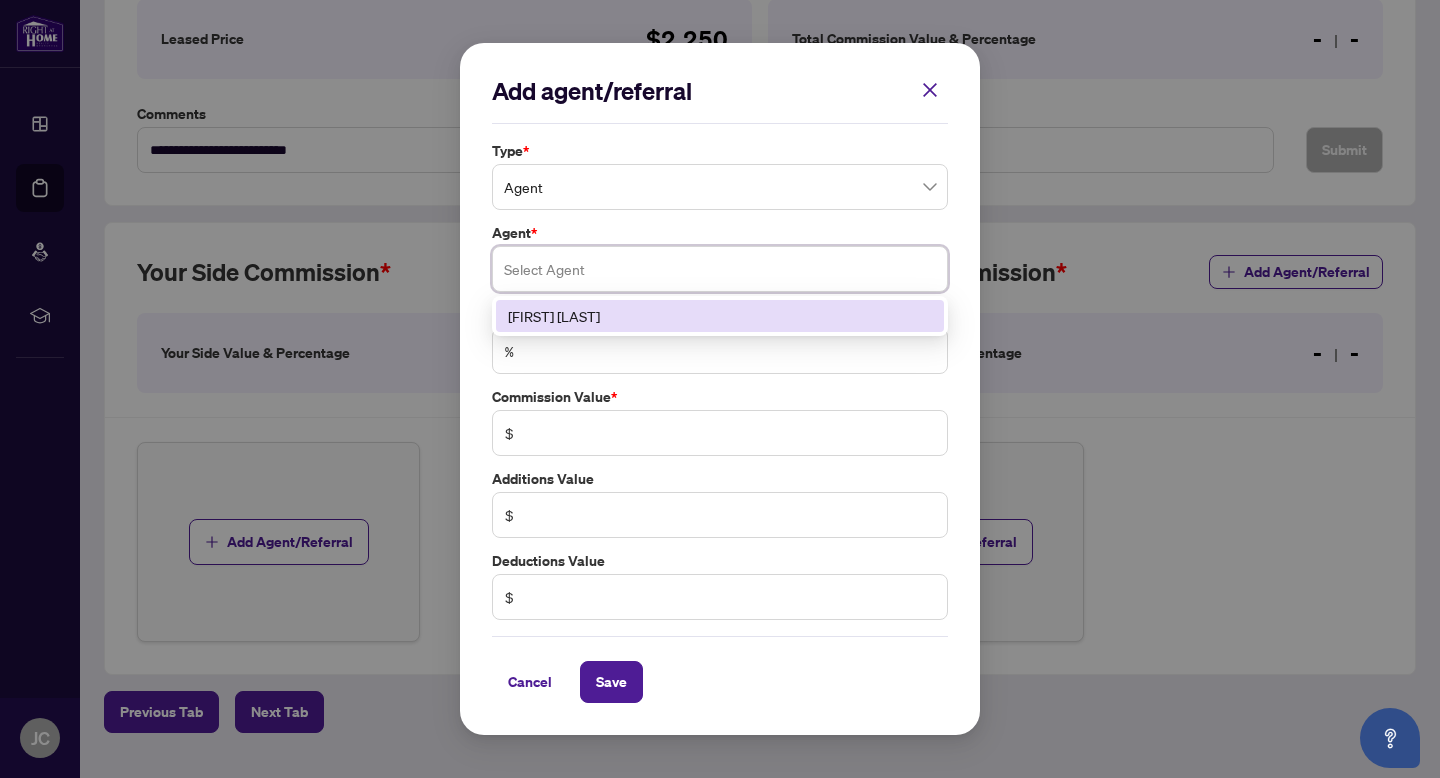 click on "[FIRST] [LAST]" at bounding box center [720, 316] 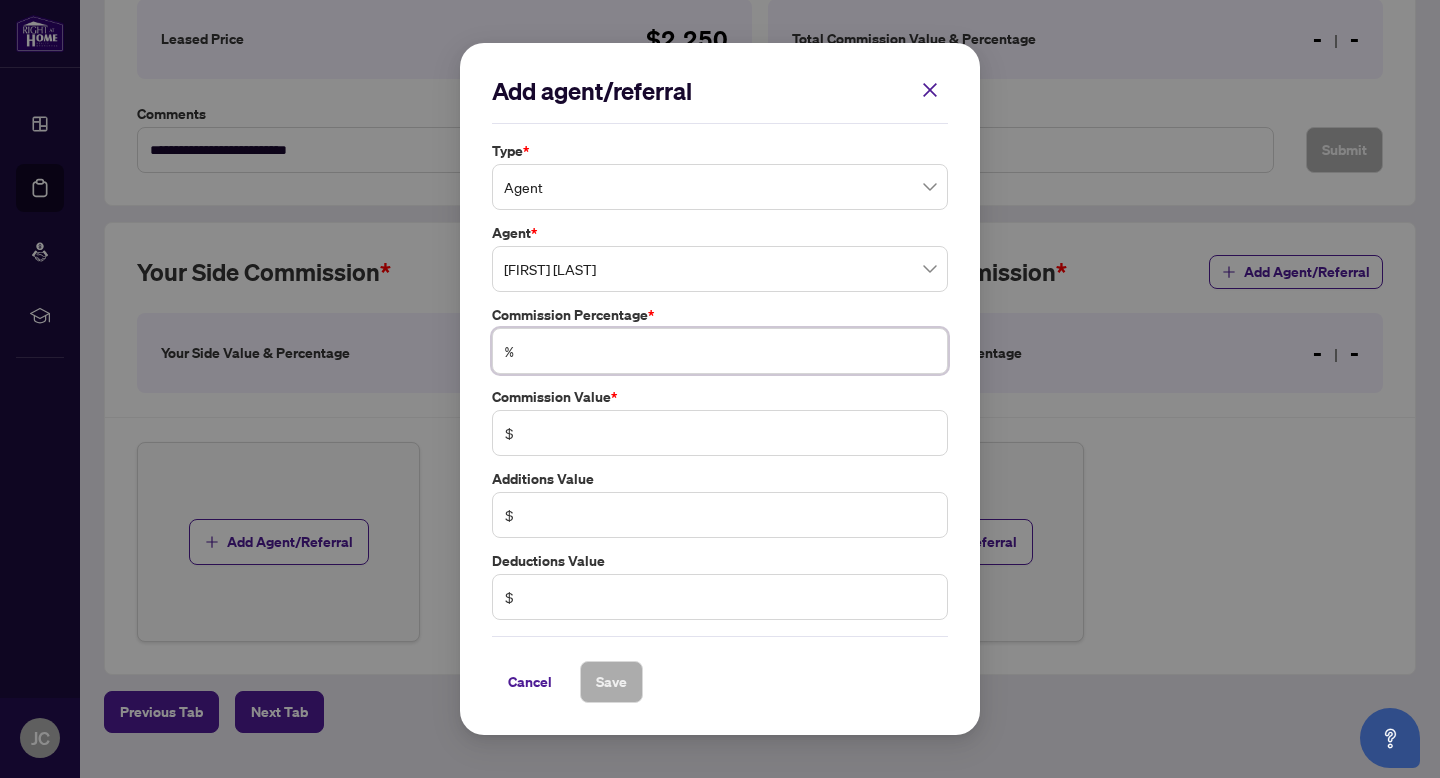 click at bounding box center (730, 351) 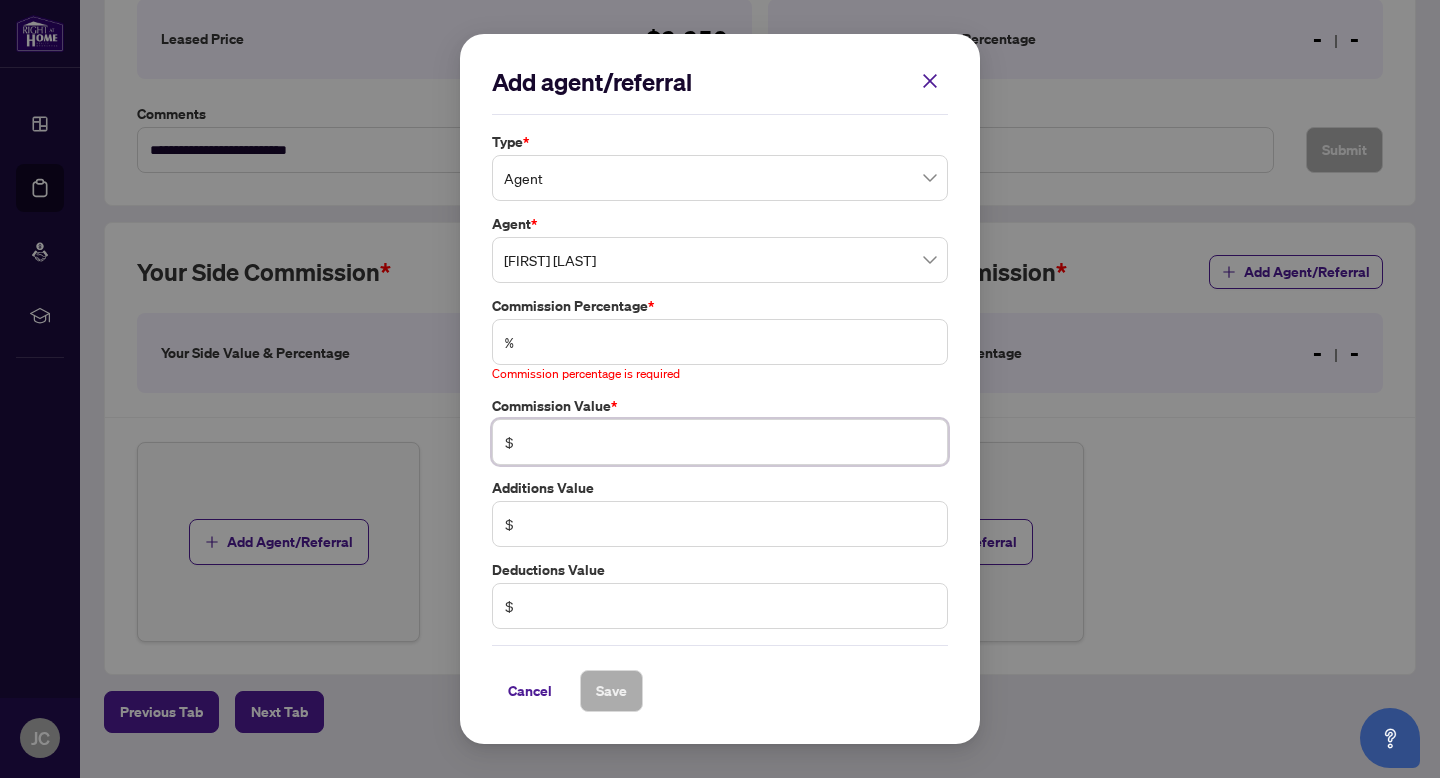 click at bounding box center (730, 442) 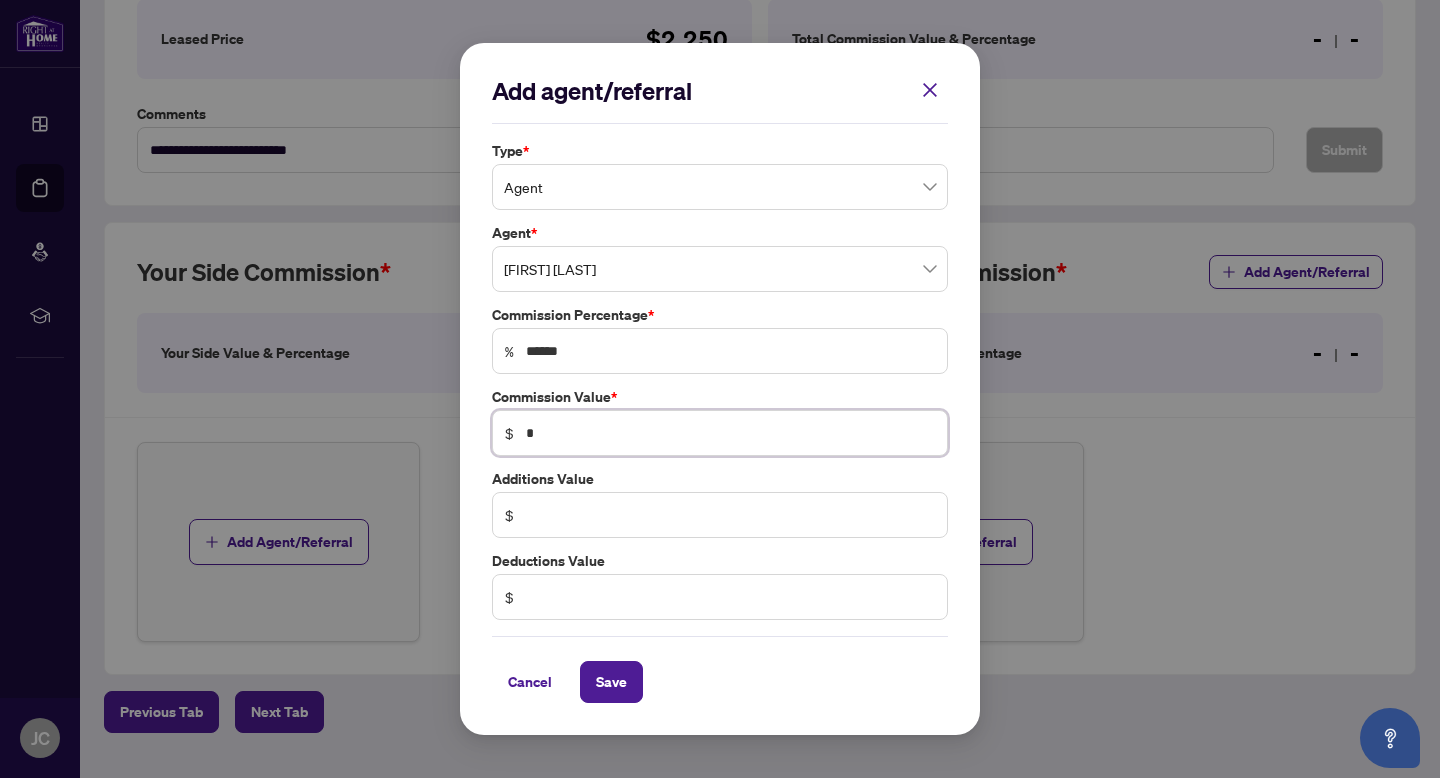 type on "******" 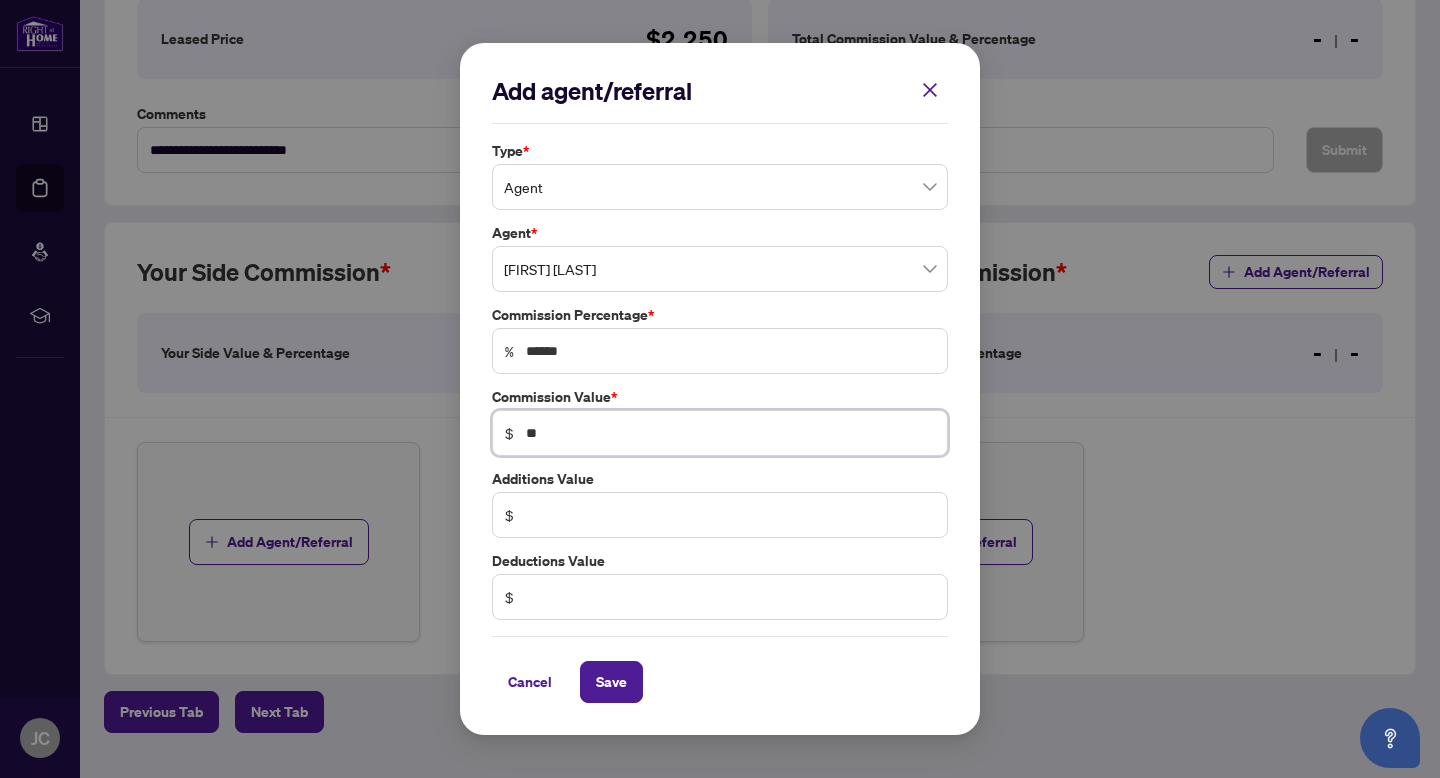 type on "*******" 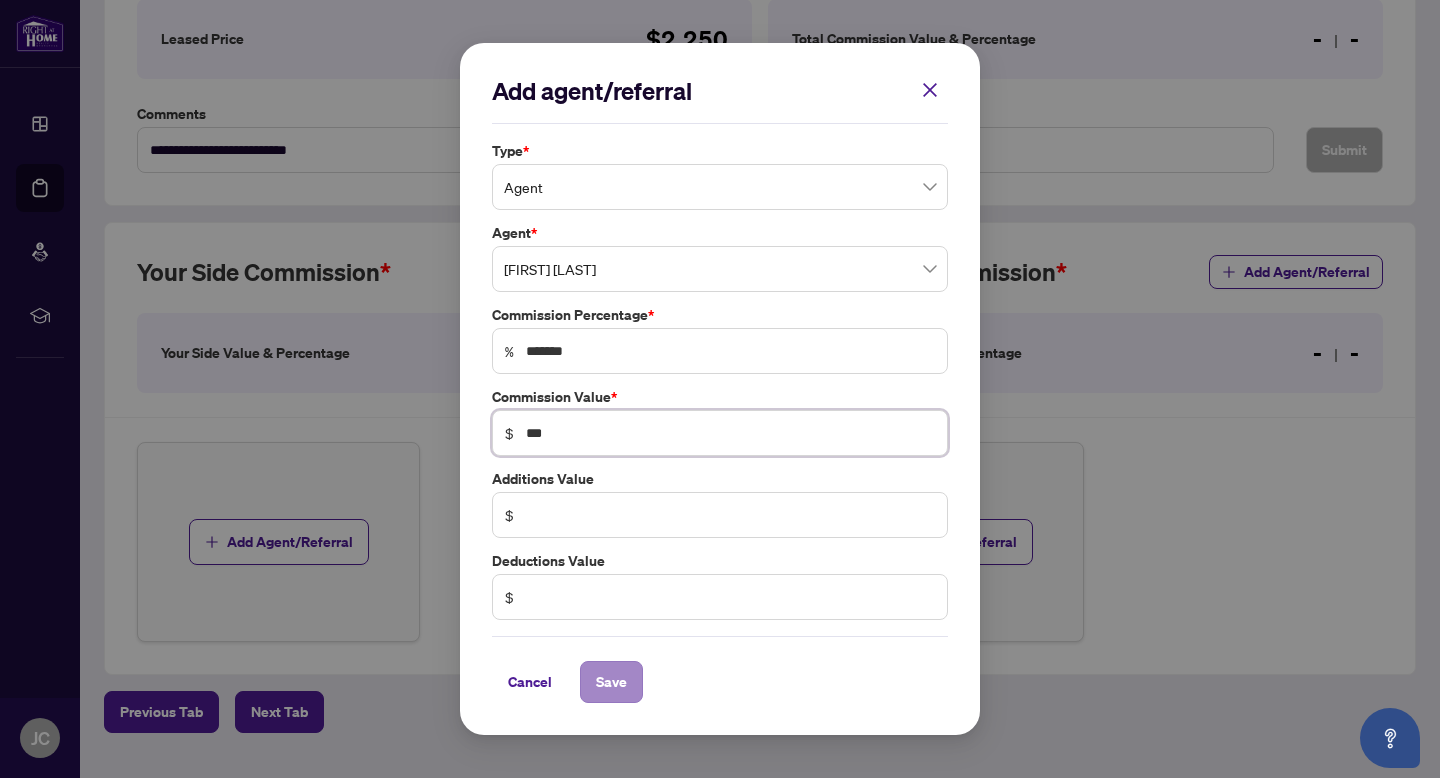 type on "***" 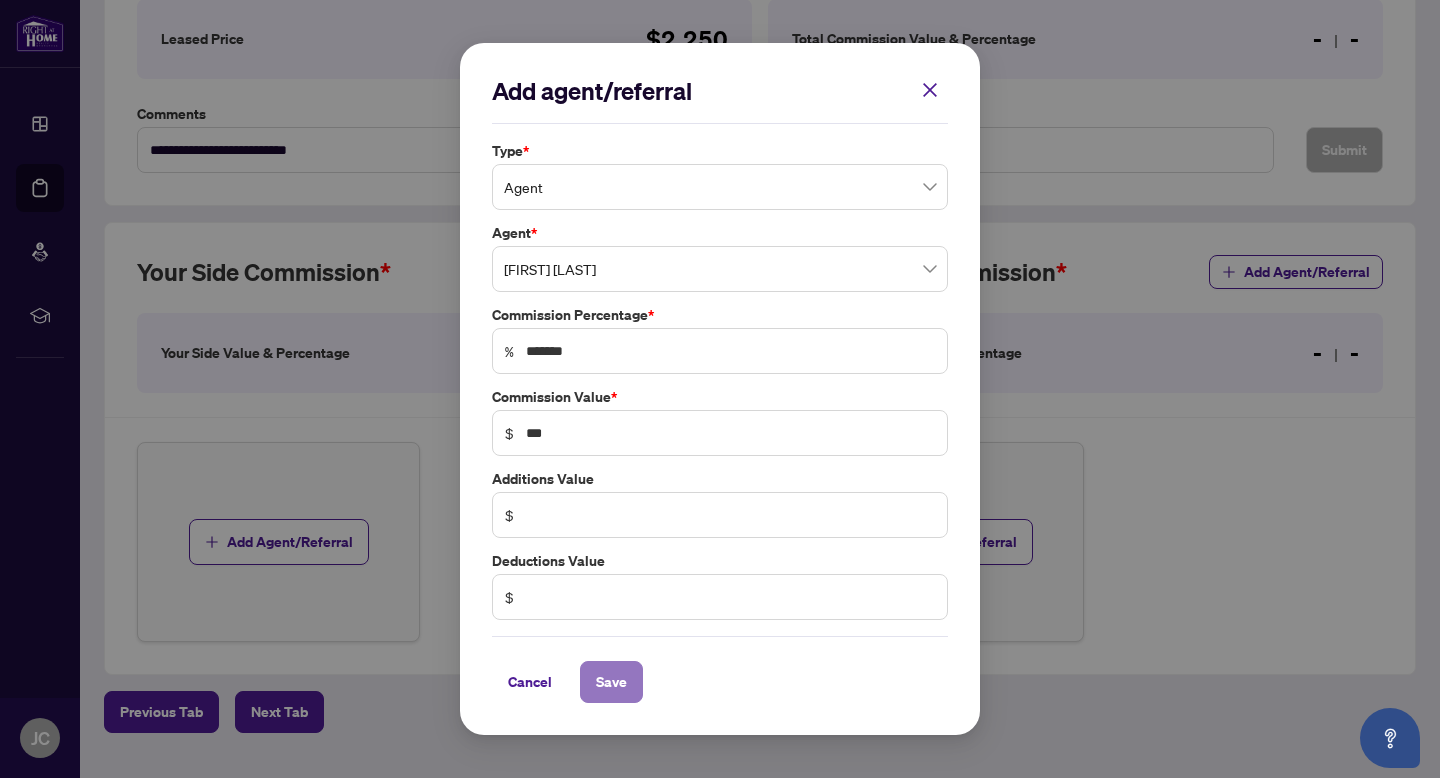 click on "Save" at bounding box center (611, 682) 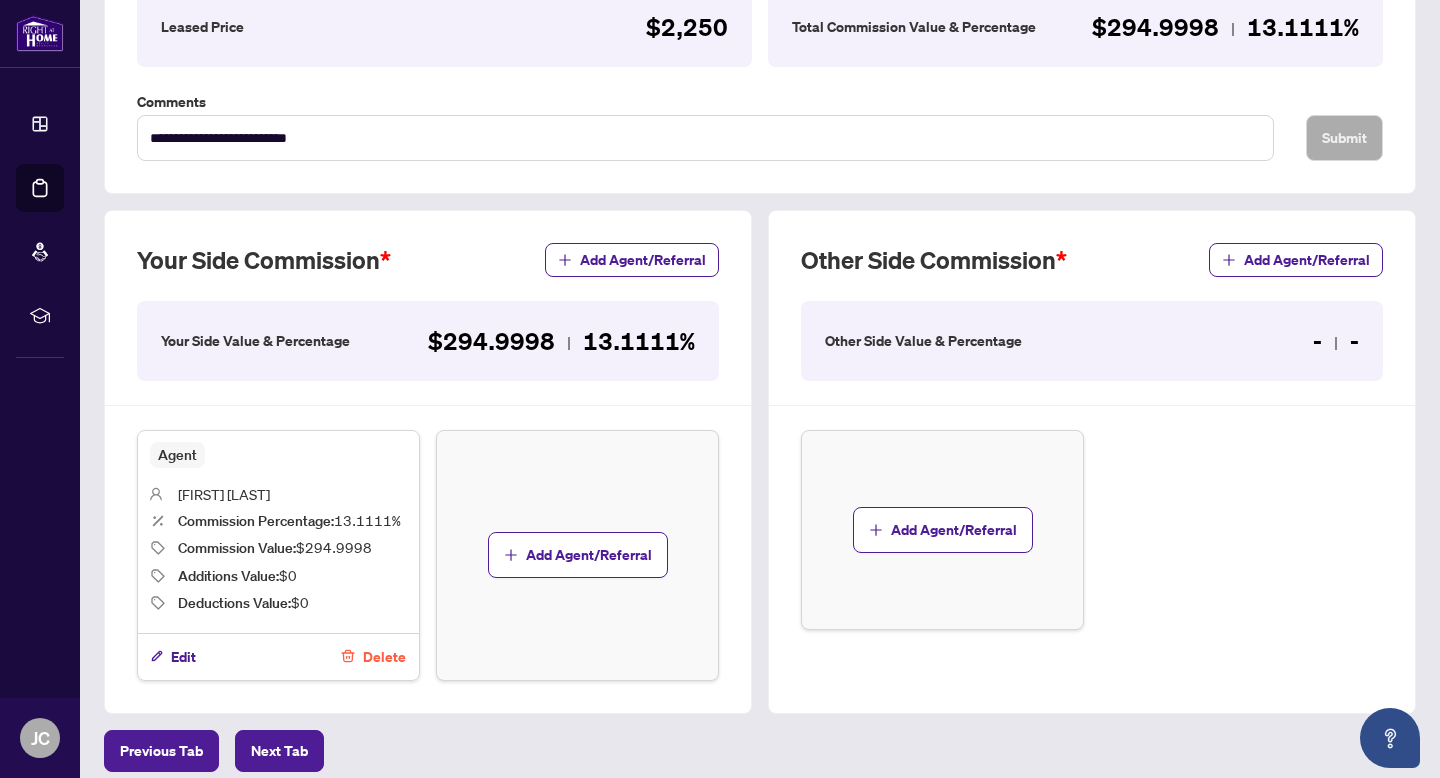 scroll, scrollTop: 380, scrollLeft: 0, axis: vertical 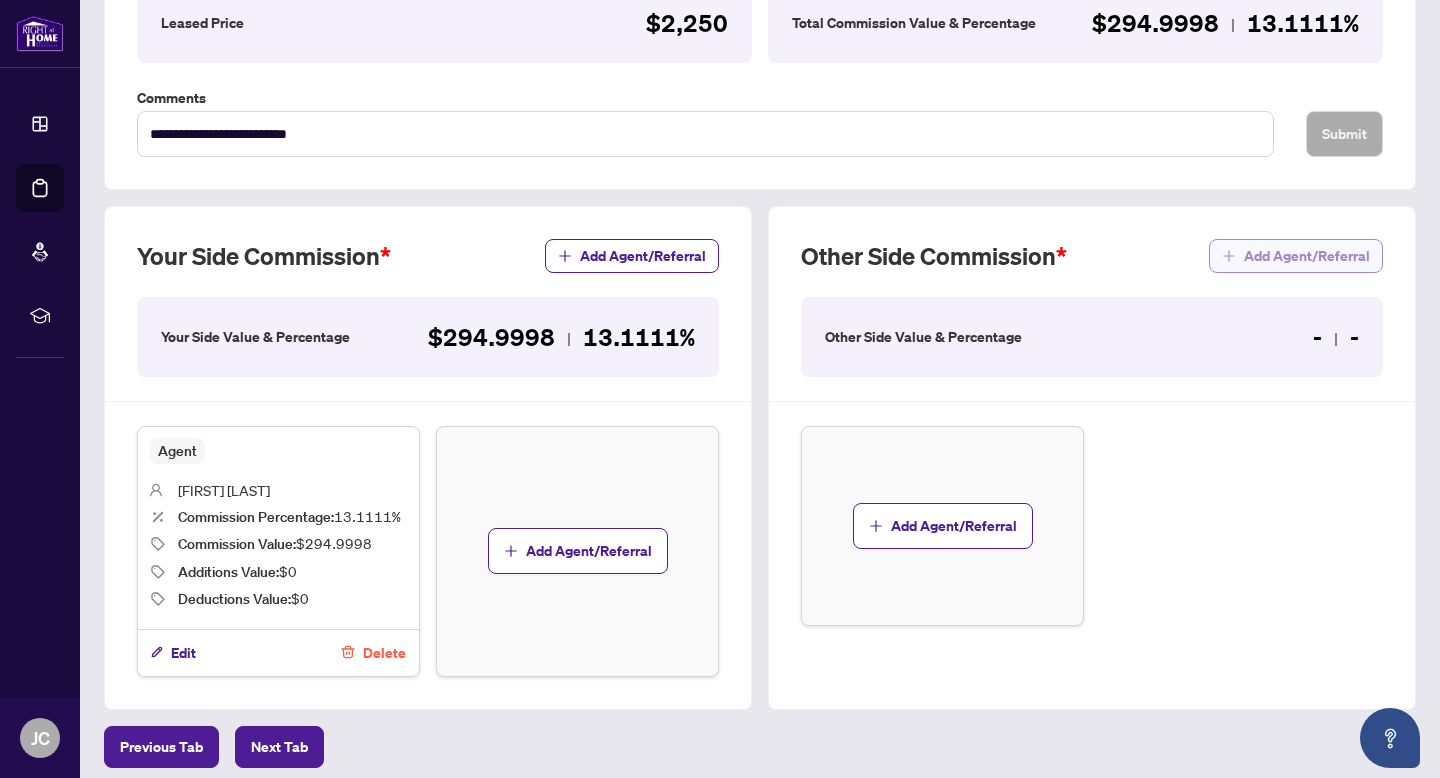 click on "Add Agent/Referral" at bounding box center [1307, 256] 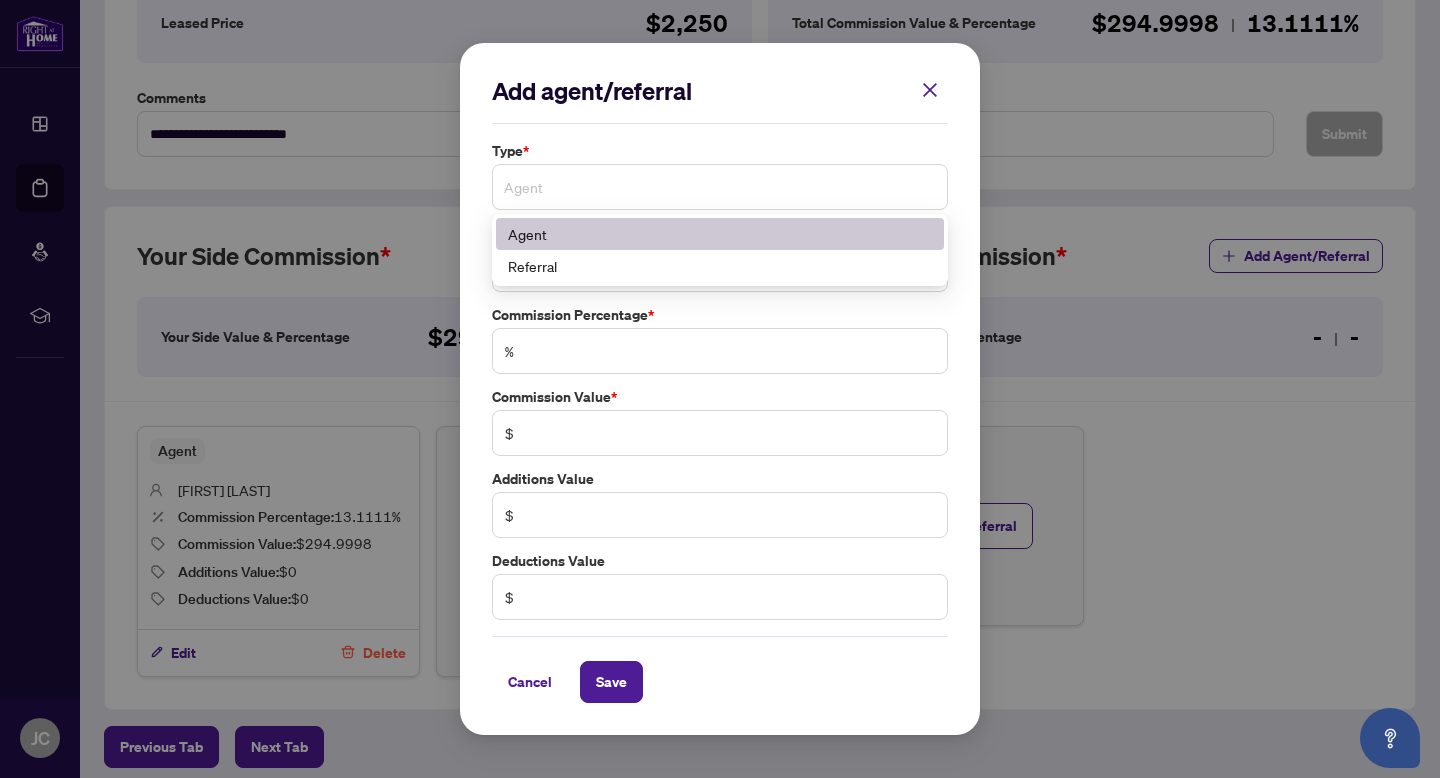 click on "Agent" at bounding box center (720, 187) 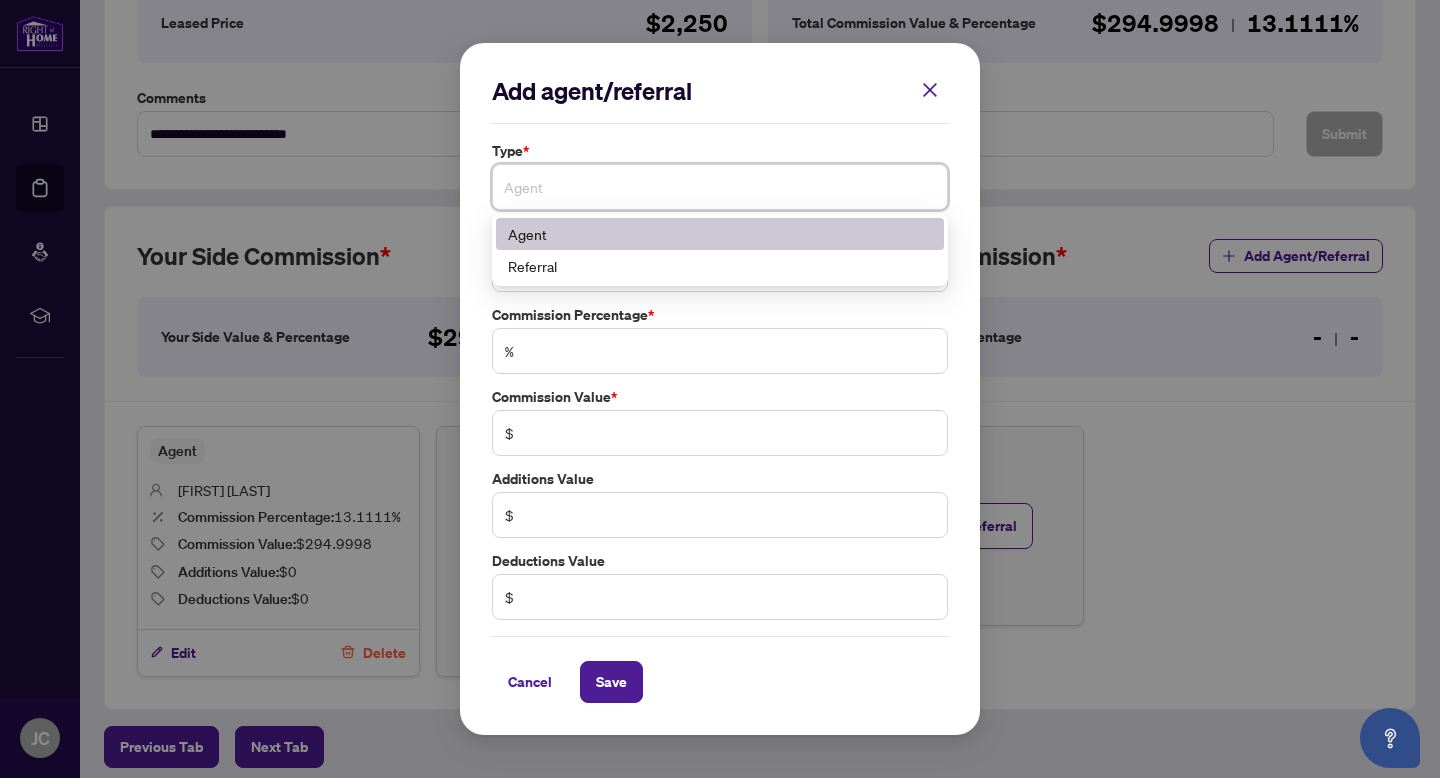 click on "Agent" at bounding box center [720, 234] 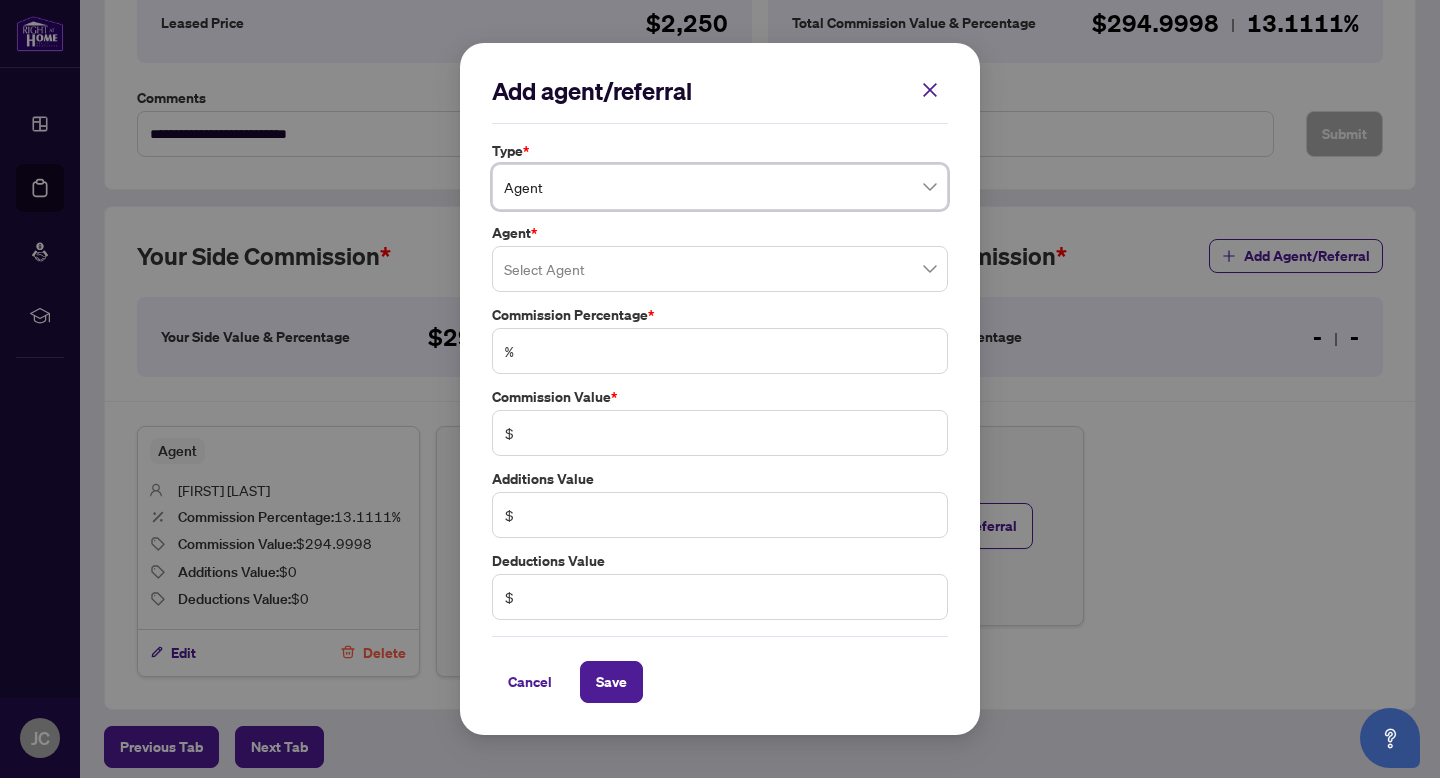 click at bounding box center [720, 269] 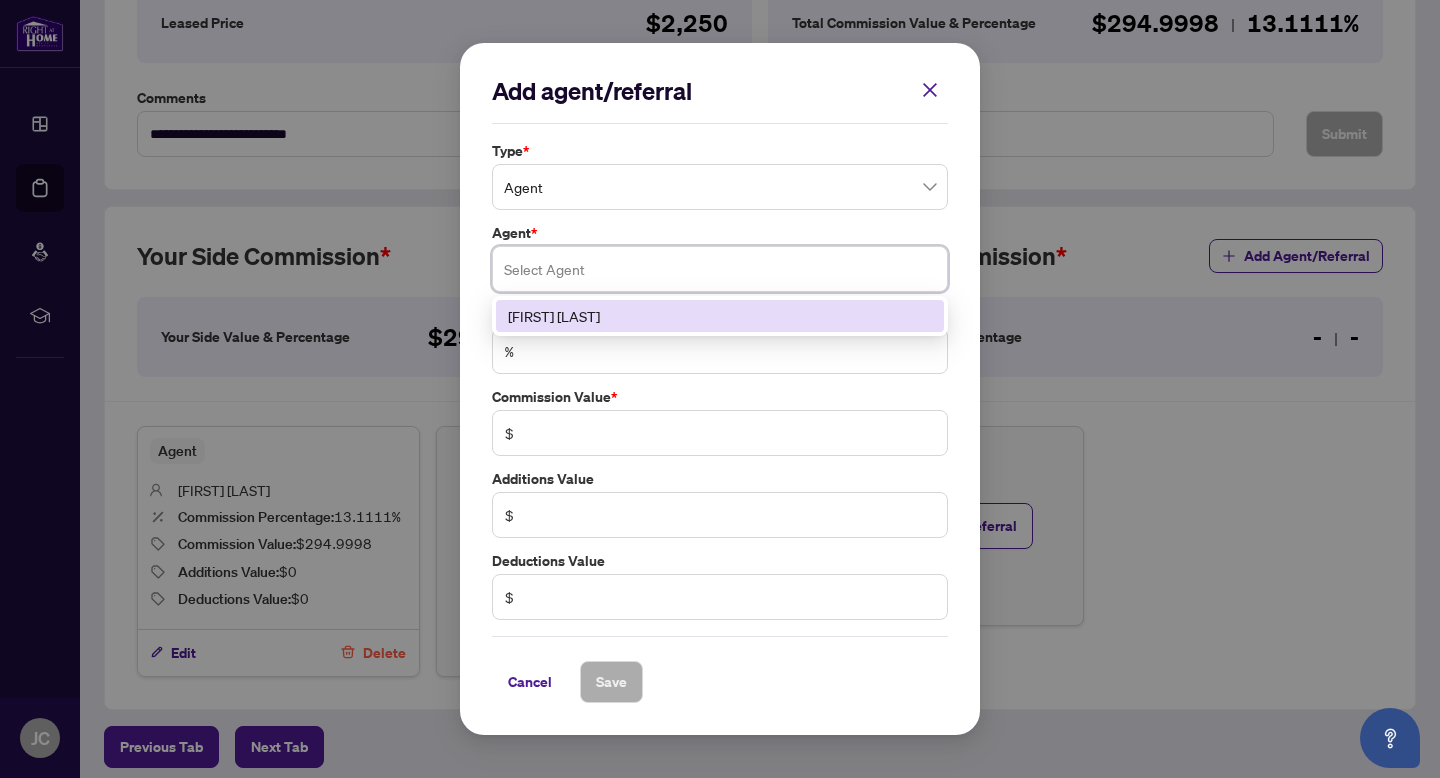 click at bounding box center (720, 269) 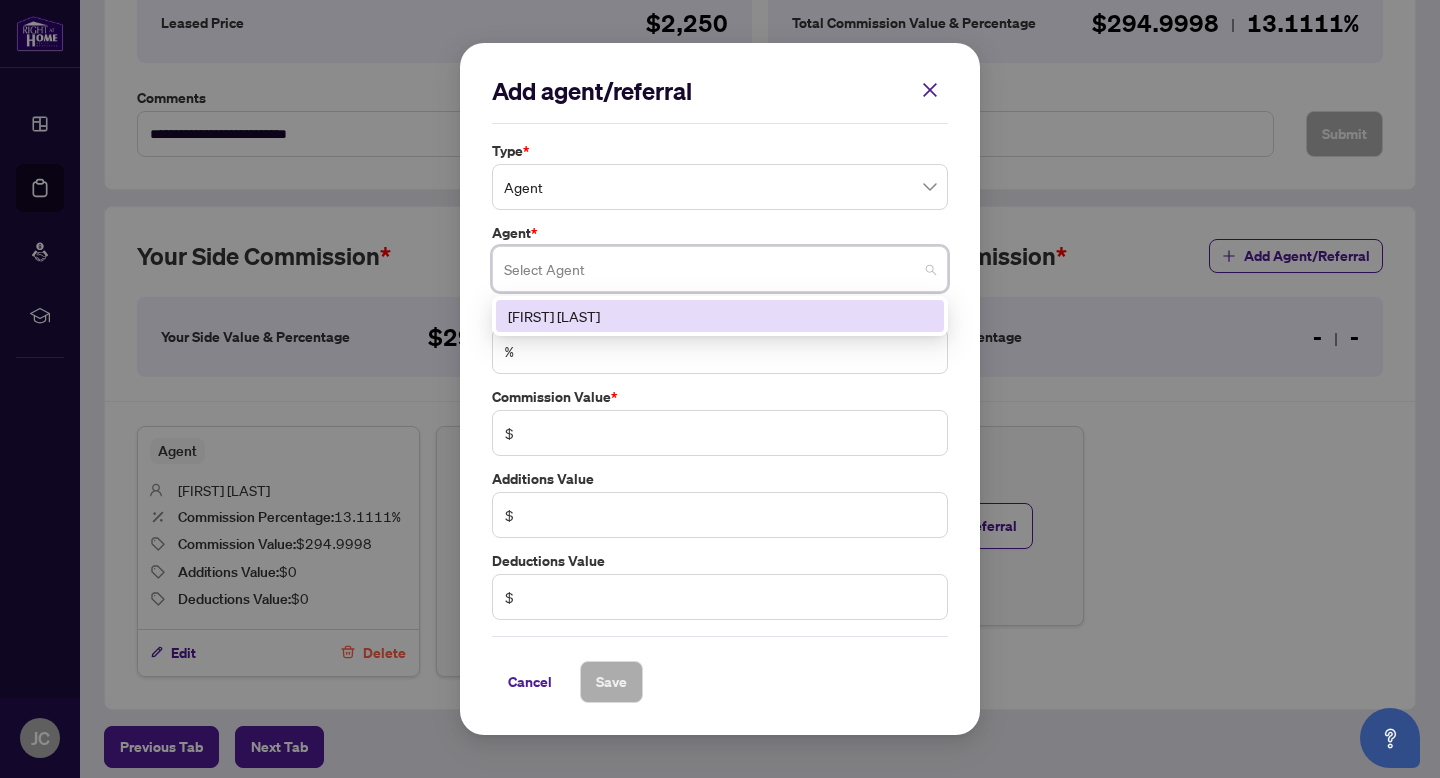 click on "Add agent/referral Type * Agent 0 1 Agent Referral Agent * Select Agent 92199 Jason Chow Commission Percentage * % Commission Value * $ Additions Value $ Deductions Value $ Cancel Save Cancel OK" at bounding box center [720, 389] 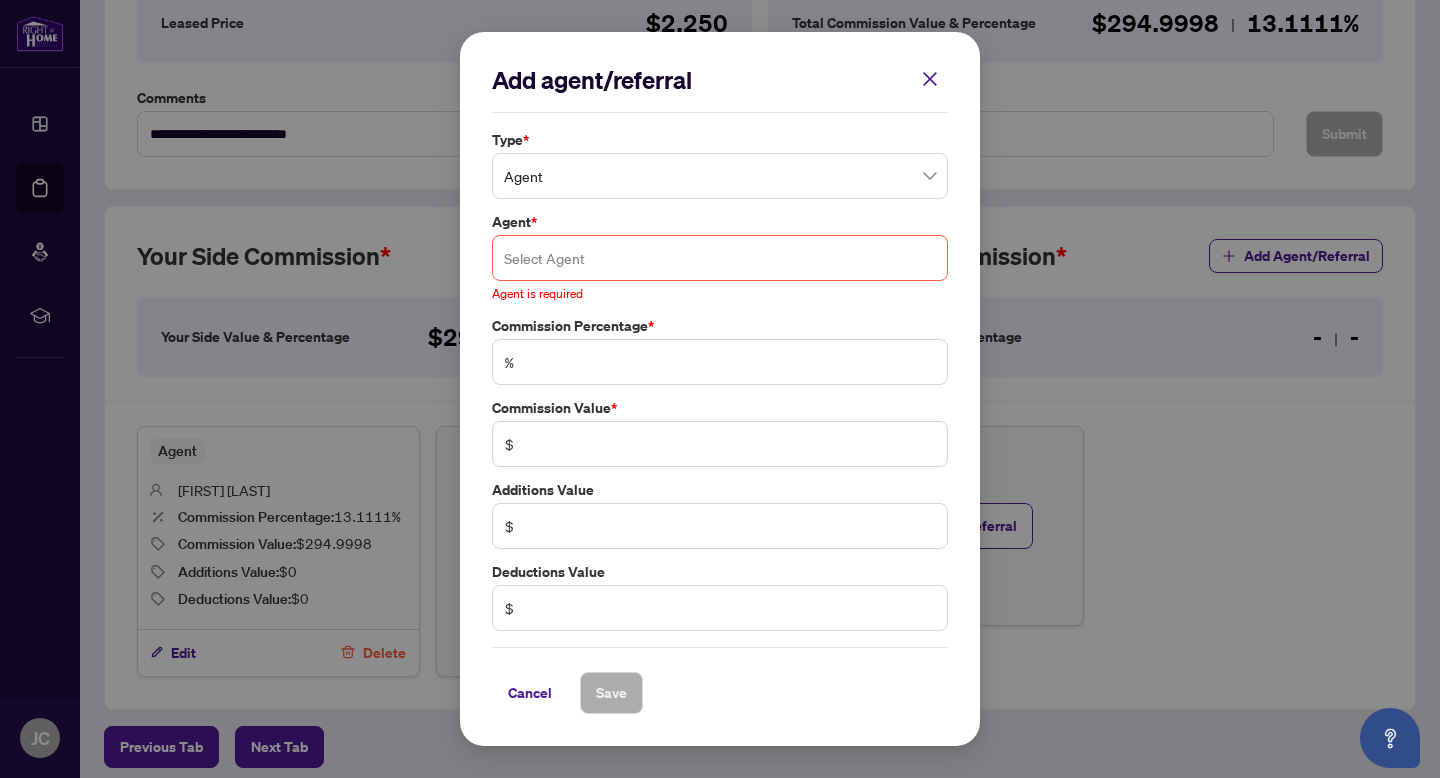 click at bounding box center [720, 258] 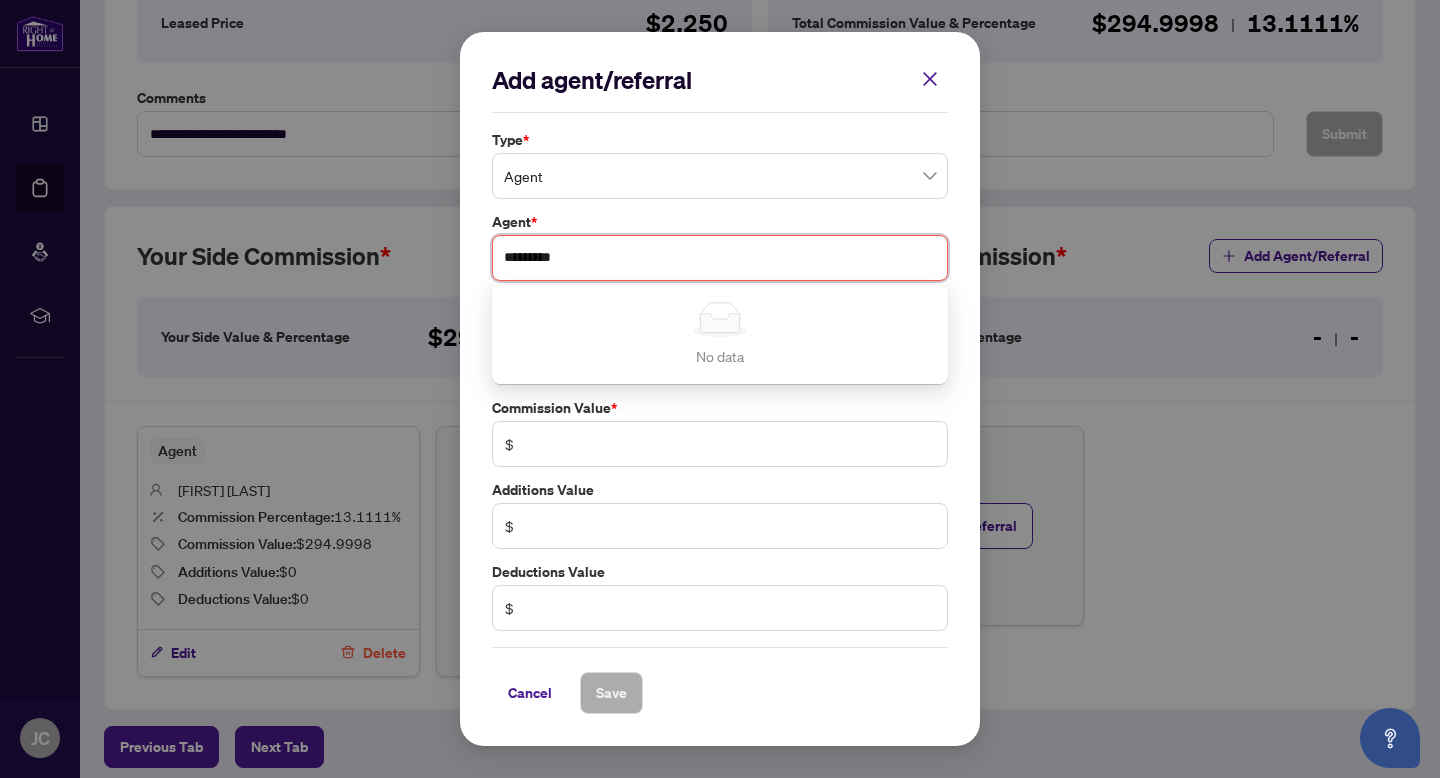 click on "Simple Empty" at bounding box center [720, 319] 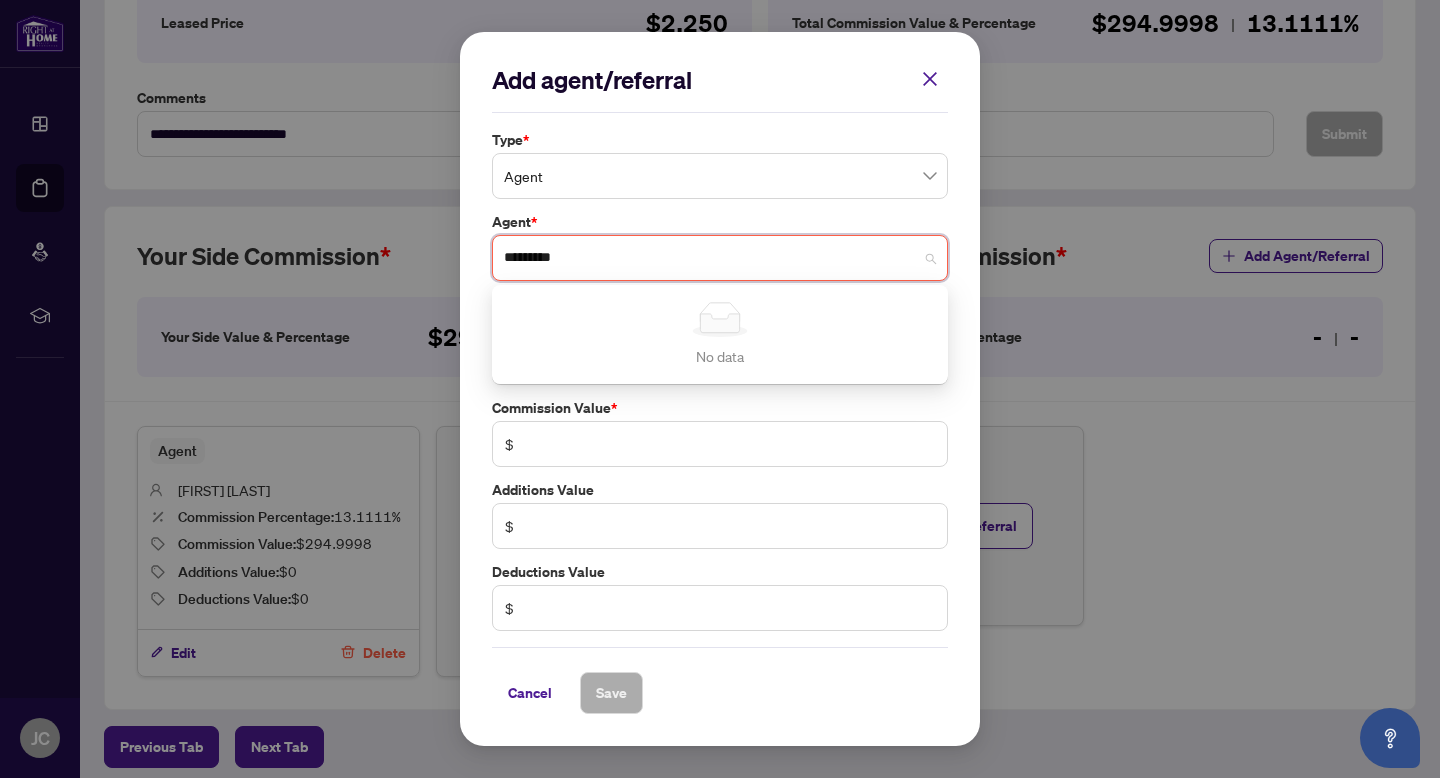 type on "*********" 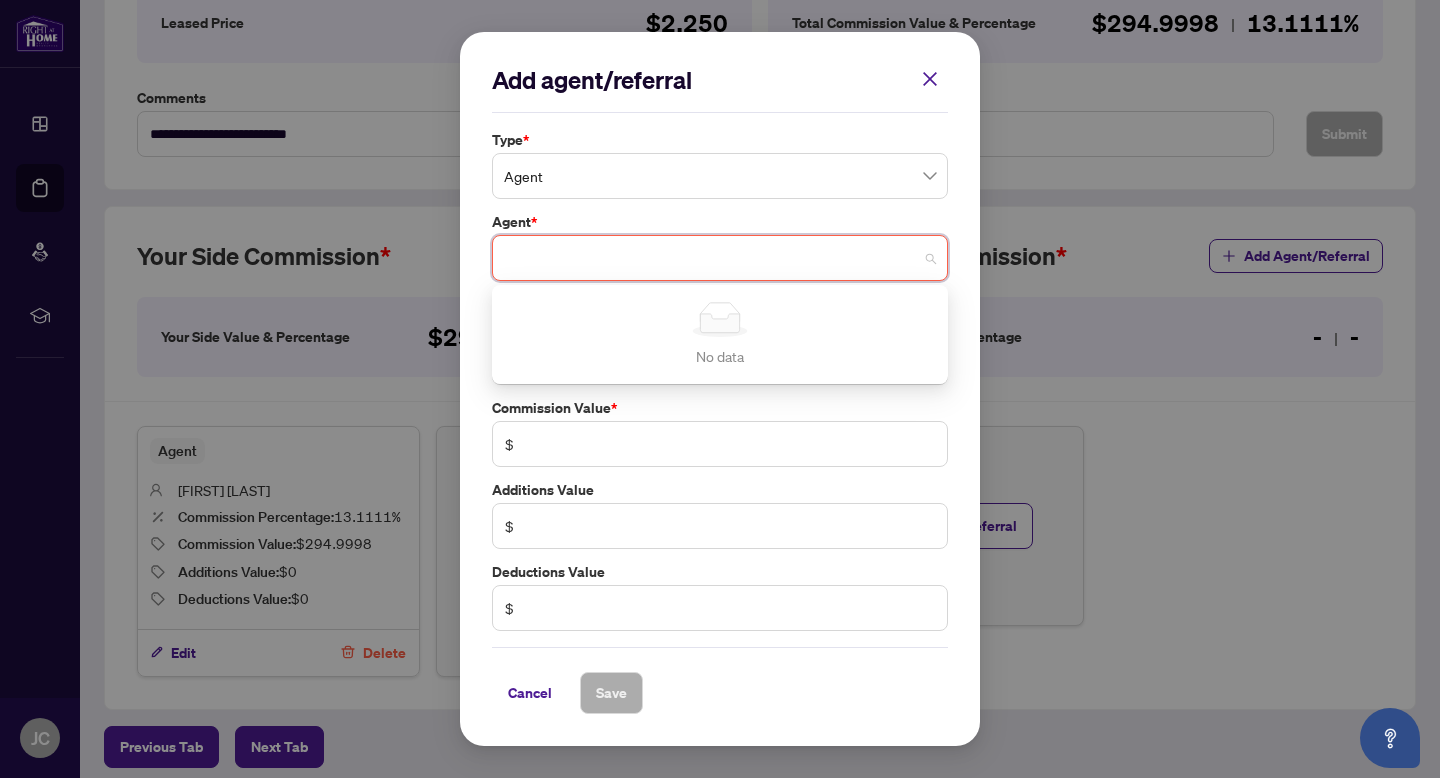 click on "Agent * Select Agent Simple Empty No data Agent is required" at bounding box center (720, 257) 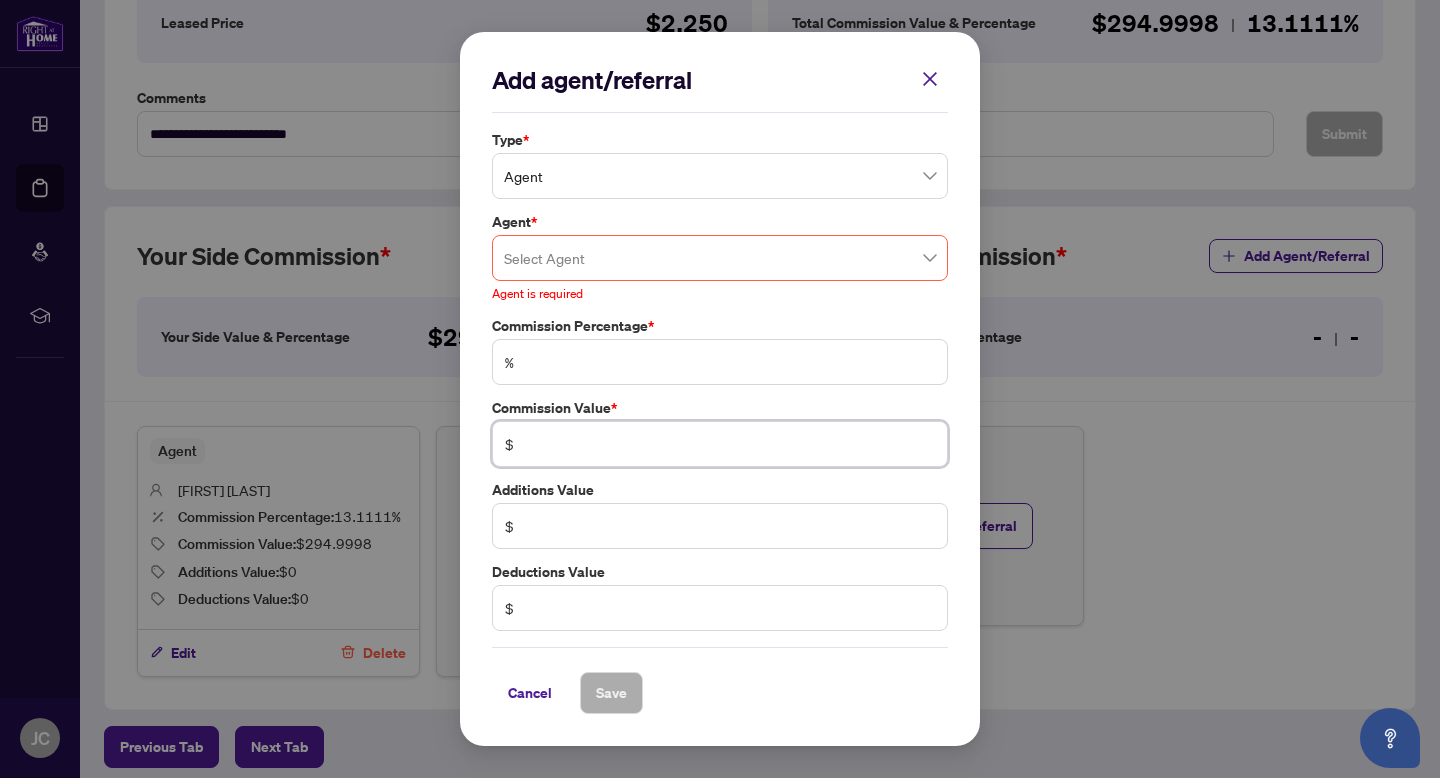 click at bounding box center [730, 444] 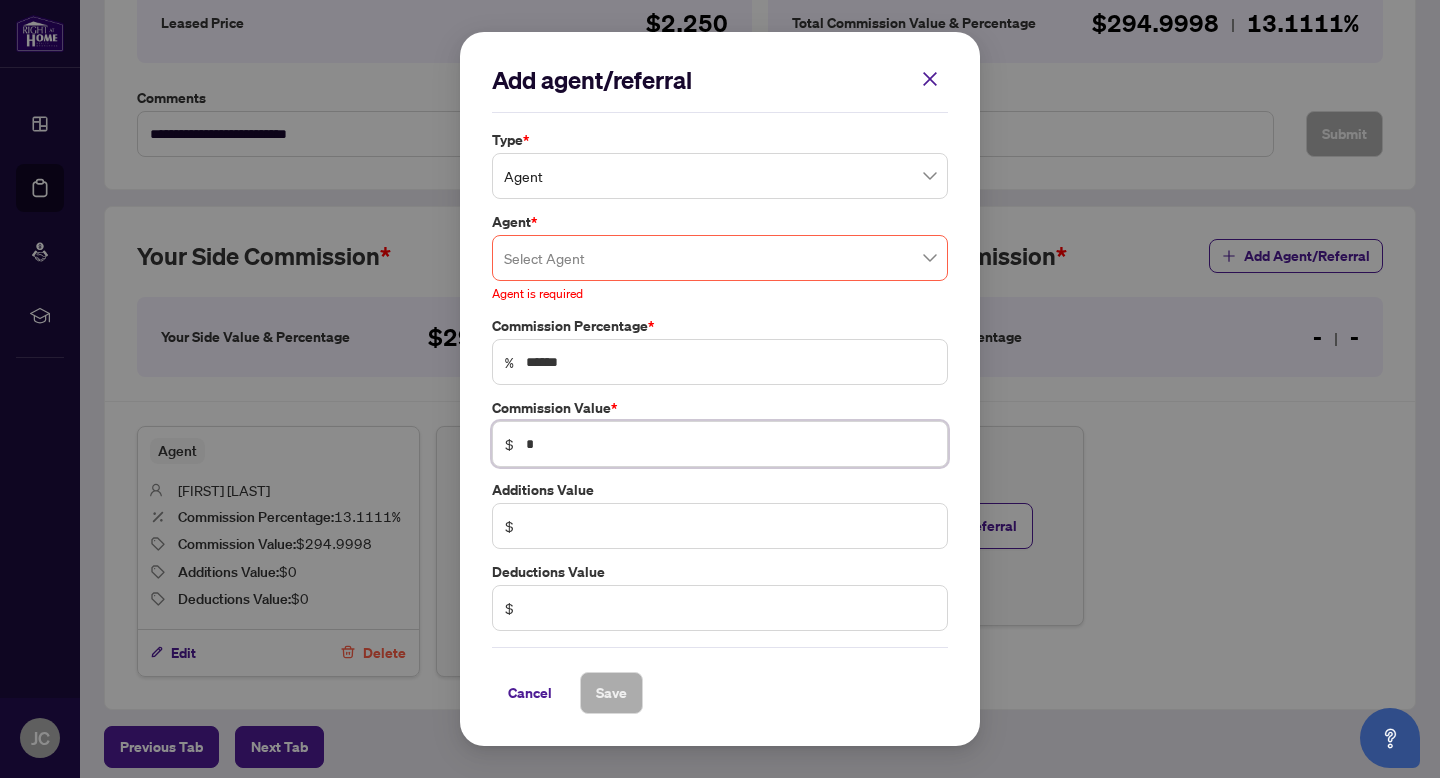 type on "******" 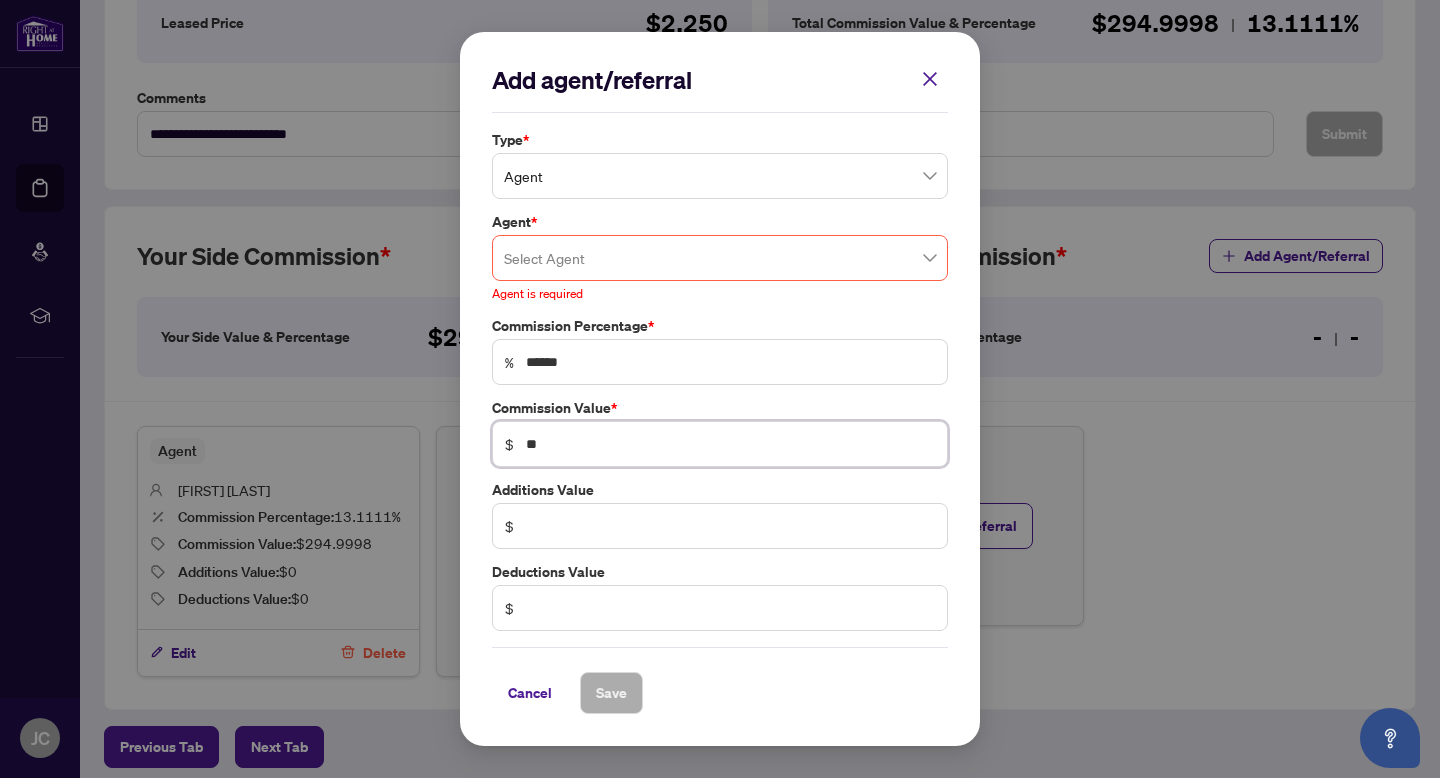 type on "******" 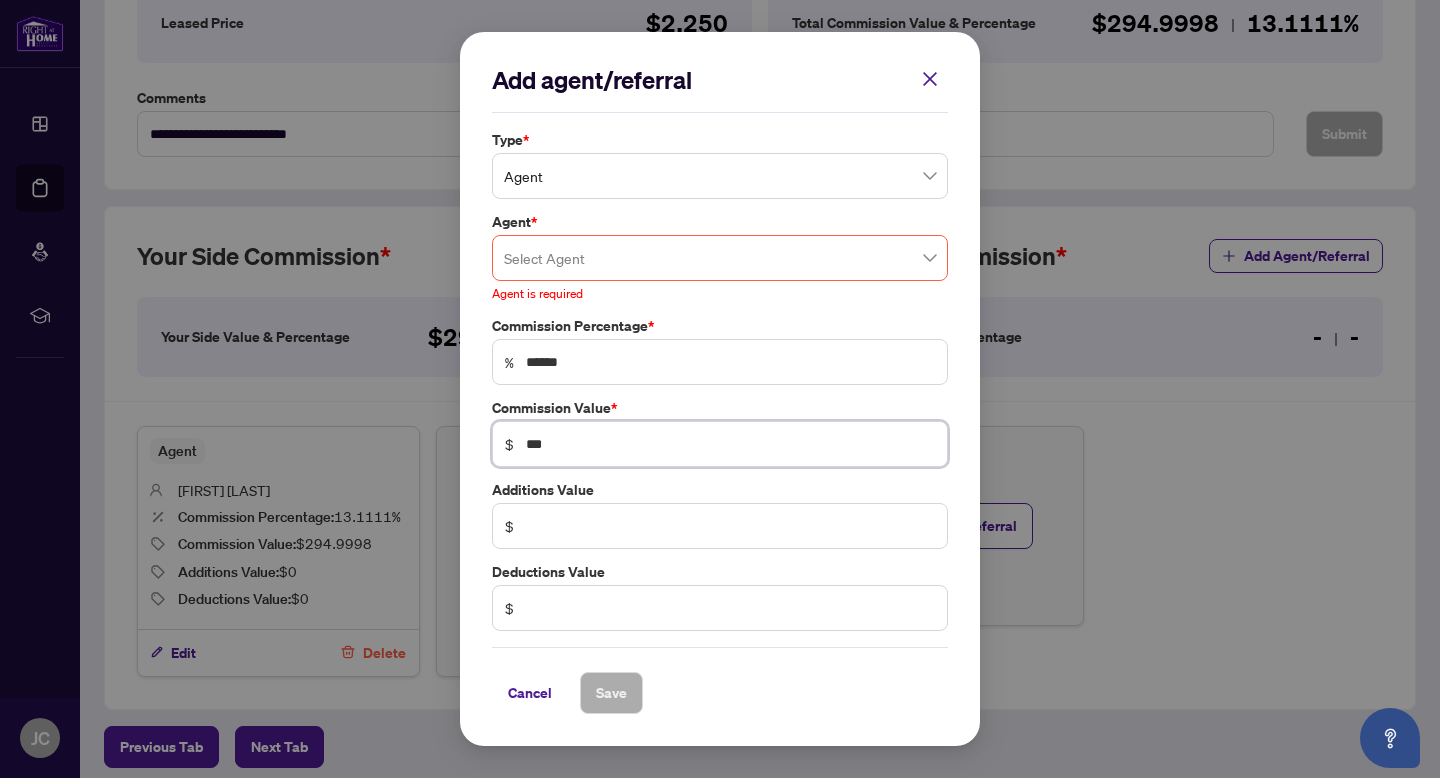 type on "**" 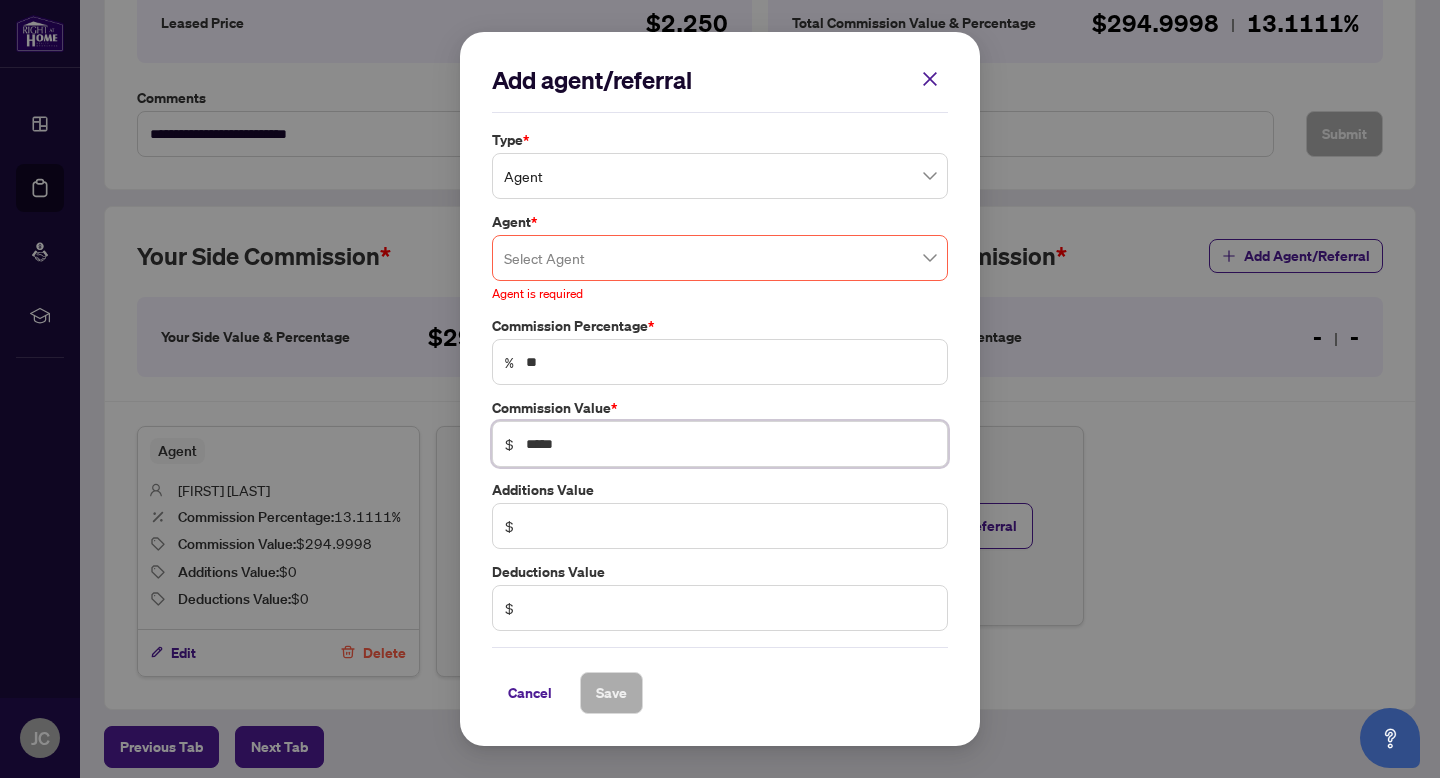 type on "*****" 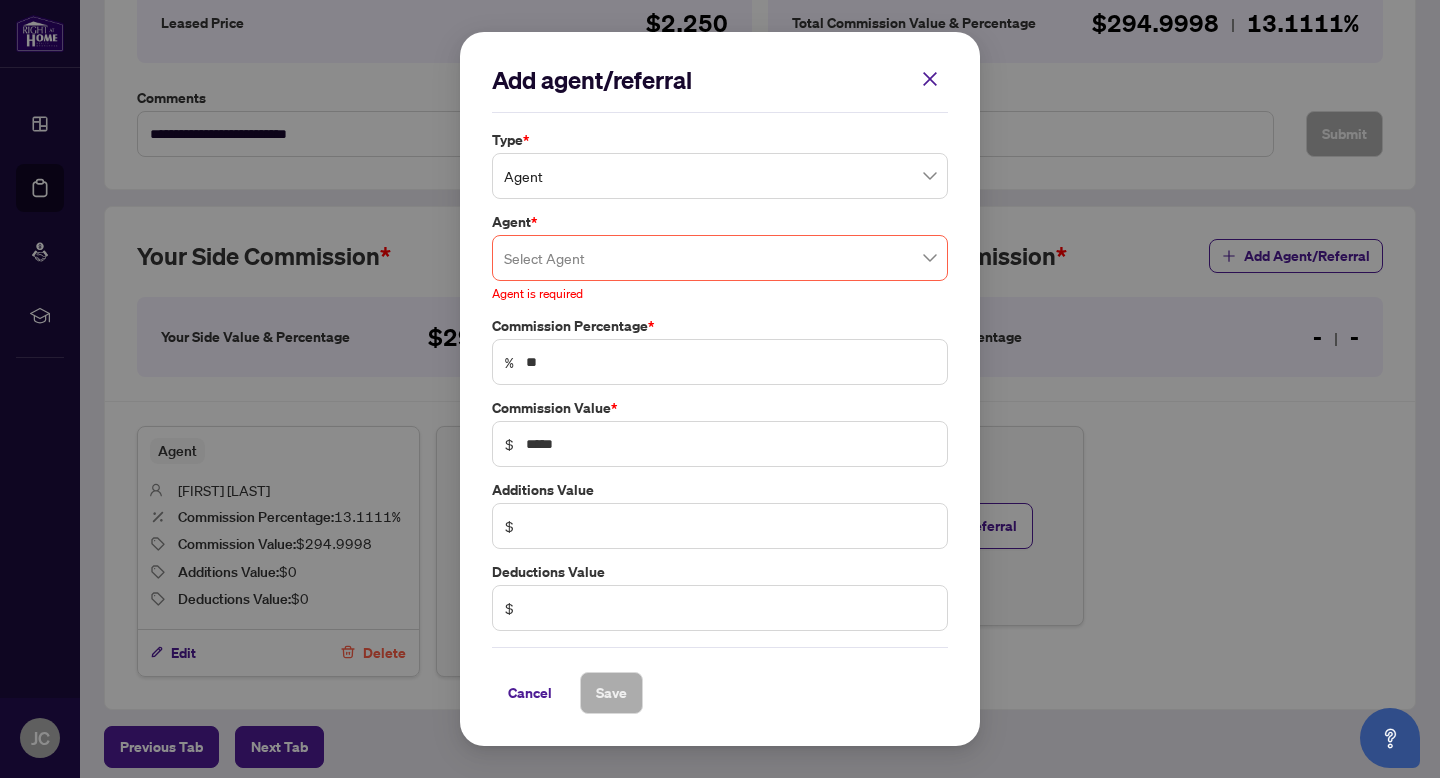 click on "Commission Value *" at bounding box center (720, 408) 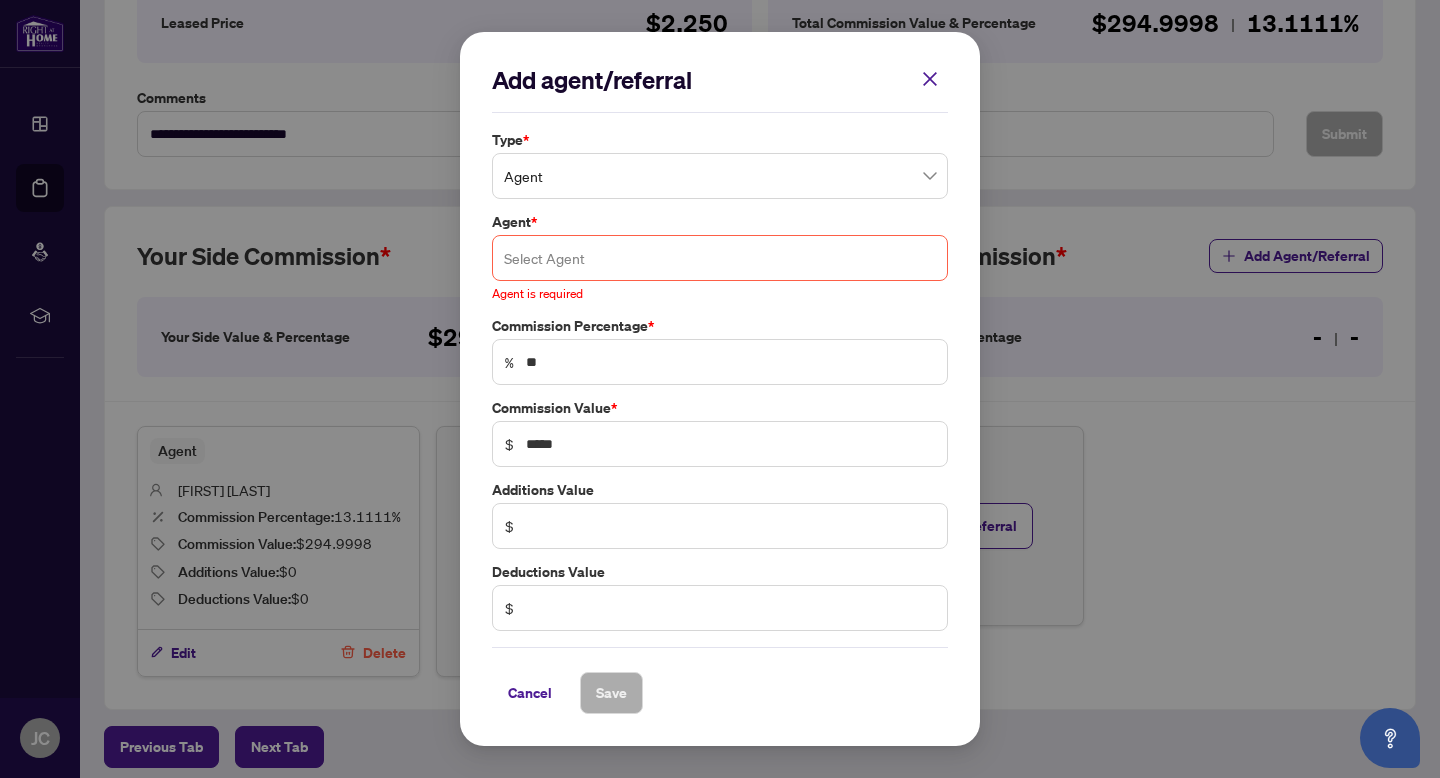 click at bounding box center (720, 258) 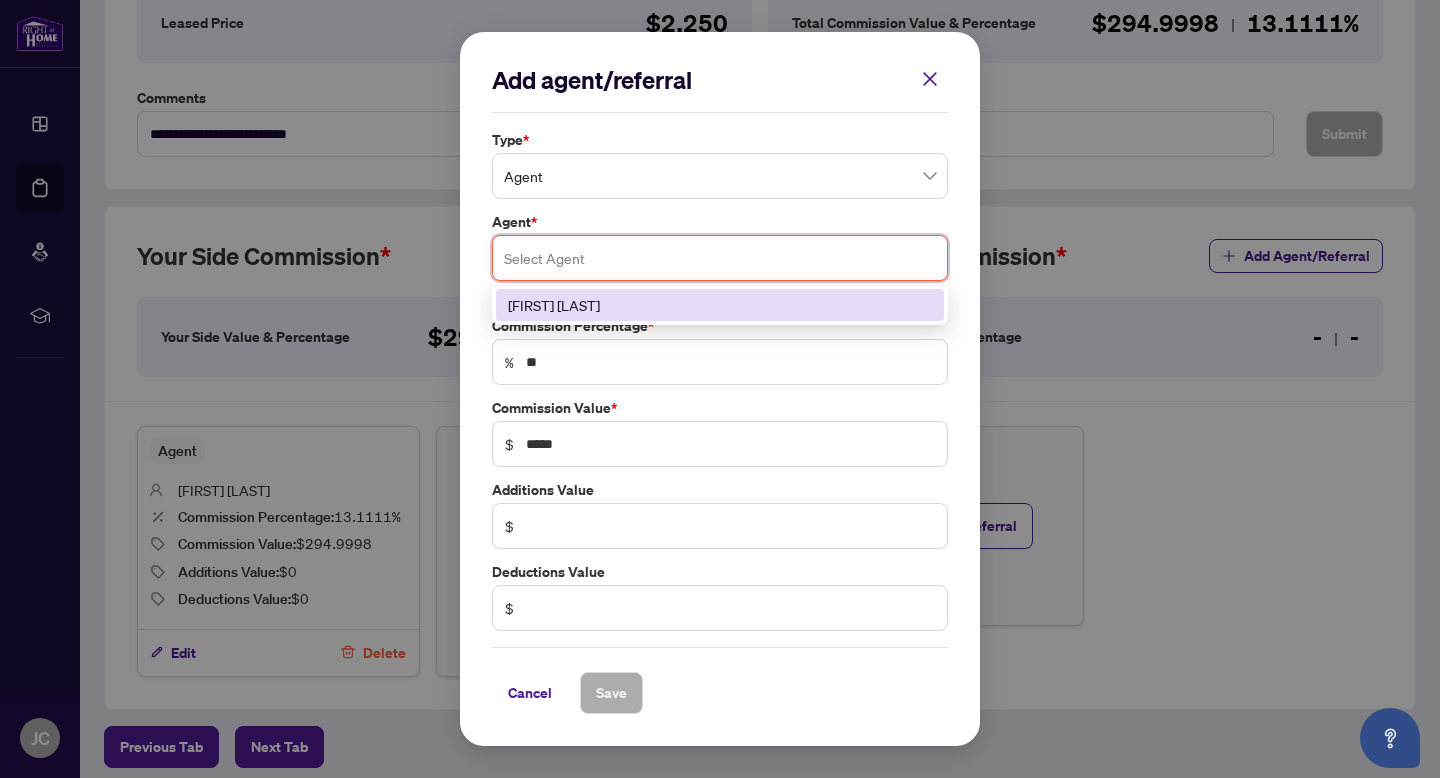 click on "[FIRST] [LAST]" at bounding box center (720, 305) 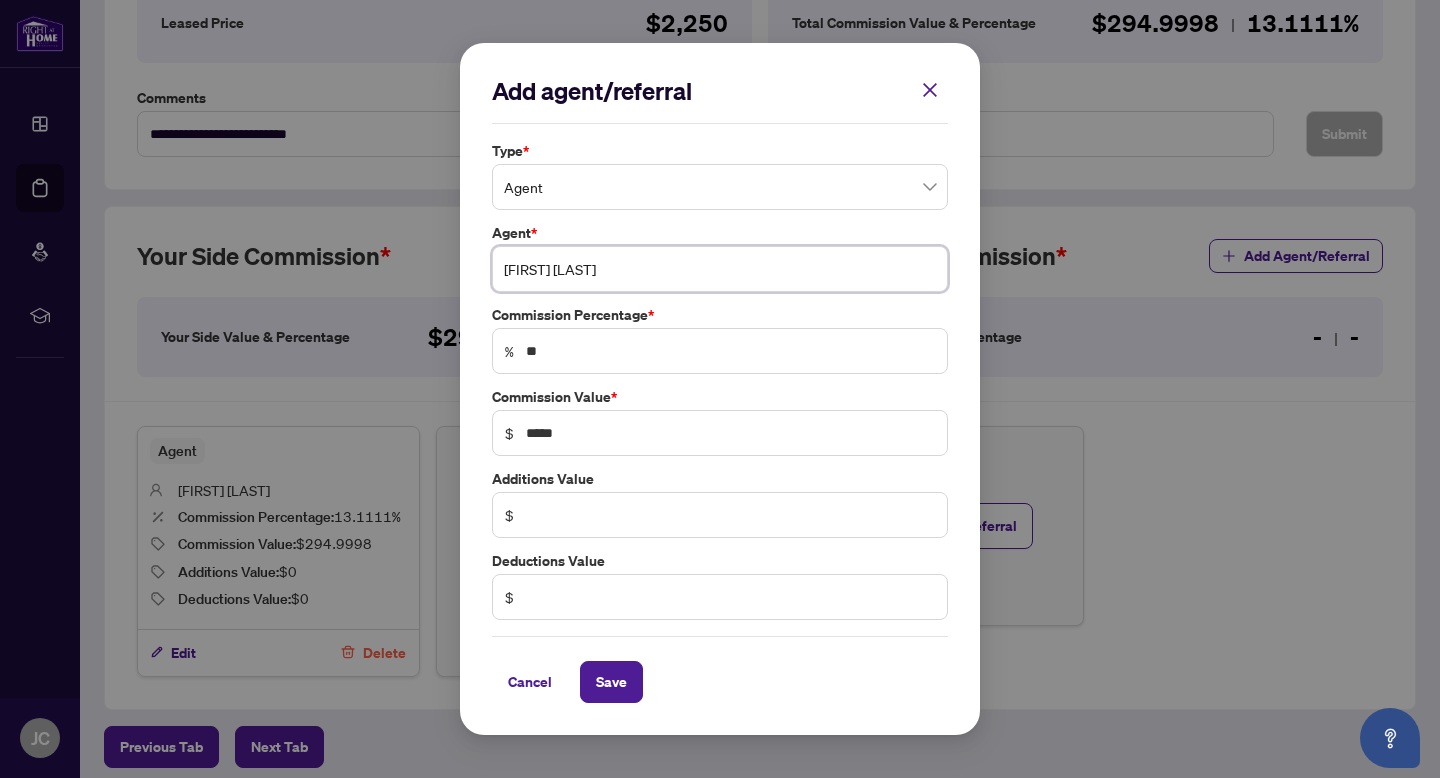 click on "[FIRST] [LAST]" at bounding box center [720, 269] 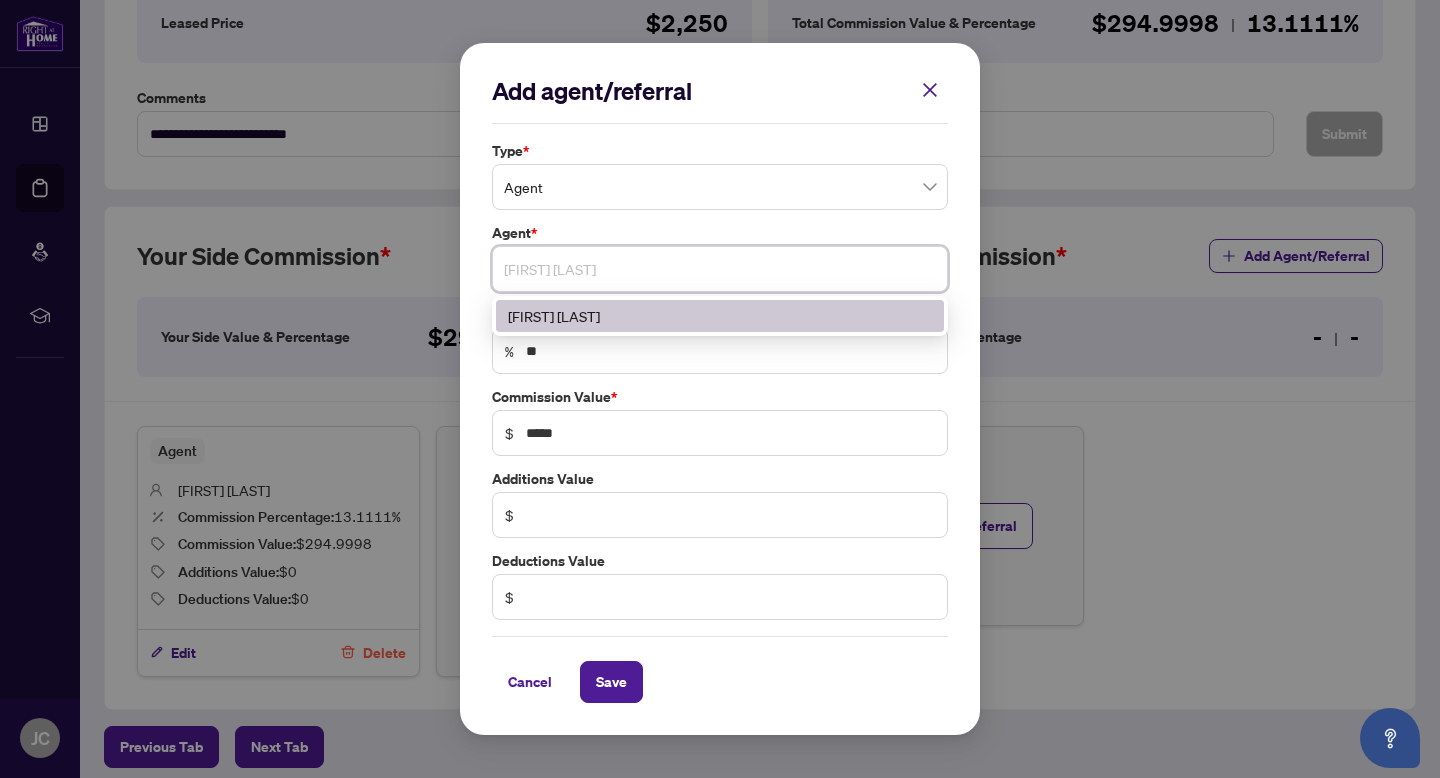 click on "[FIRST] [LAST]" at bounding box center [720, 269] 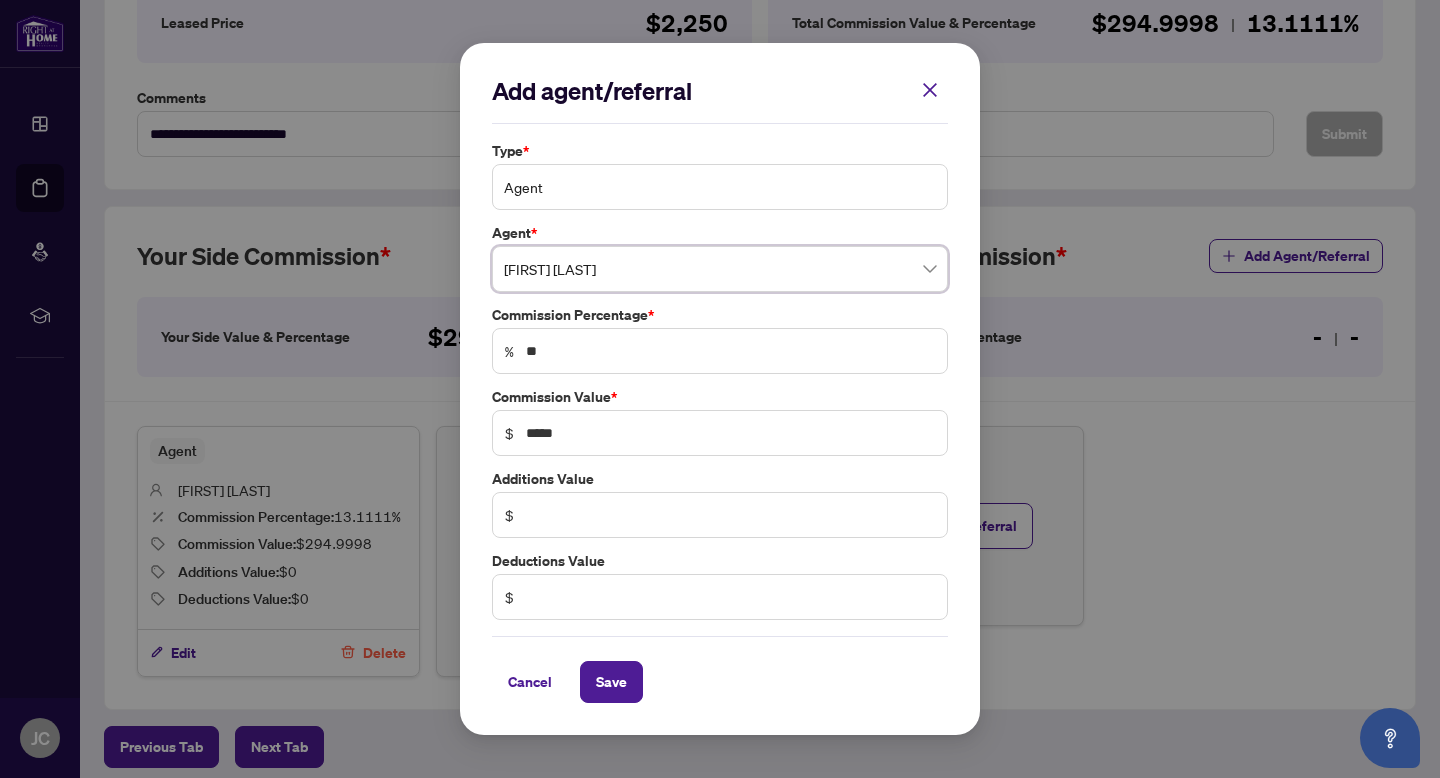 click on "Agent" at bounding box center [720, 187] 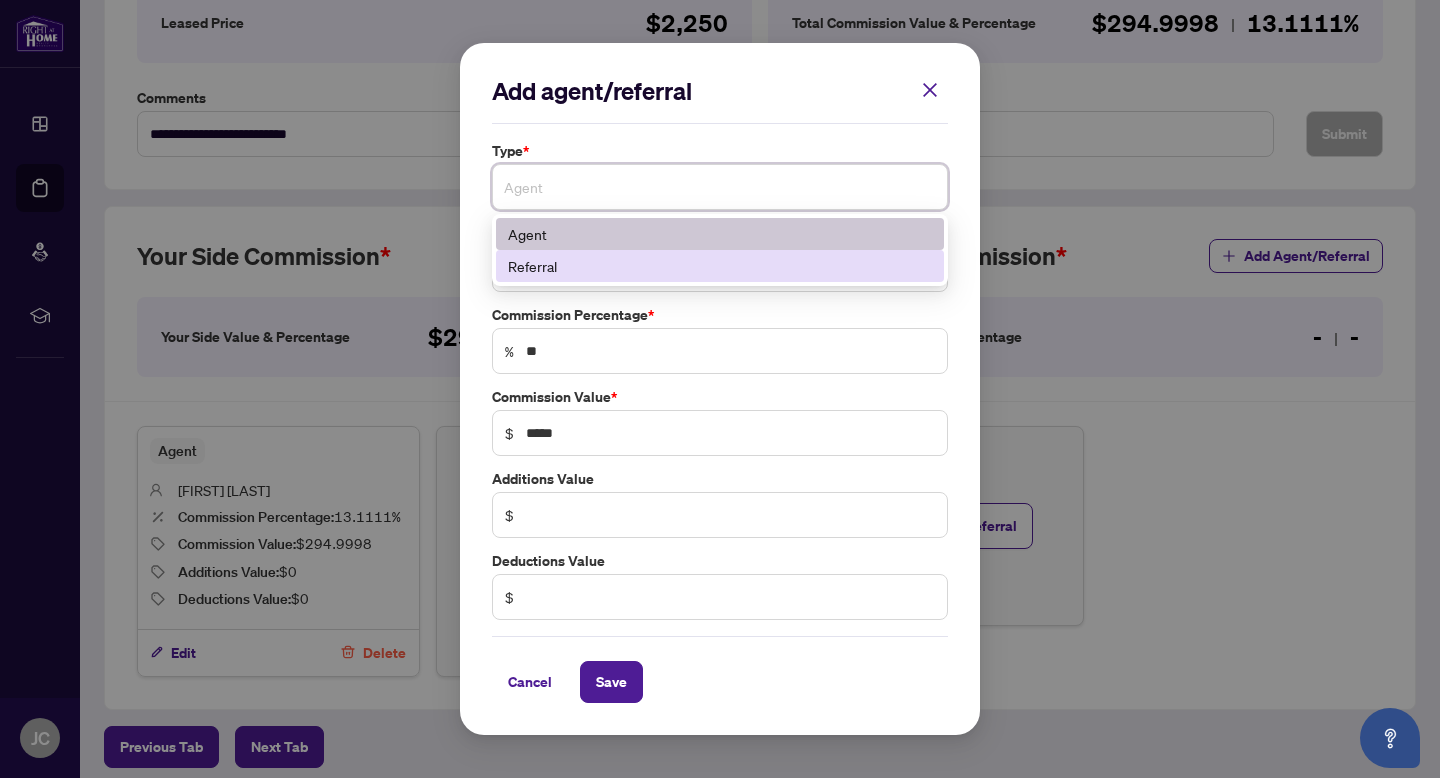 click on "Referral" at bounding box center [720, 266] 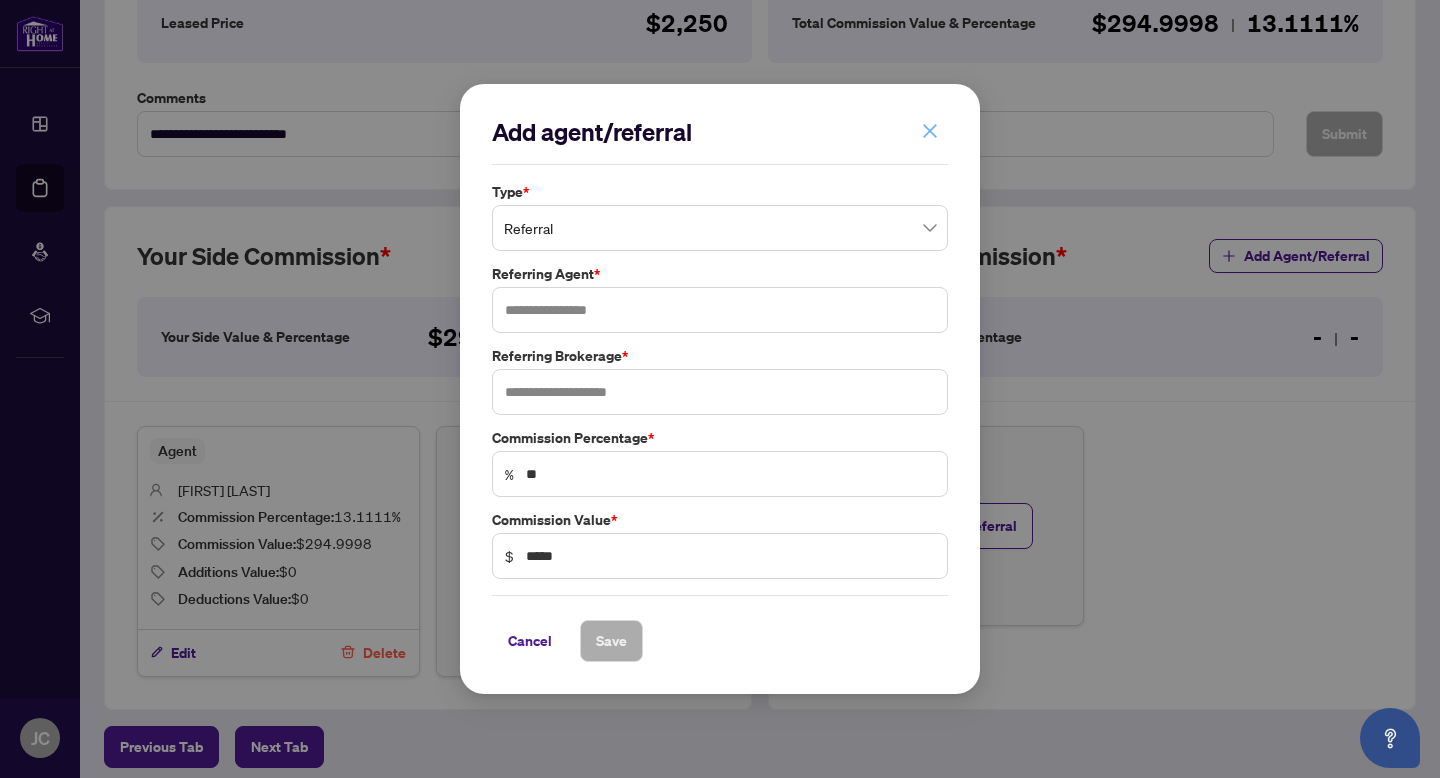 click 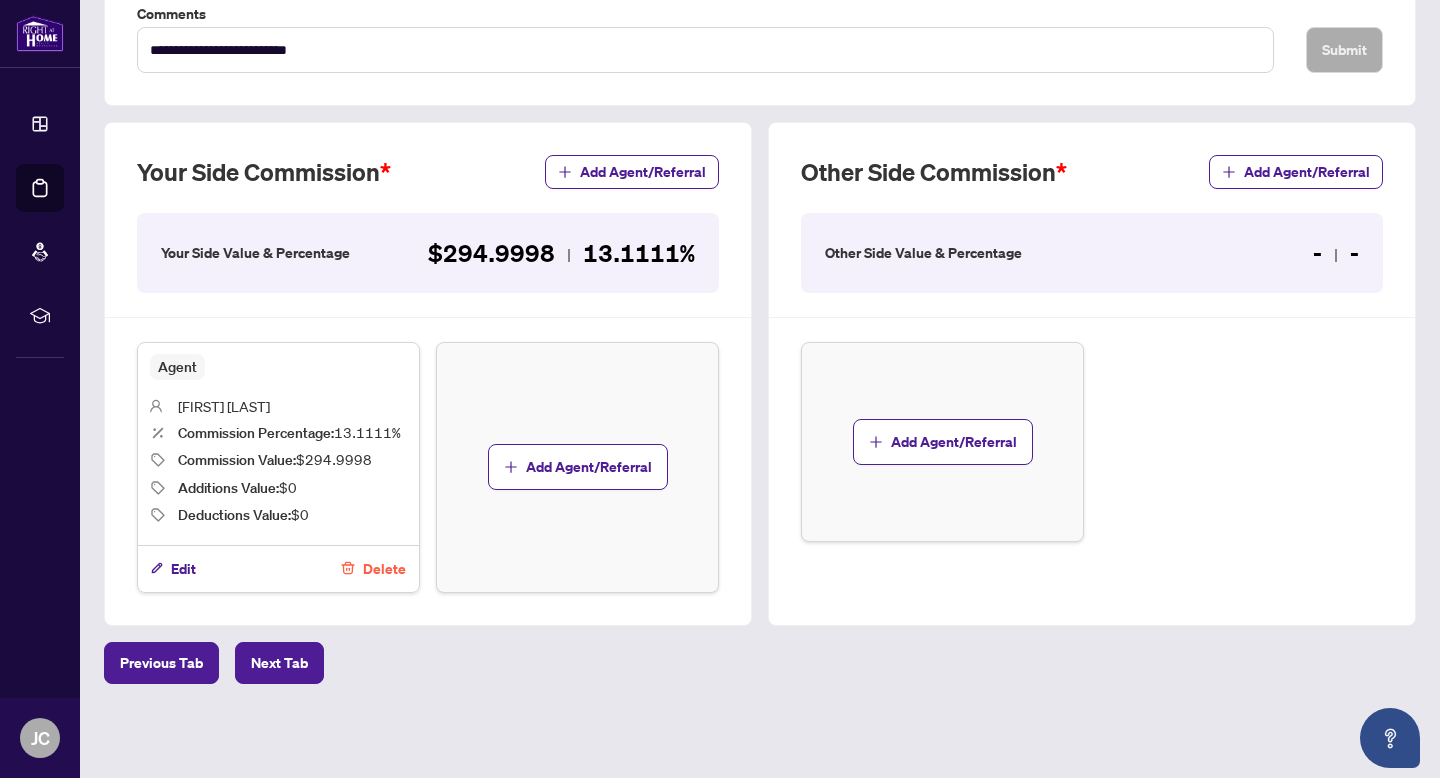 scroll, scrollTop: 475, scrollLeft: 0, axis: vertical 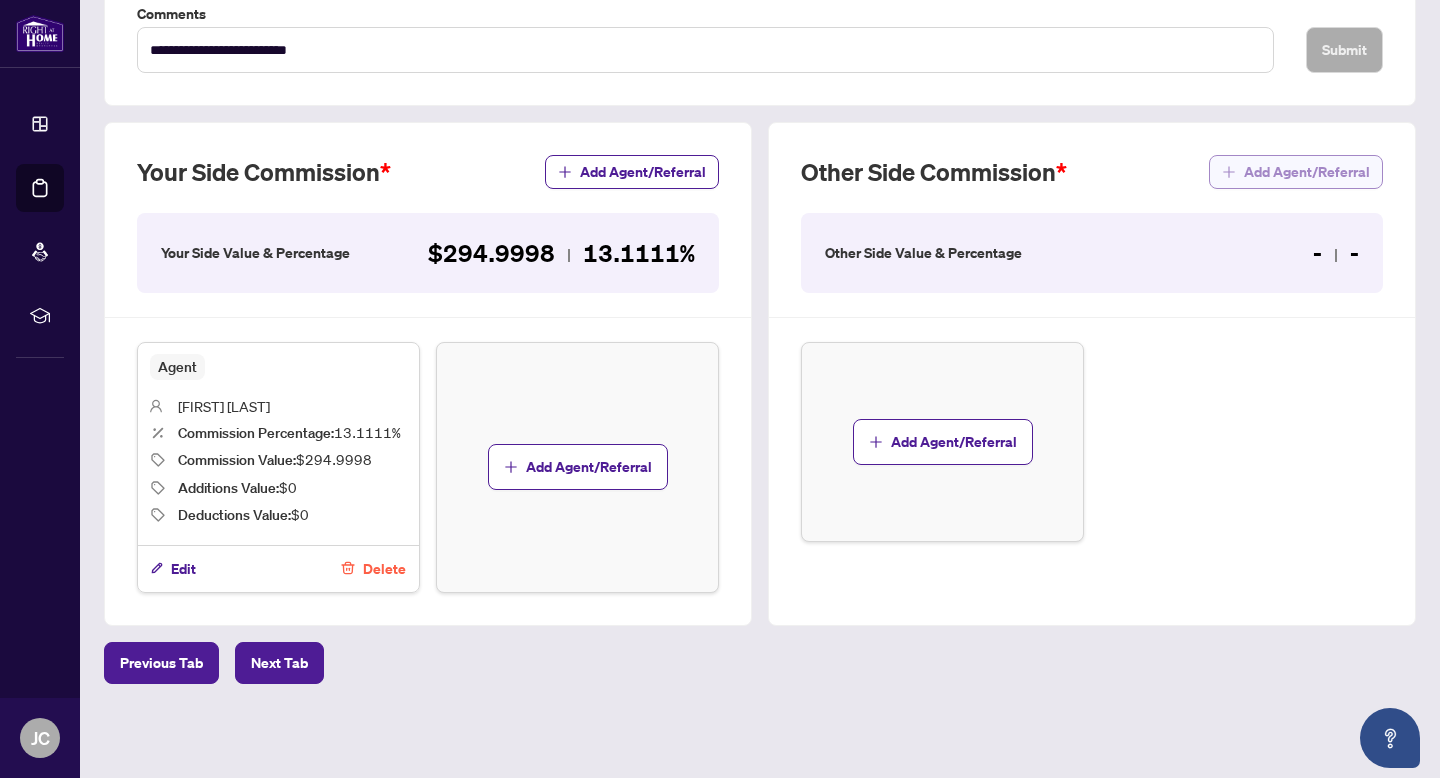 click on "Add Agent/Referral" at bounding box center (1307, 172) 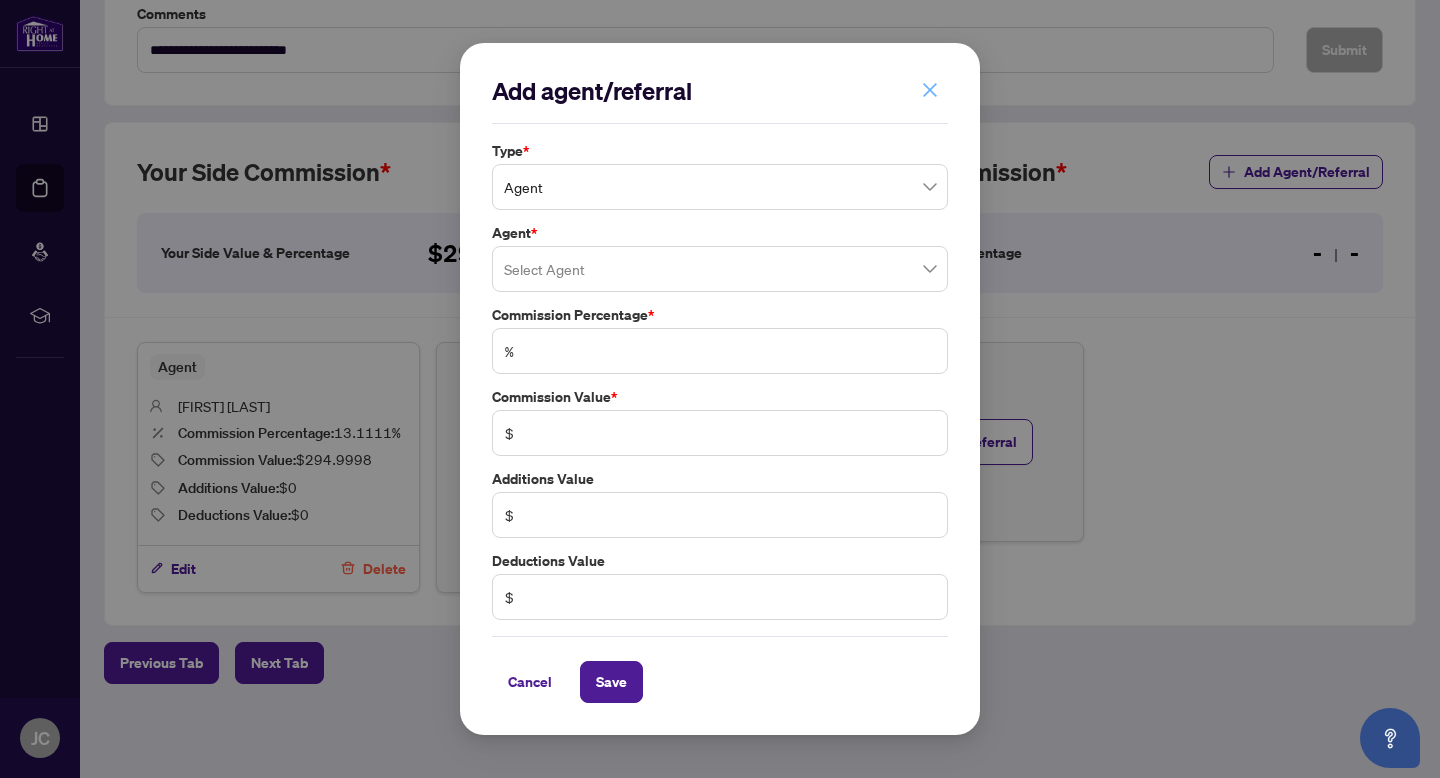 click 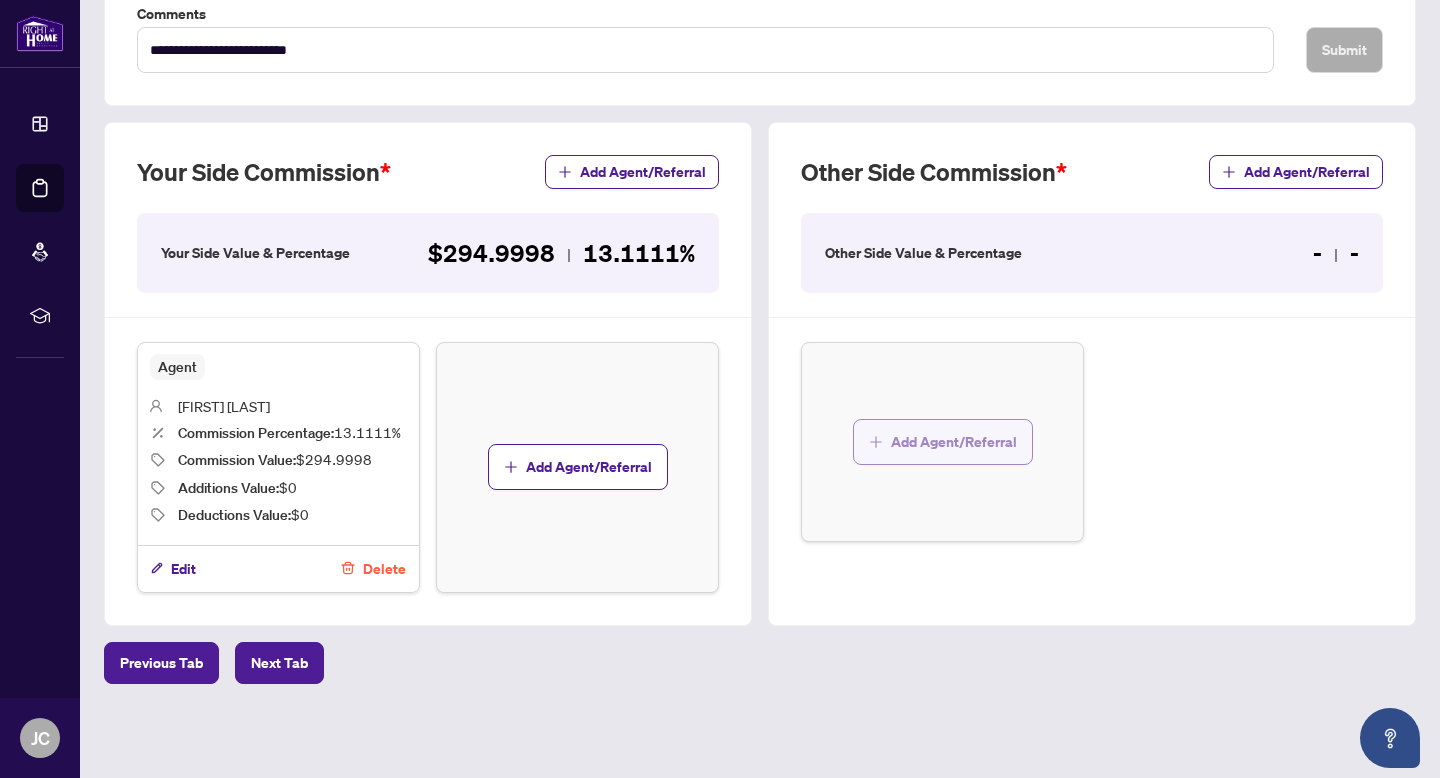 click on "Add Agent/Referral" at bounding box center [954, 442] 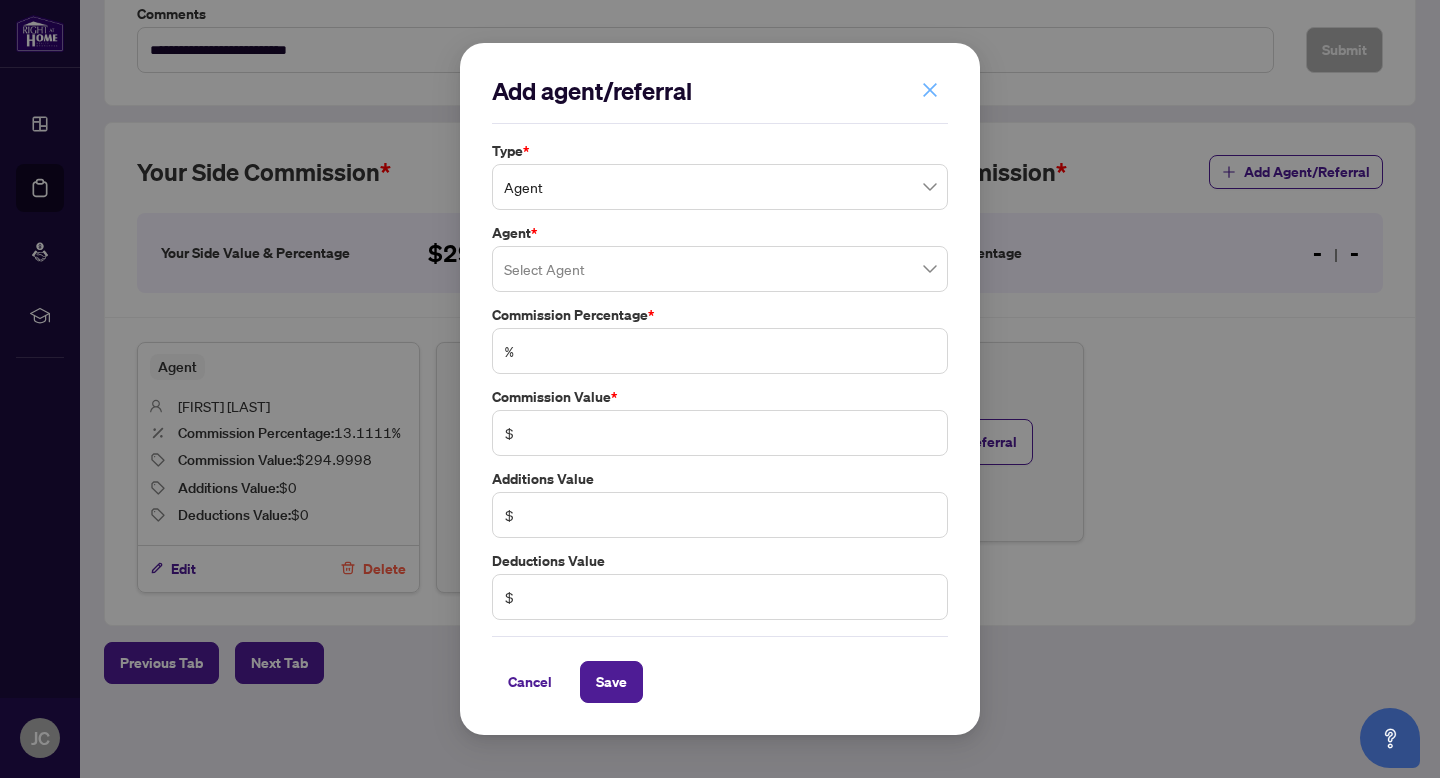 click 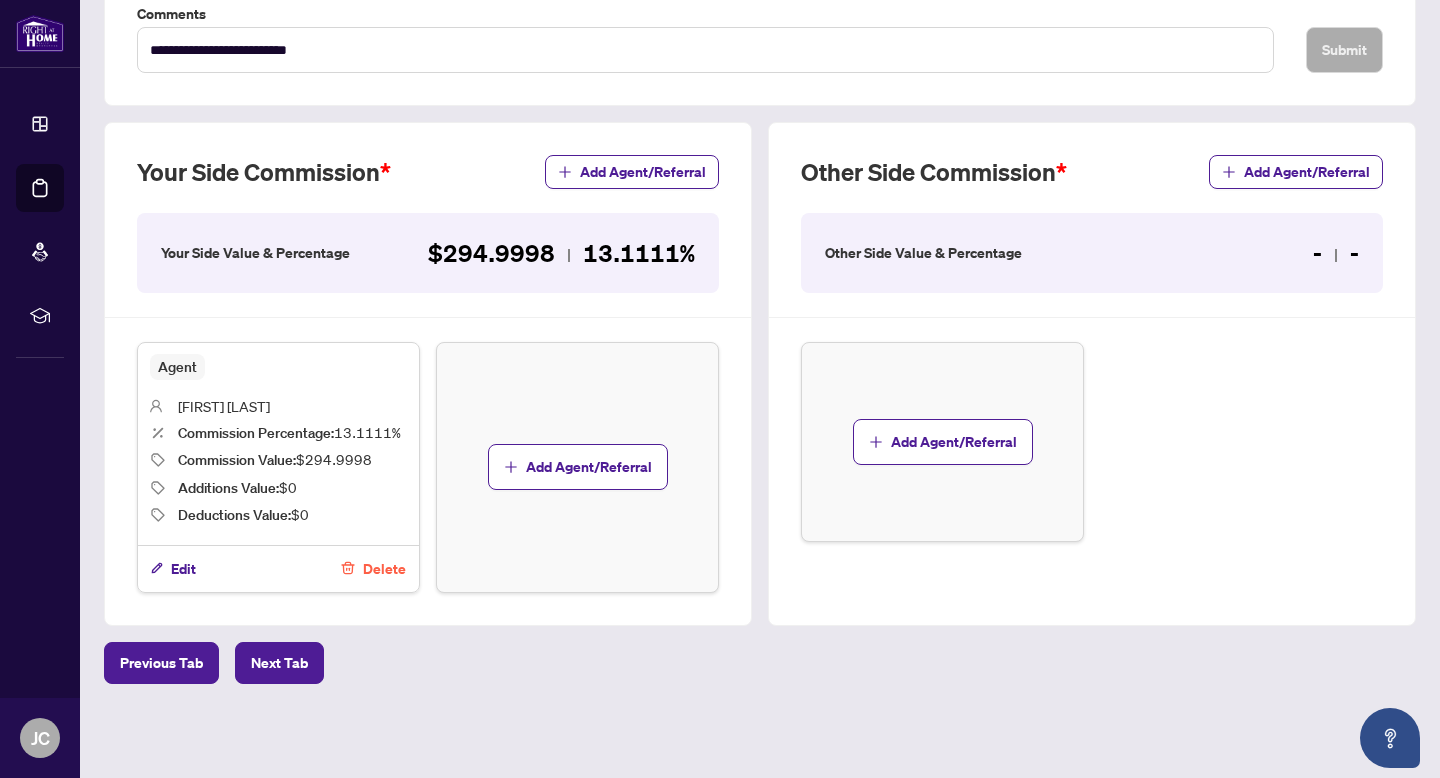 scroll, scrollTop: 479, scrollLeft: 0, axis: vertical 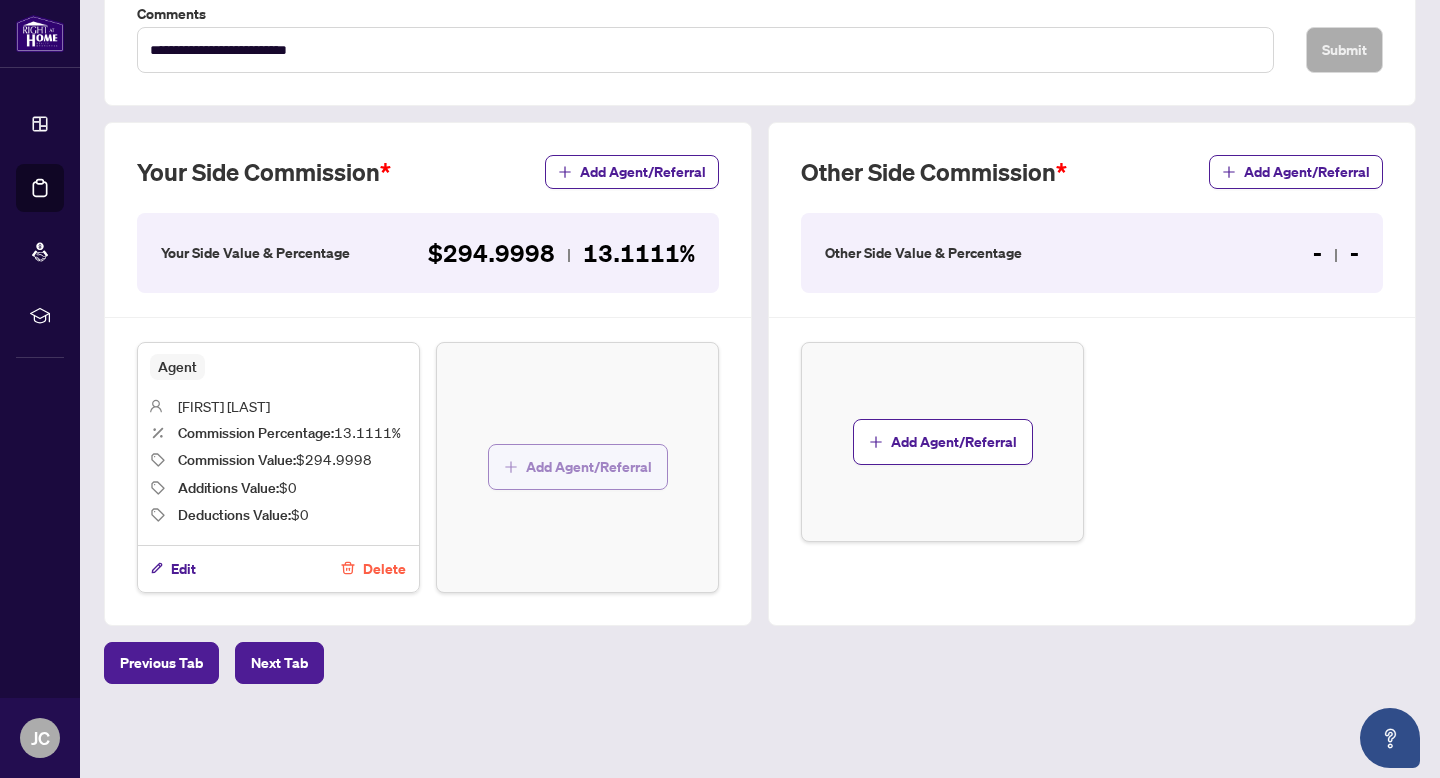 click on "Add Agent/Referral" at bounding box center [589, 467] 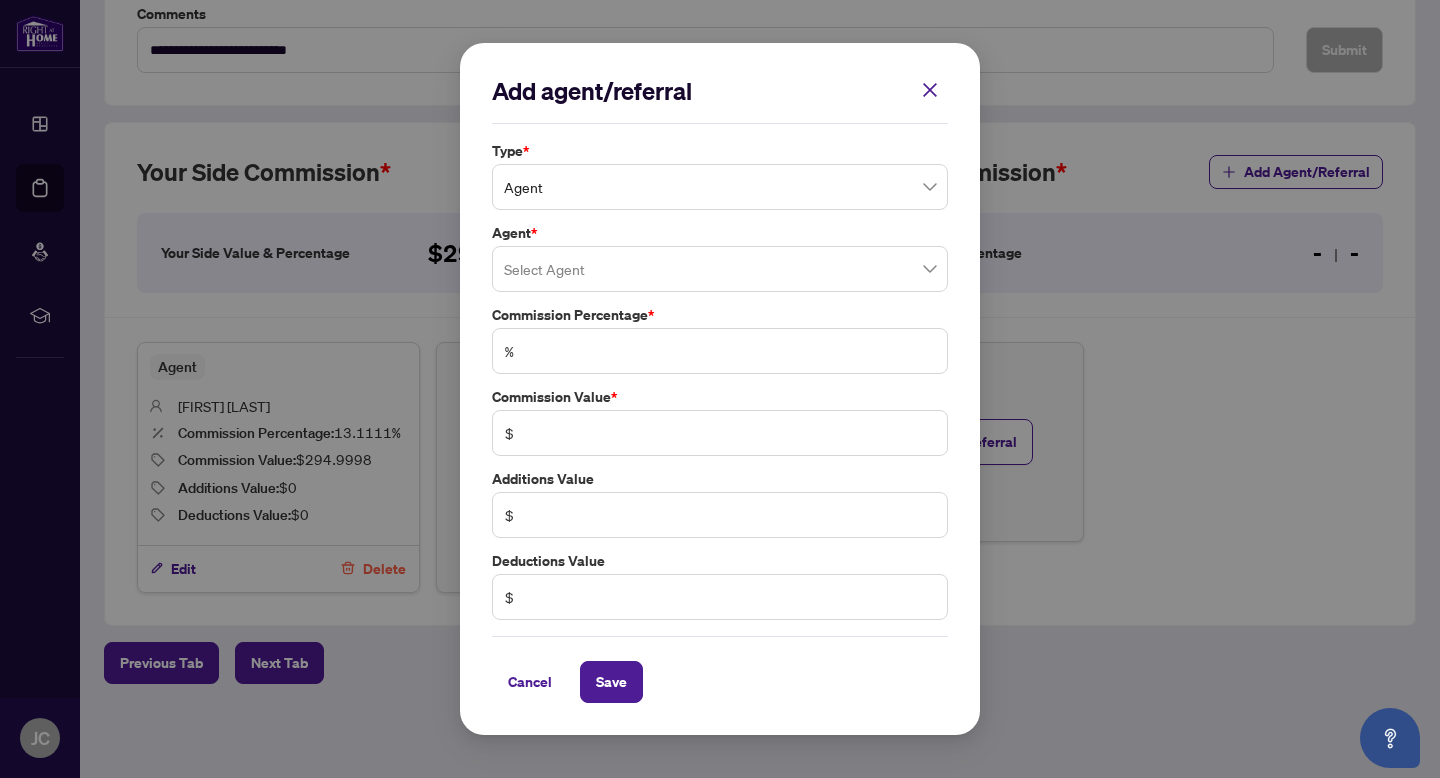 click at bounding box center [930, 90] 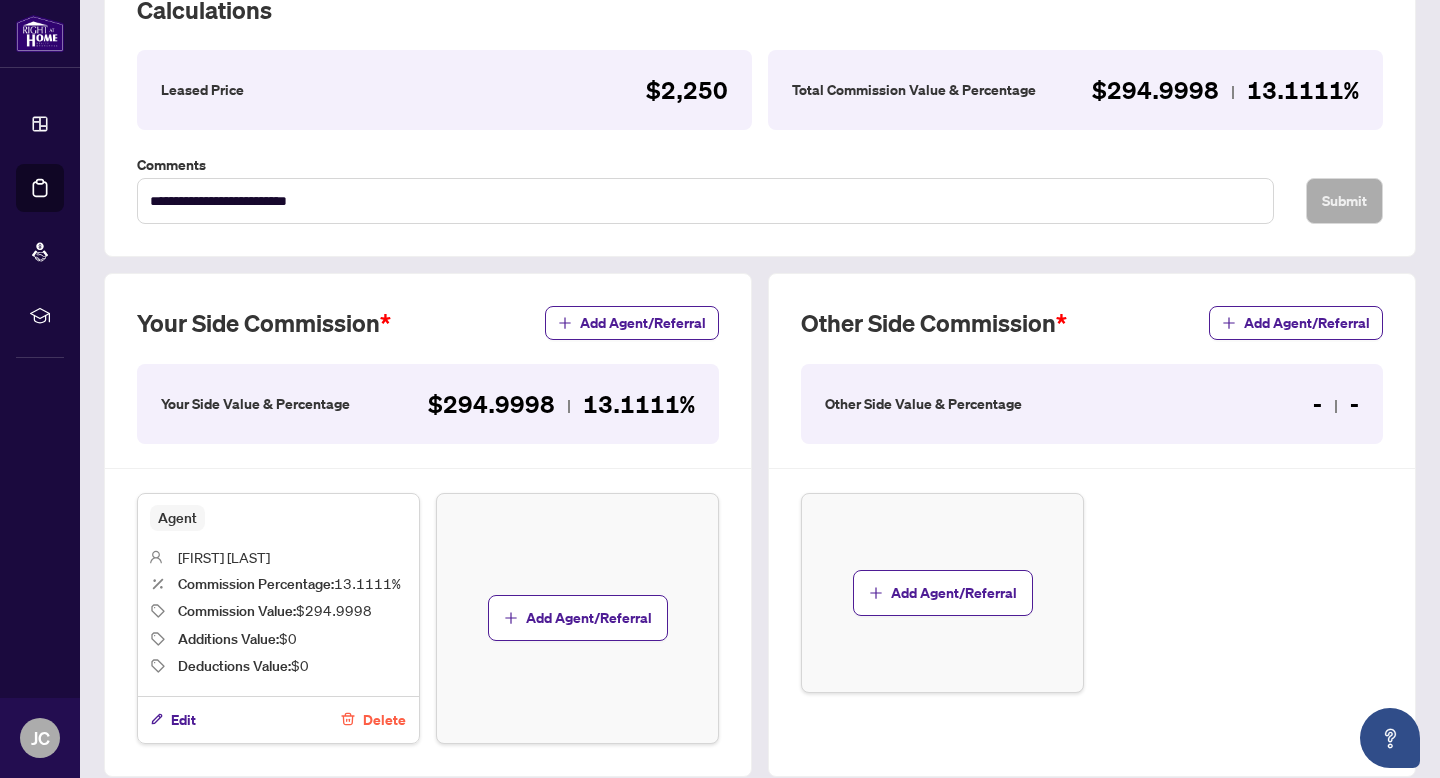 scroll, scrollTop: 479, scrollLeft: 0, axis: vertical 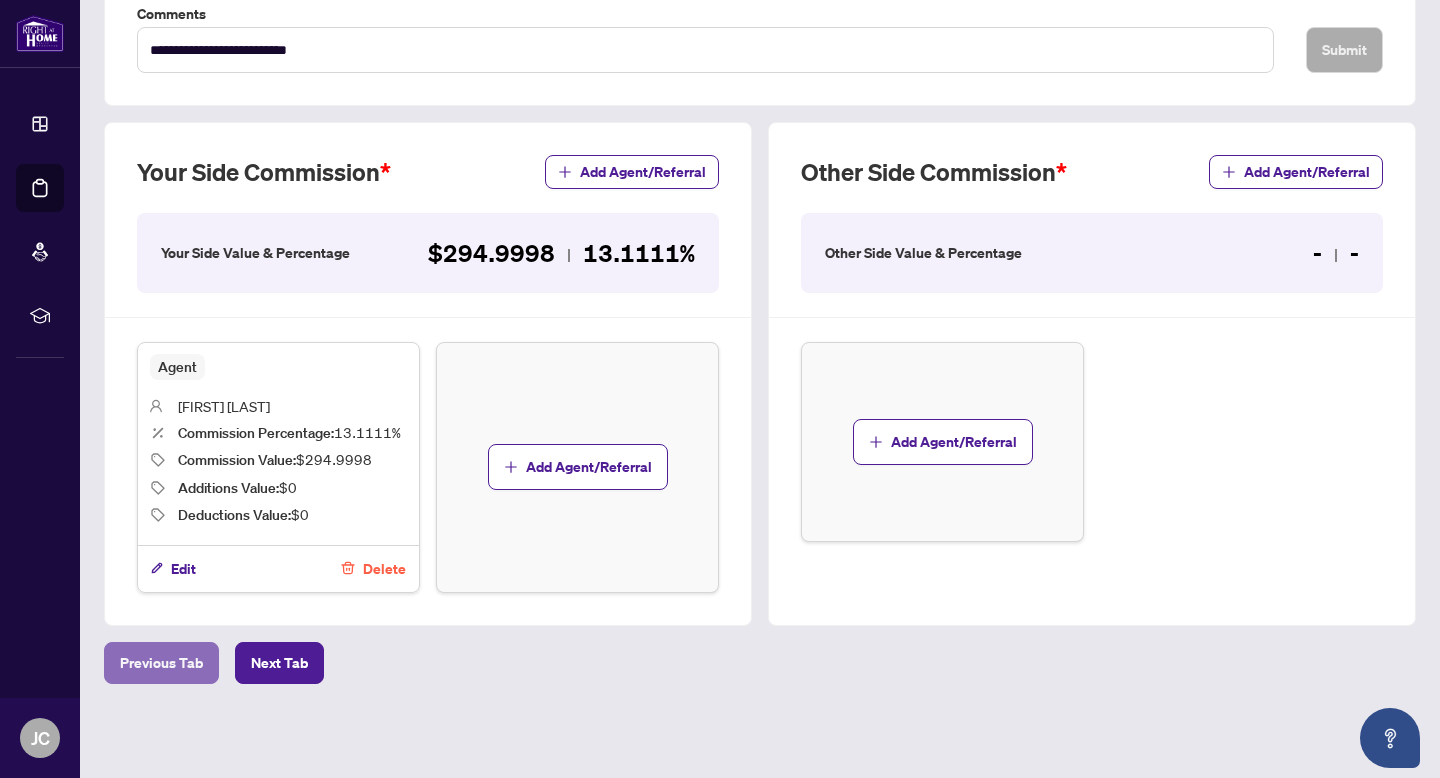 click on "Previous Tab" at bounding box center (161, 663) 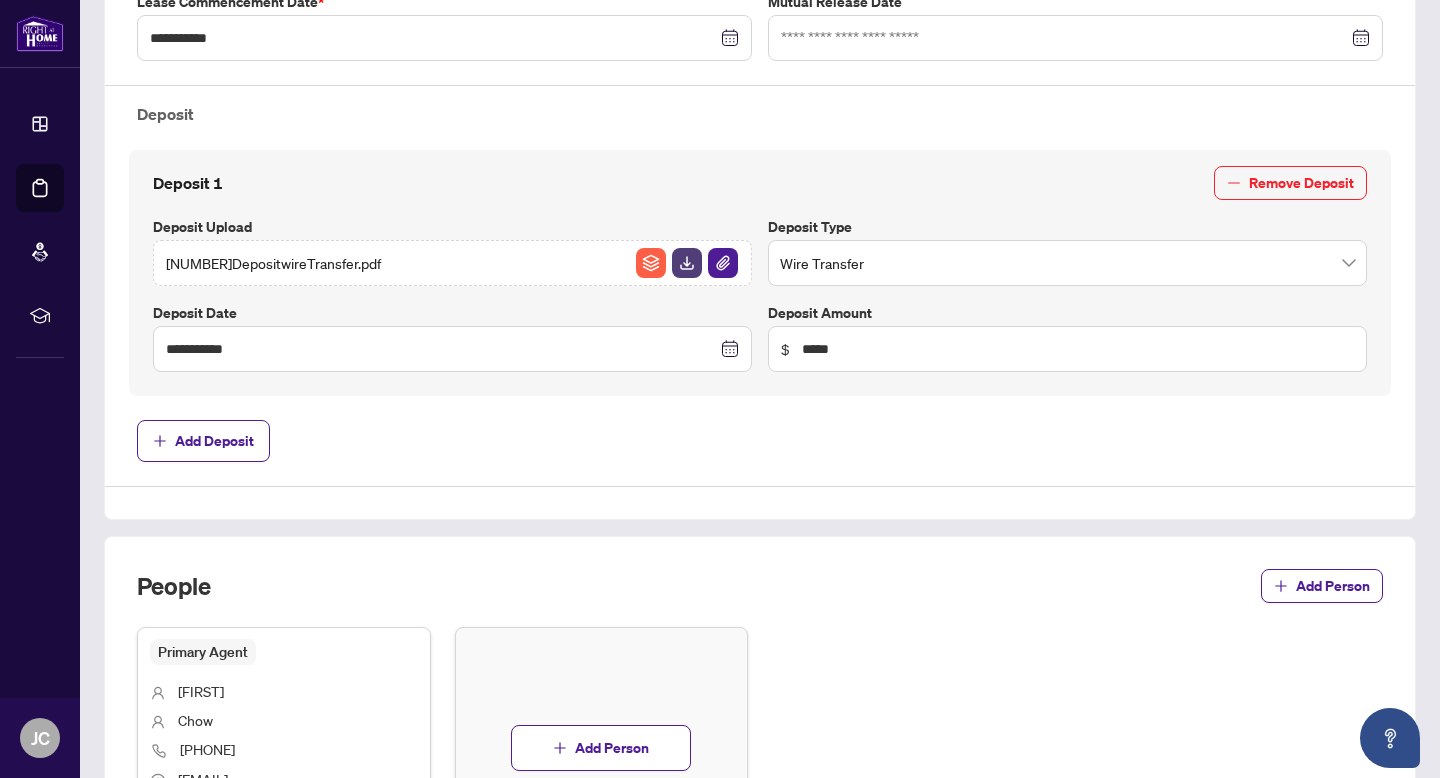 scroll, scrollTop: 928, scrollLeft: 0, axis: vertical 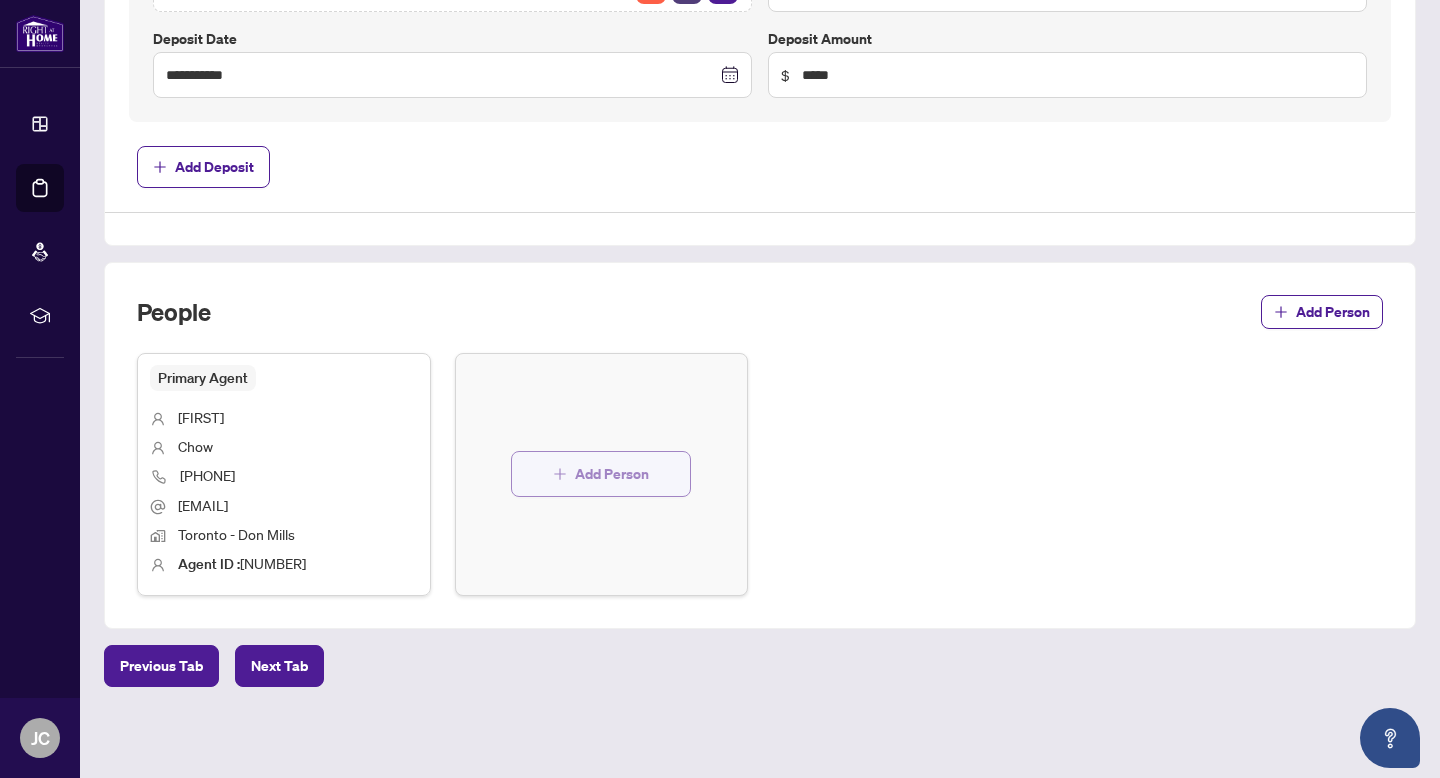 click on "Add Person" at bounding box center [612, 474] 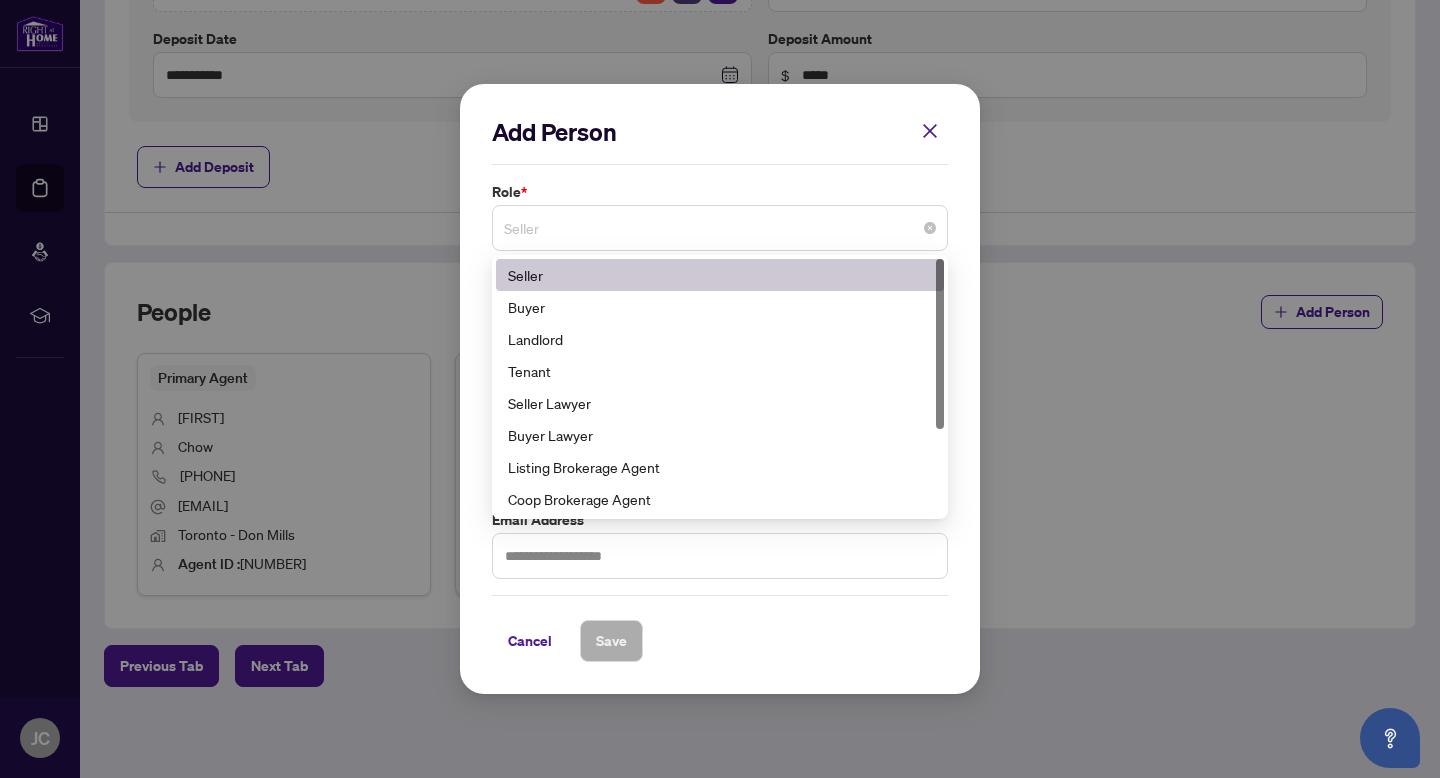 click on "Seller" at bounding box center (720, 228) 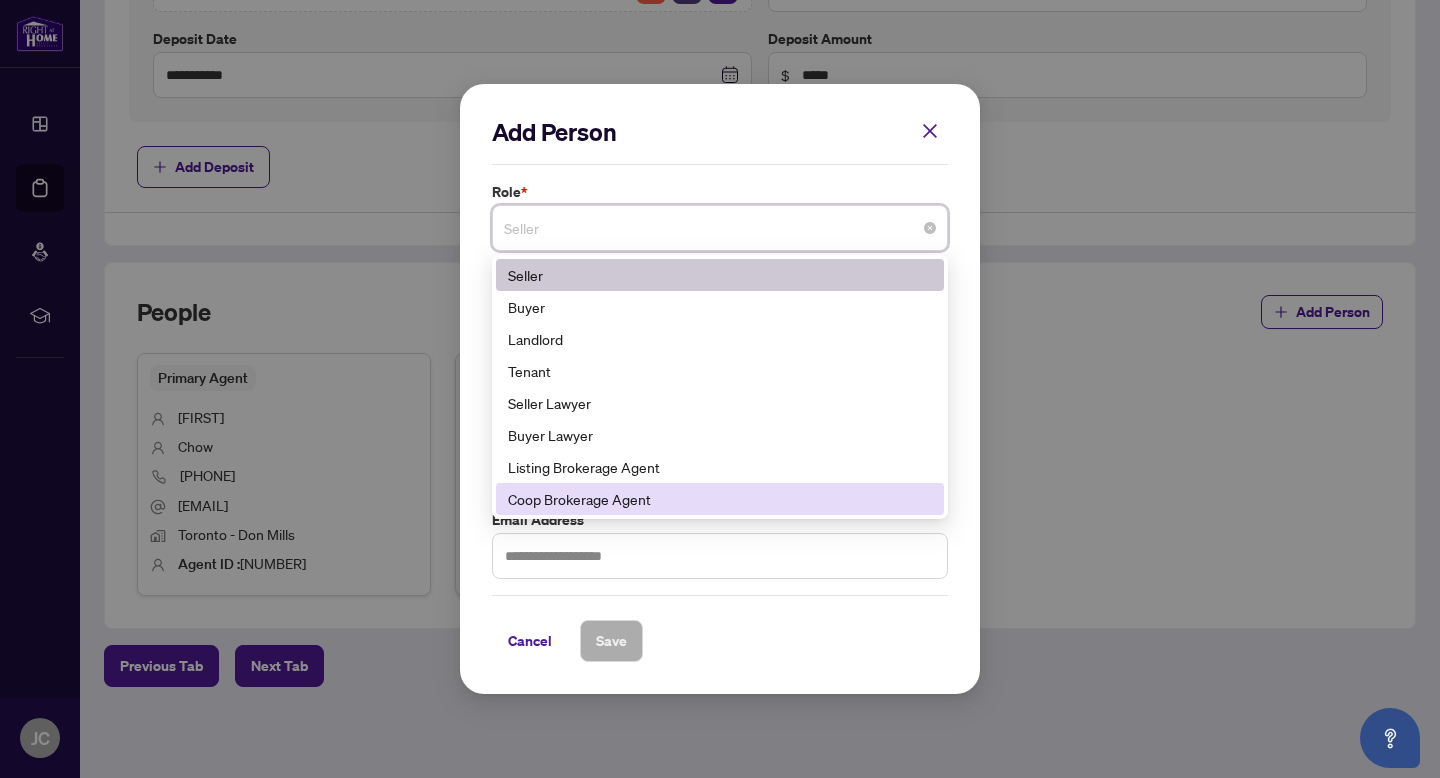 click on "Coop Brokerage Agent" at bounding box center (720, 499) 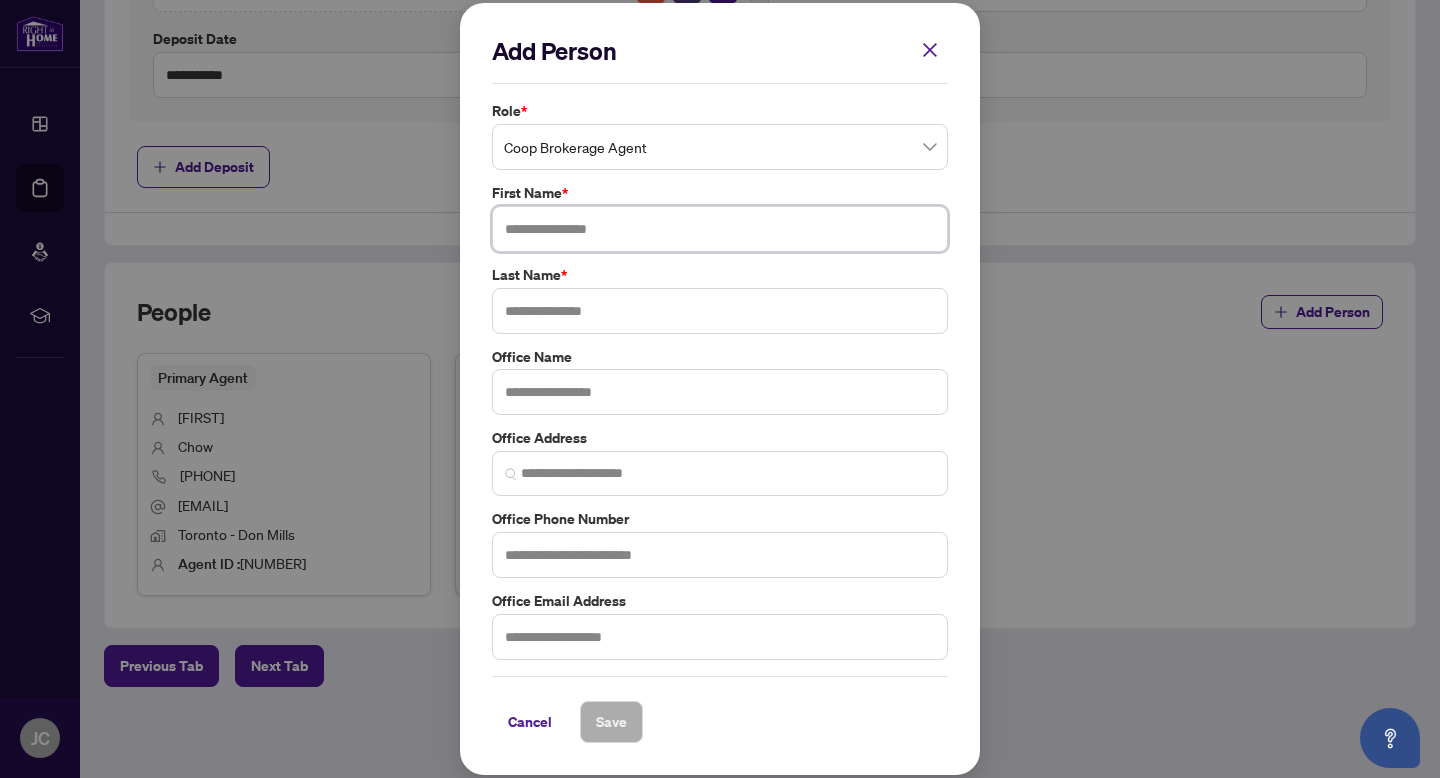click at bounding box center [720, 229] 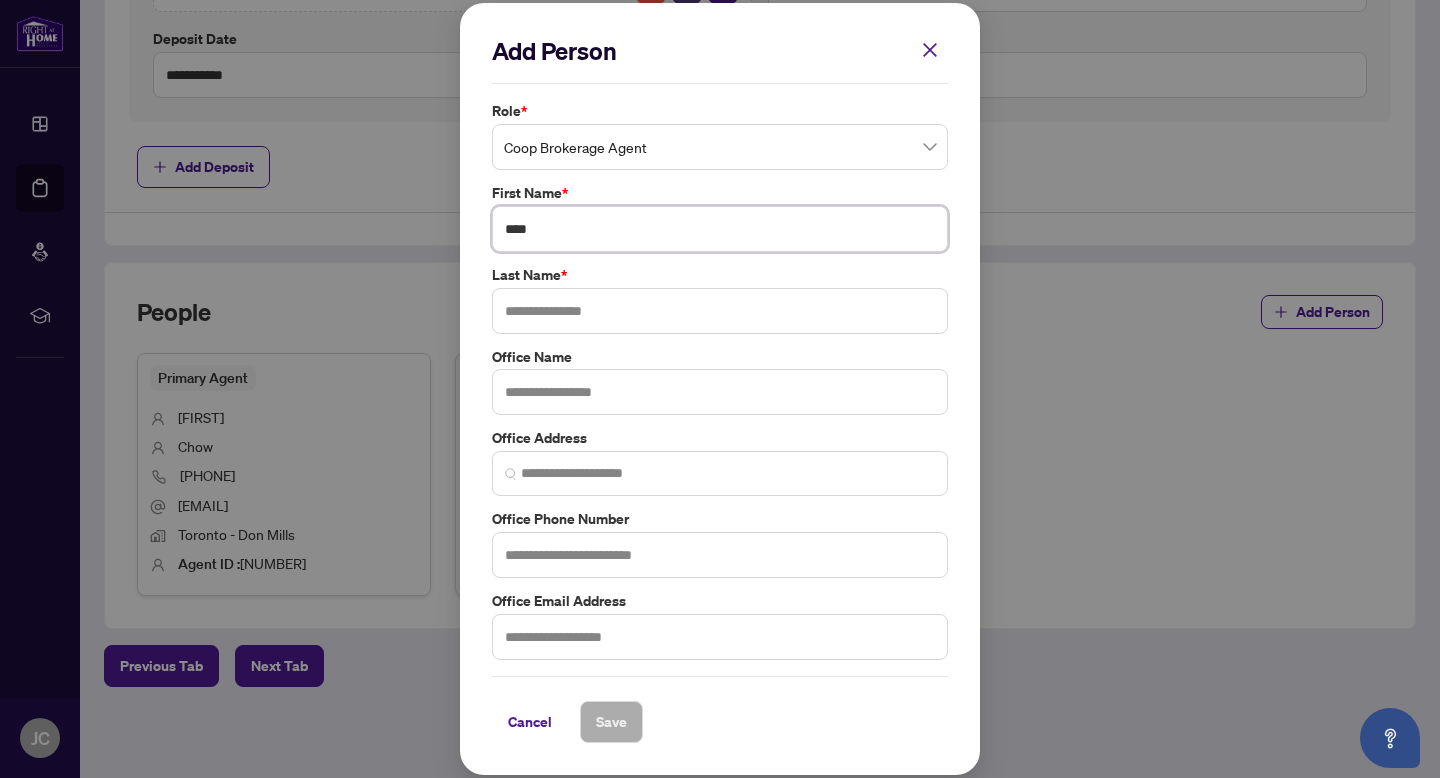 type on "****" 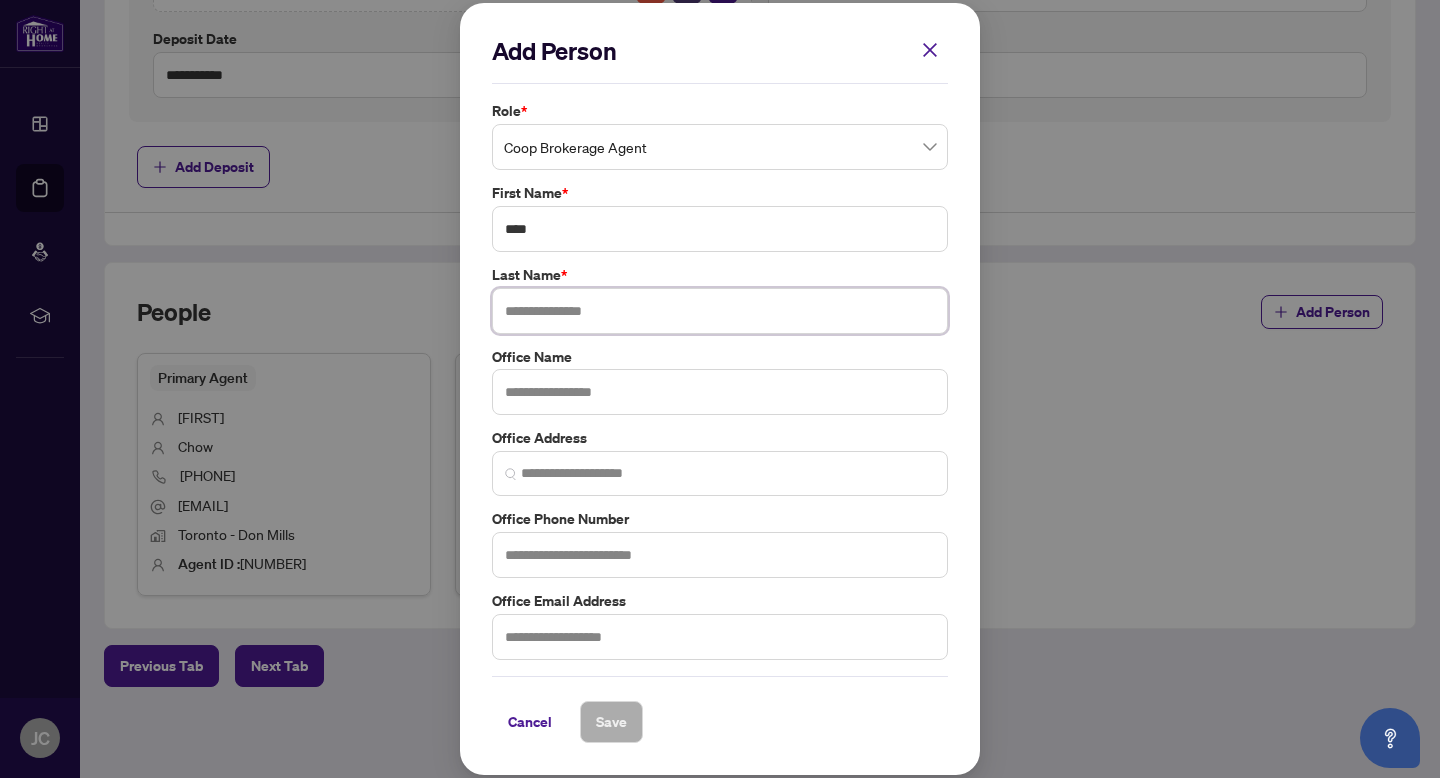 click at bounding box center (720, 311) 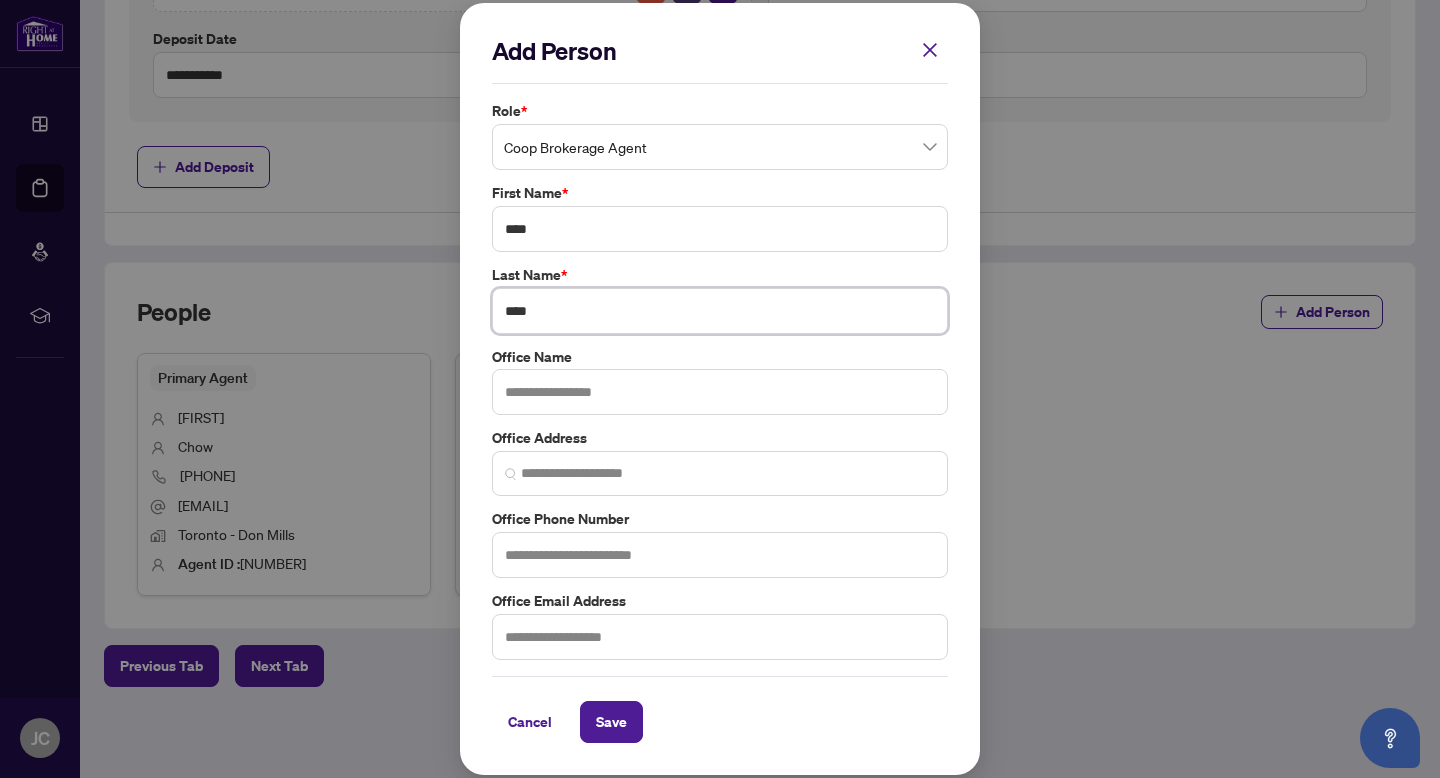 type on "****" 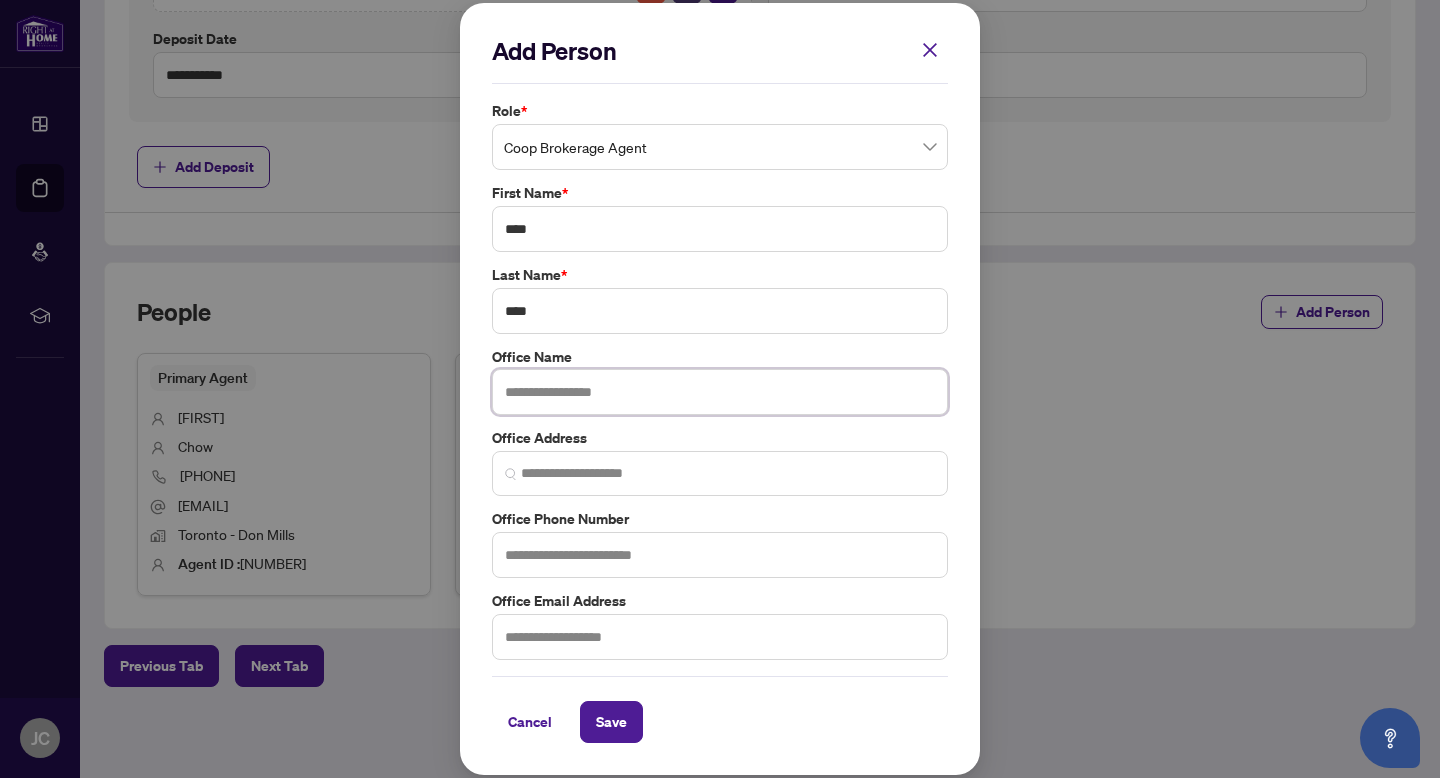 click at bounding box center [720, 392] 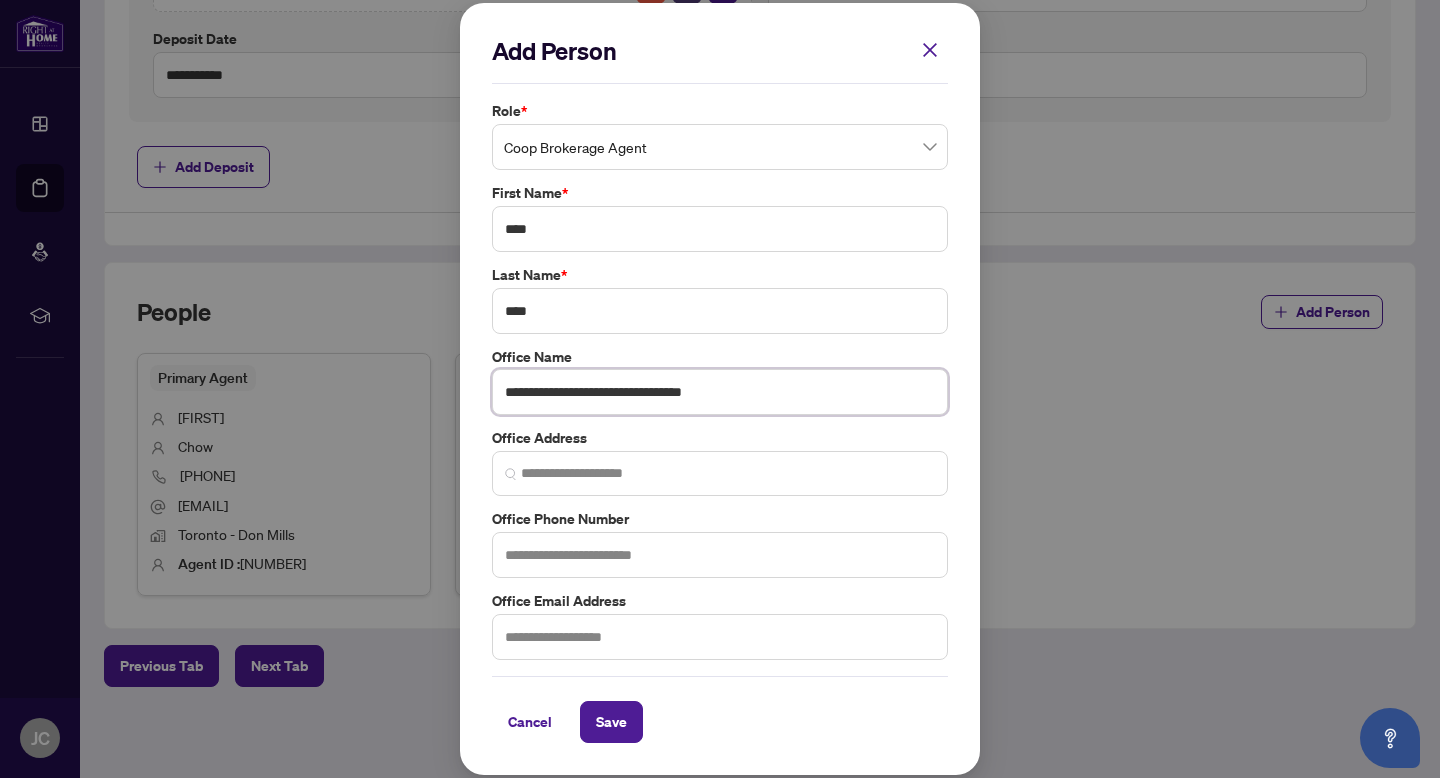type on "**********" 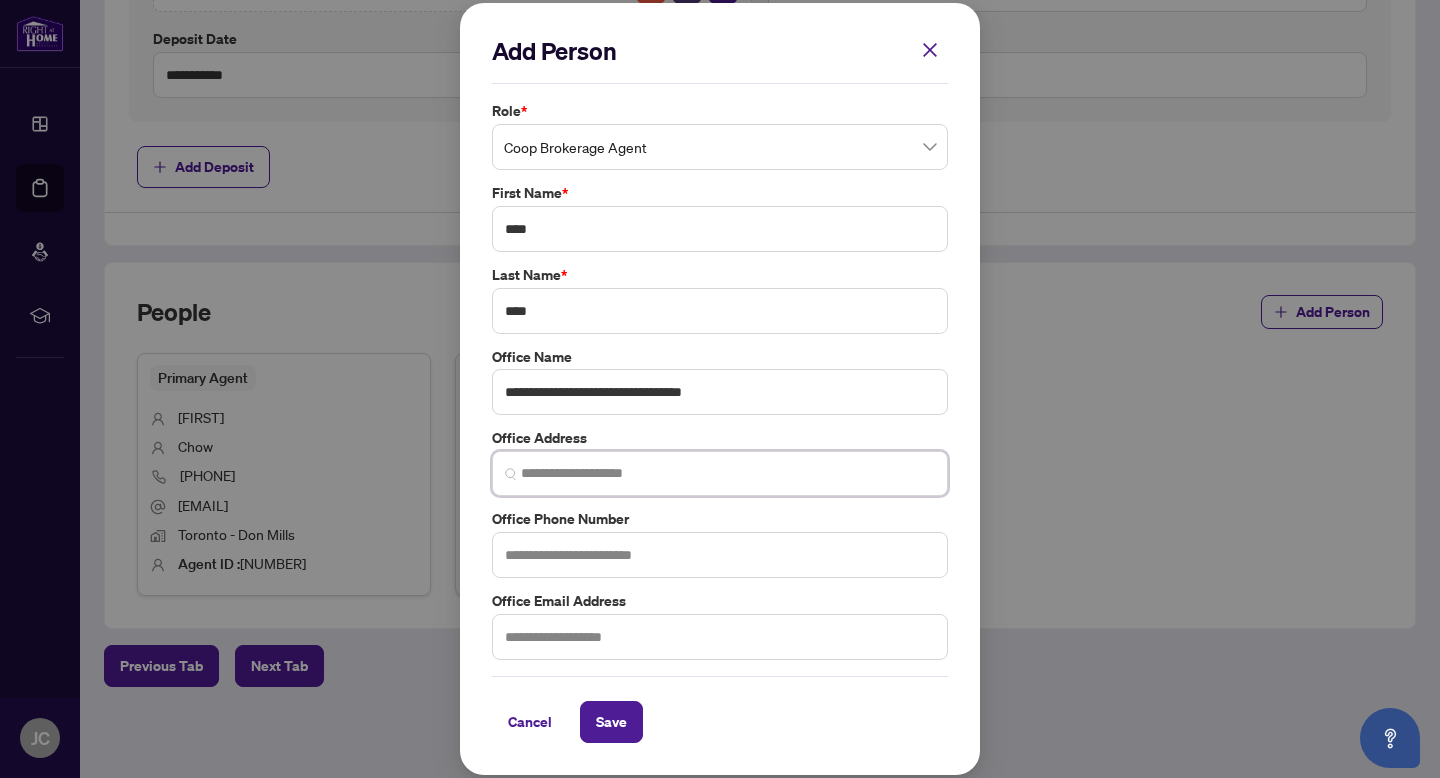 click at bounding box center (728, 473) 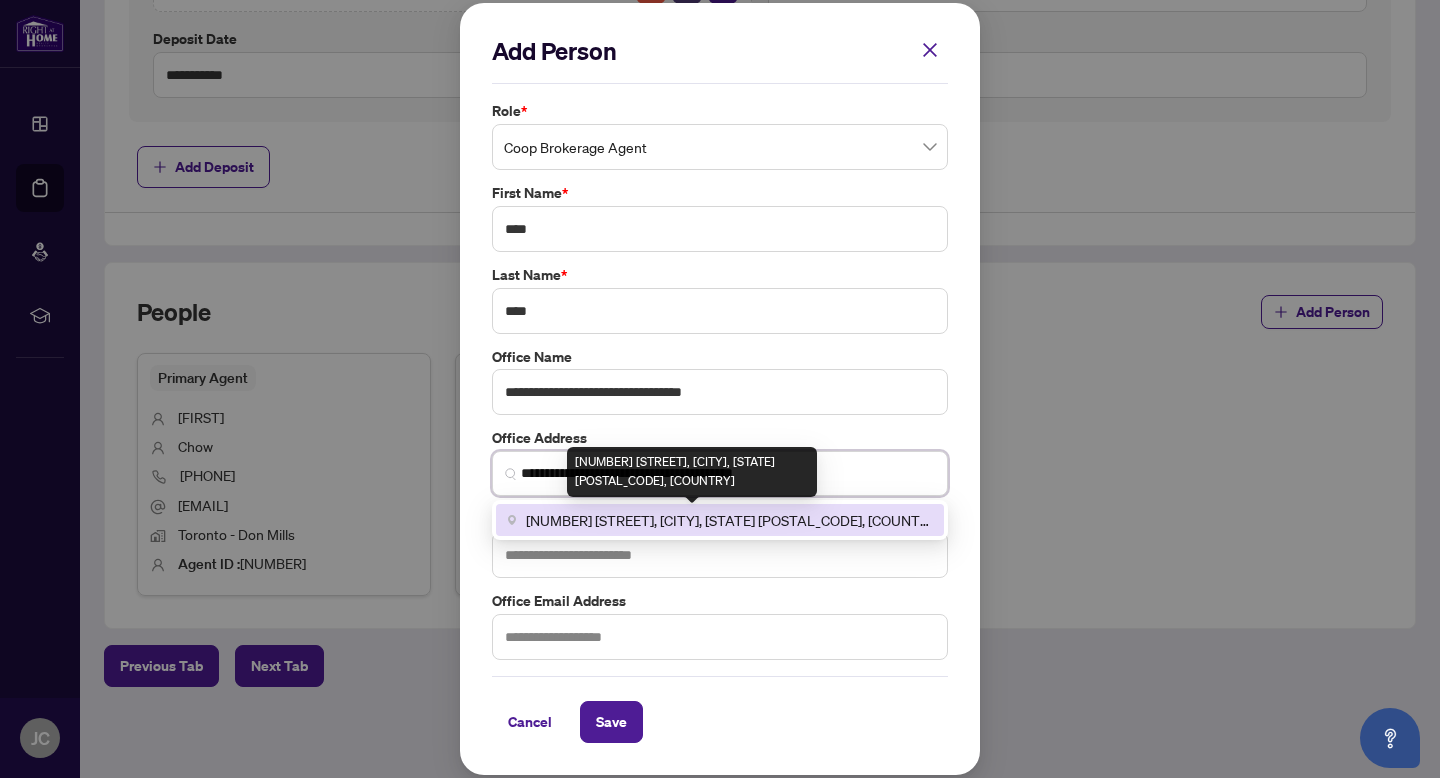 click on "[NUMBER] [STREET], [CITY], [STATE] [POSTAL_CODE], [COUNTRY]" at bounding box center [729, 520] 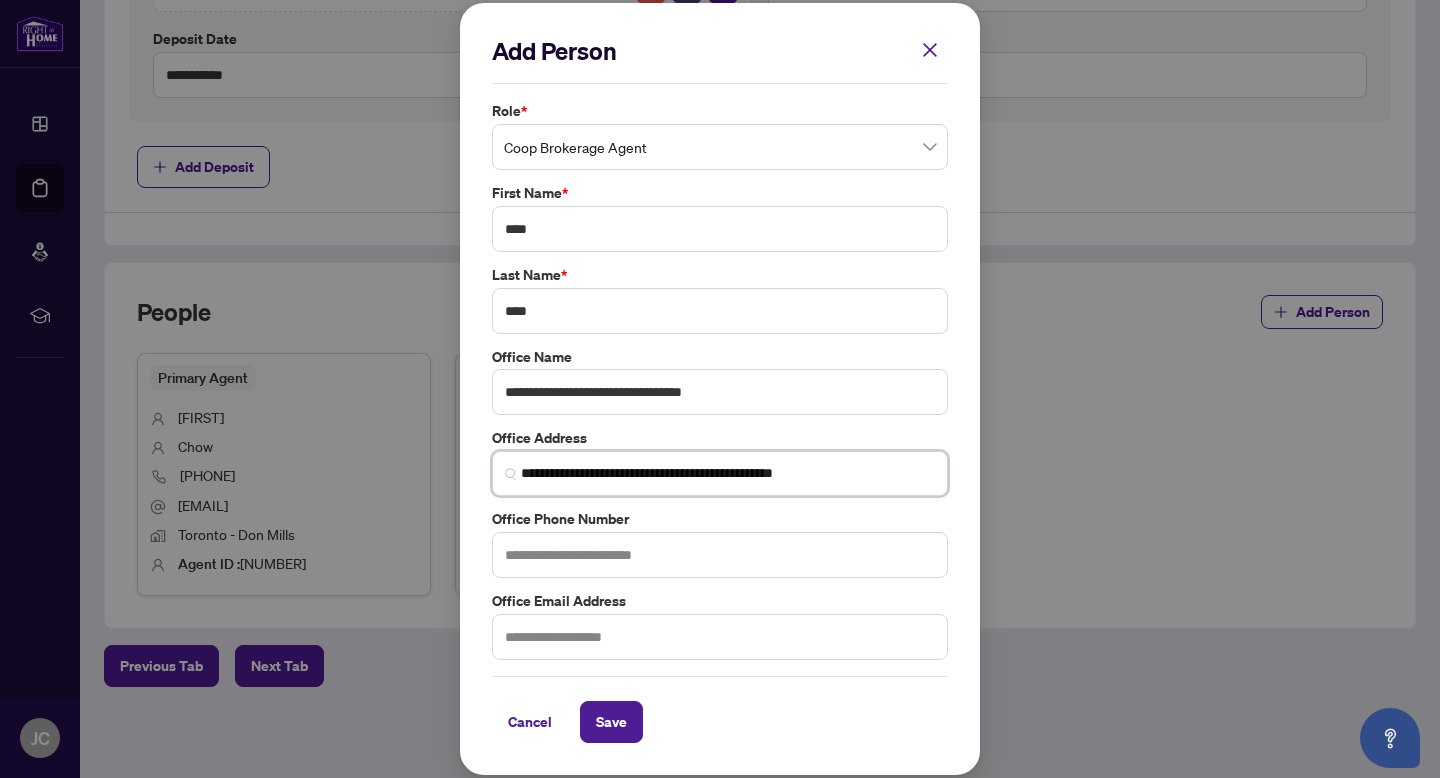 type on "**********" 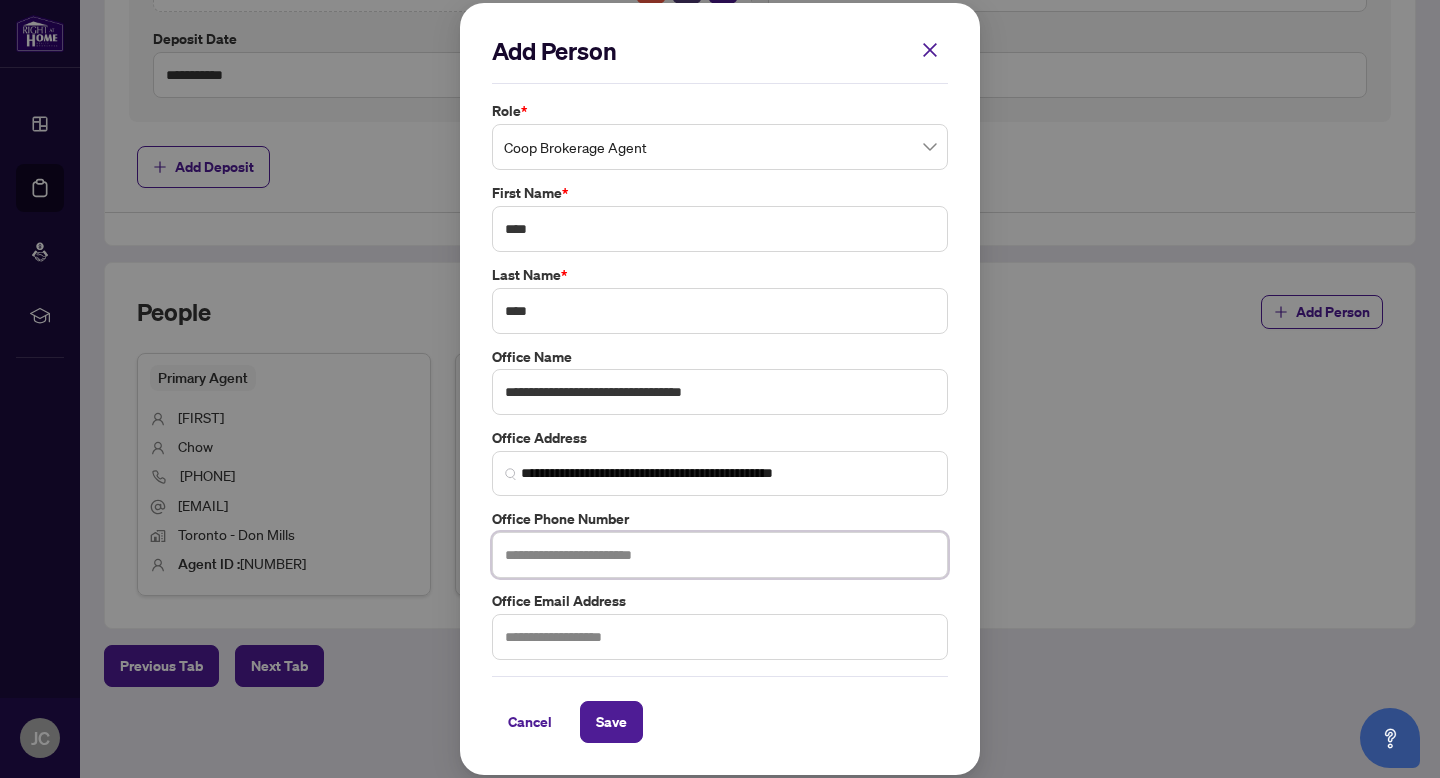 paste on "**********" 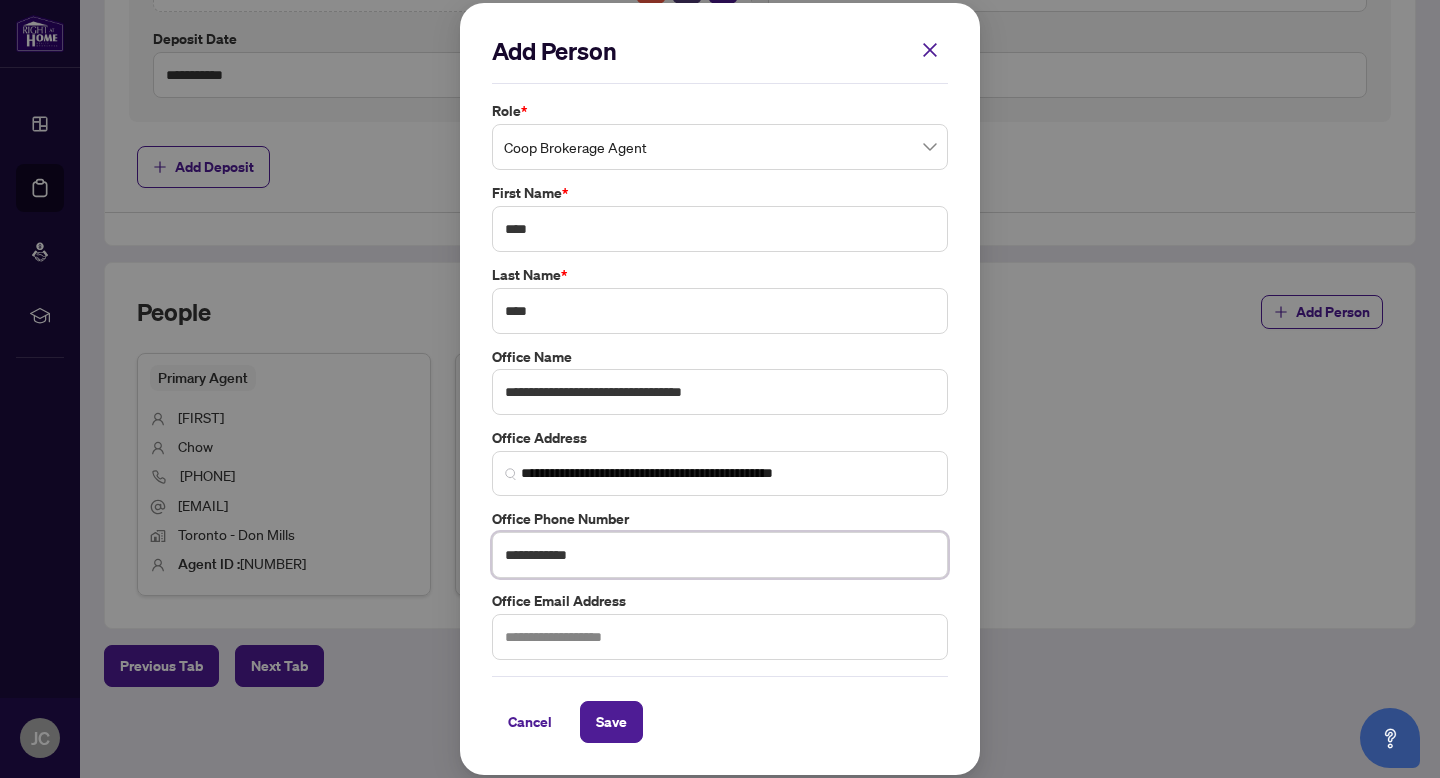 type on "**********" 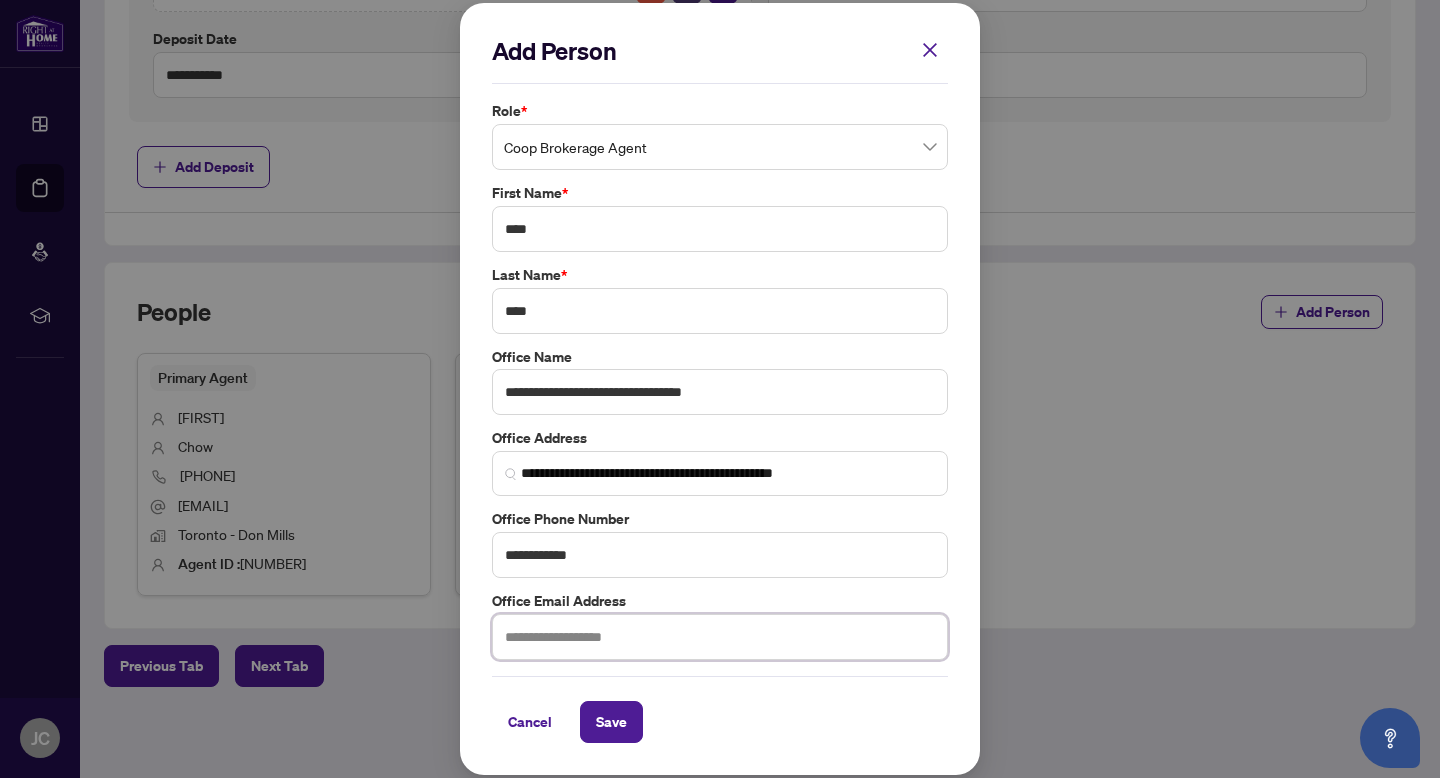 click at bounding box center [720, 637] 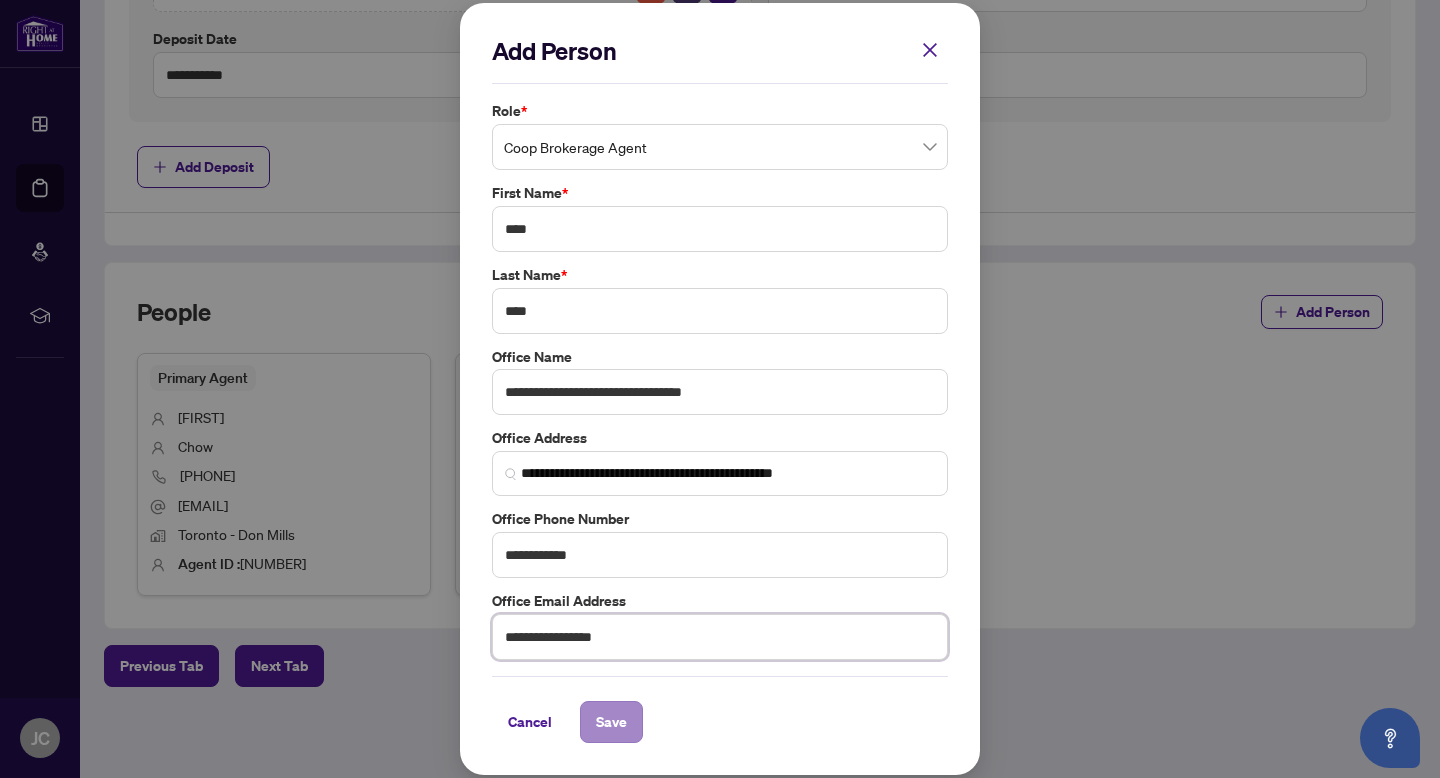 type on "**********" 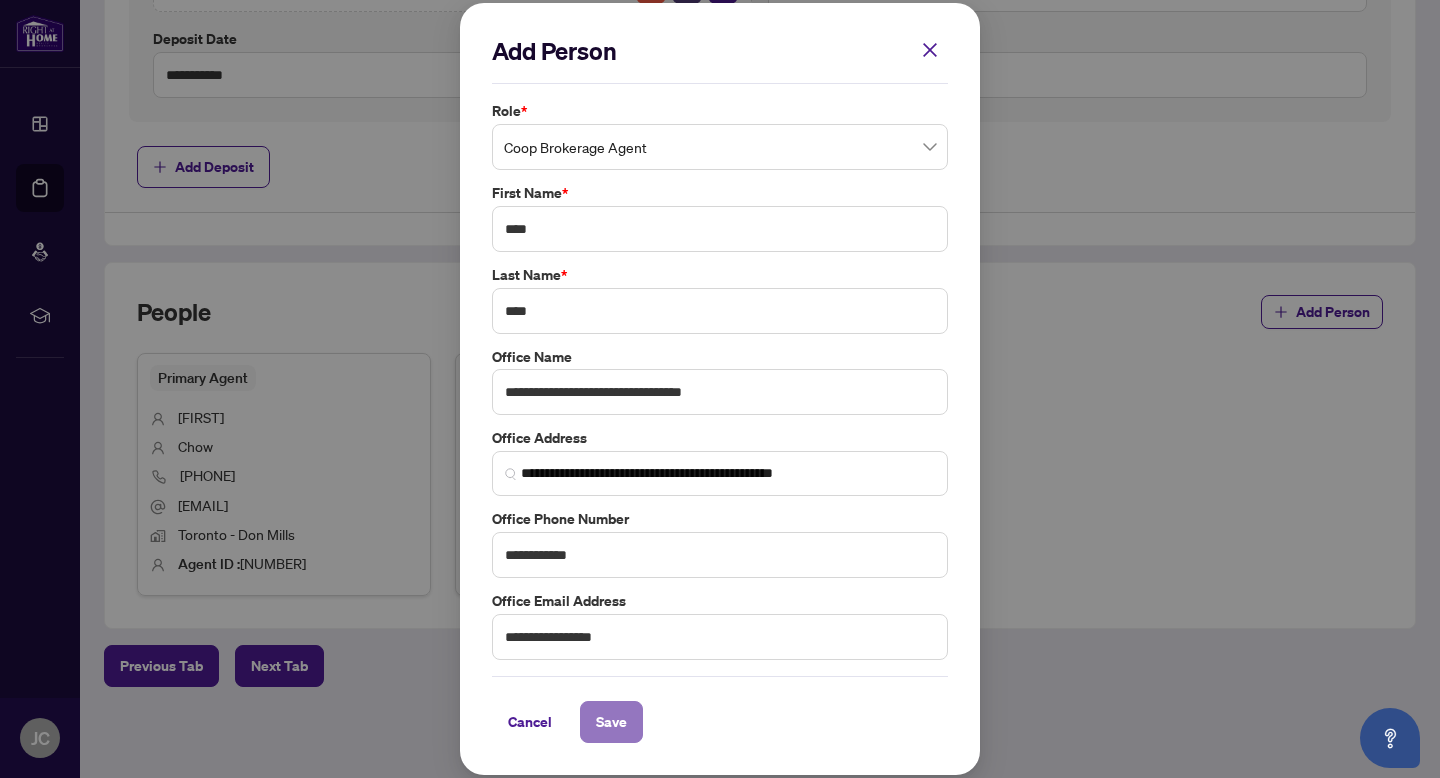 click on "Save" at bounding box center (611, 722) 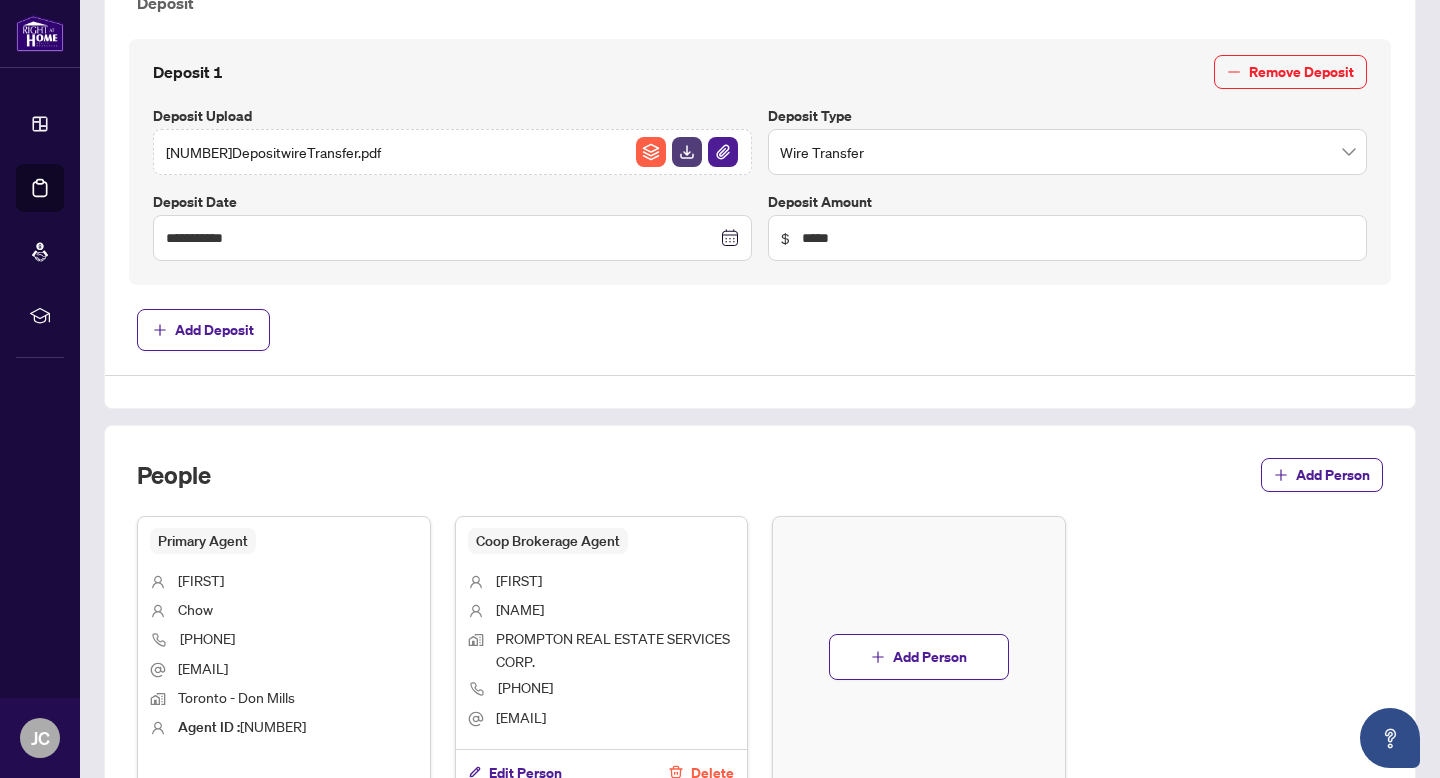 scroll, scrollTop: 966, scrollLeft: 0, axis: vertical 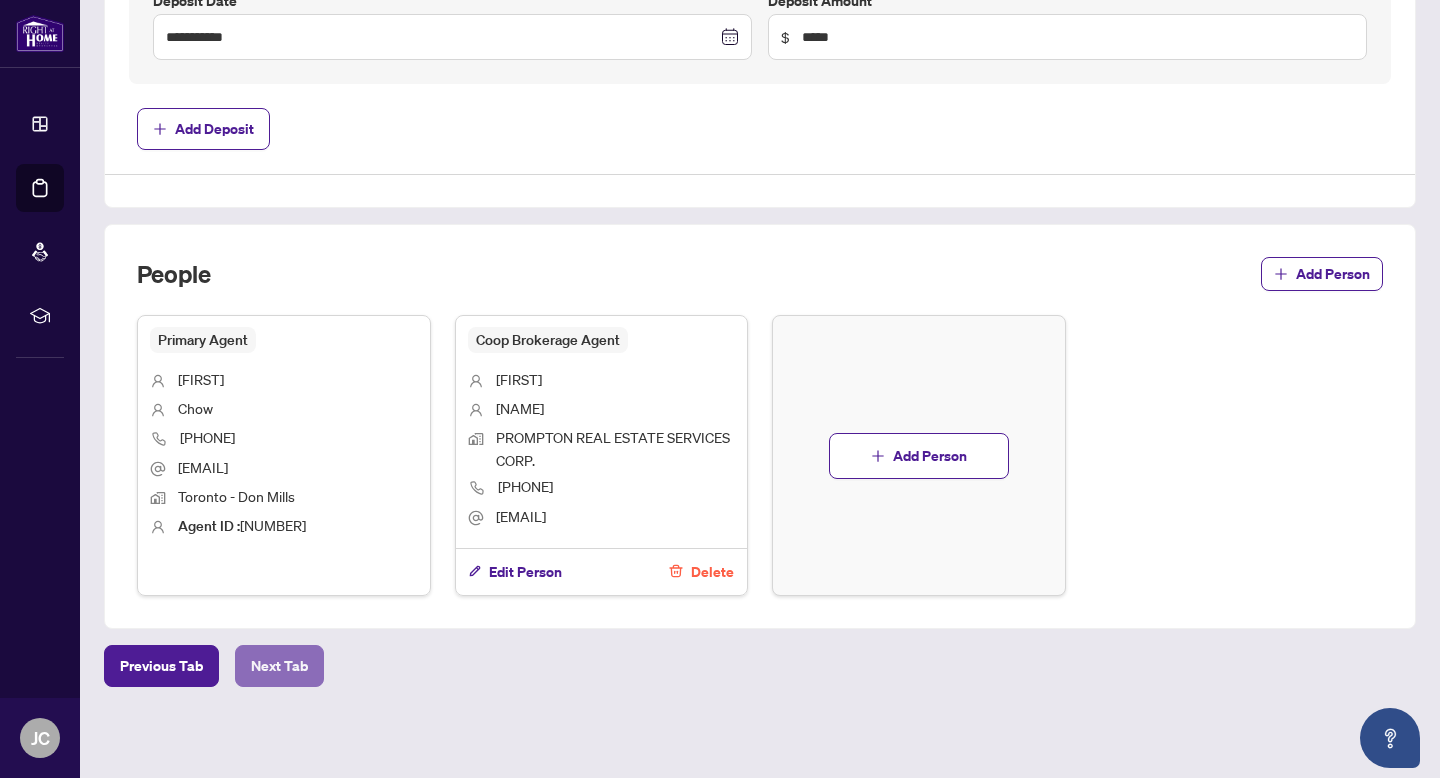 click on "Next Tab" at bounding box center (279, 666) 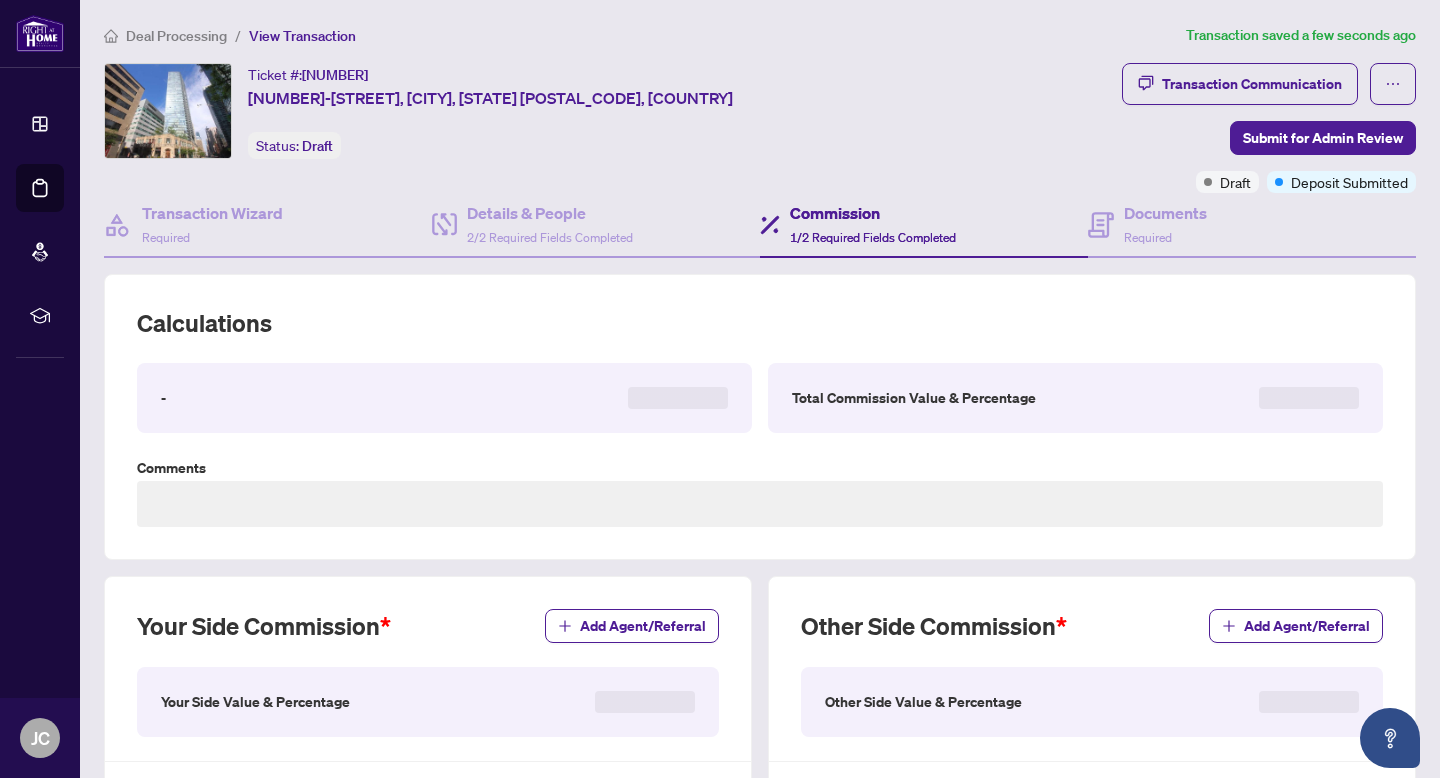 type on "**********" 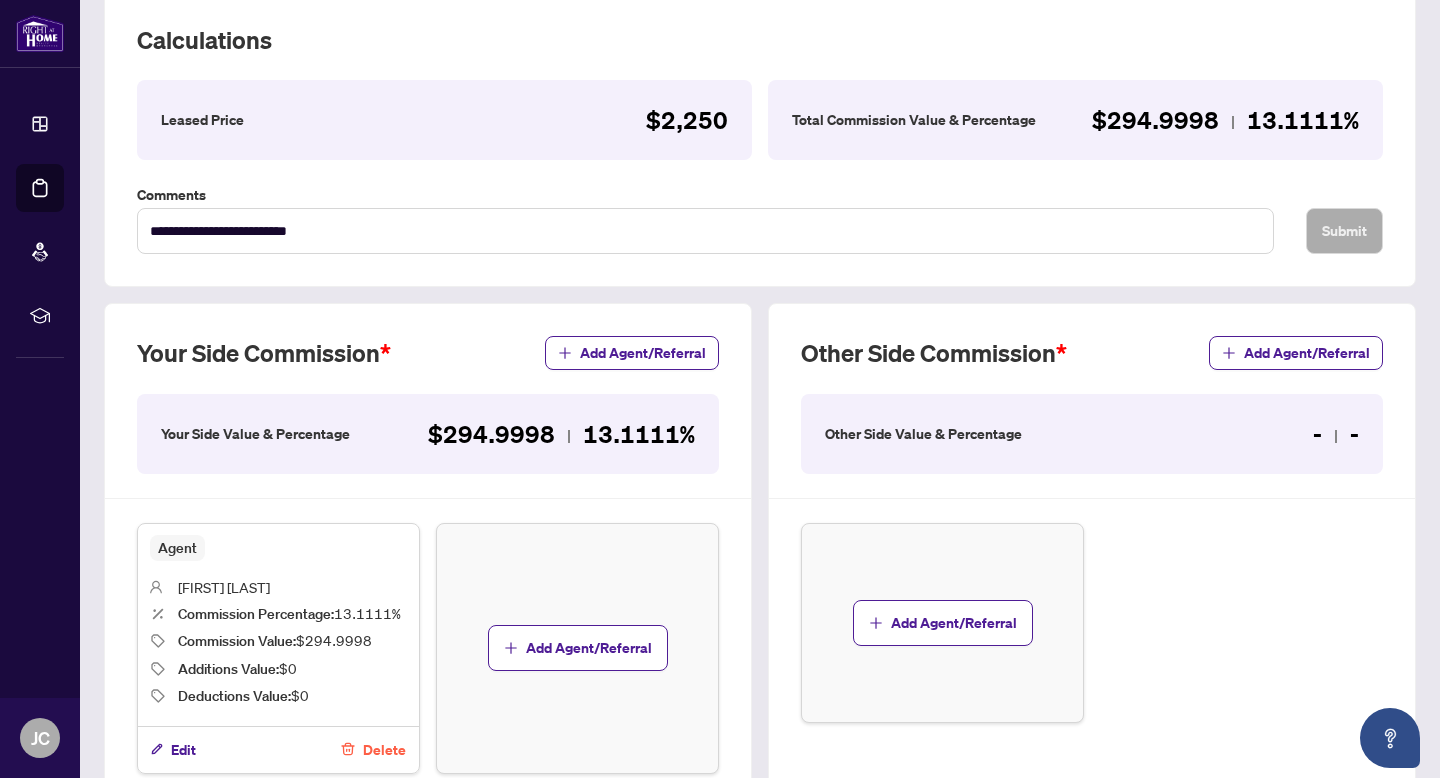 scroll, scrollTop: 283, scrollLeft: 0, axis: vertical 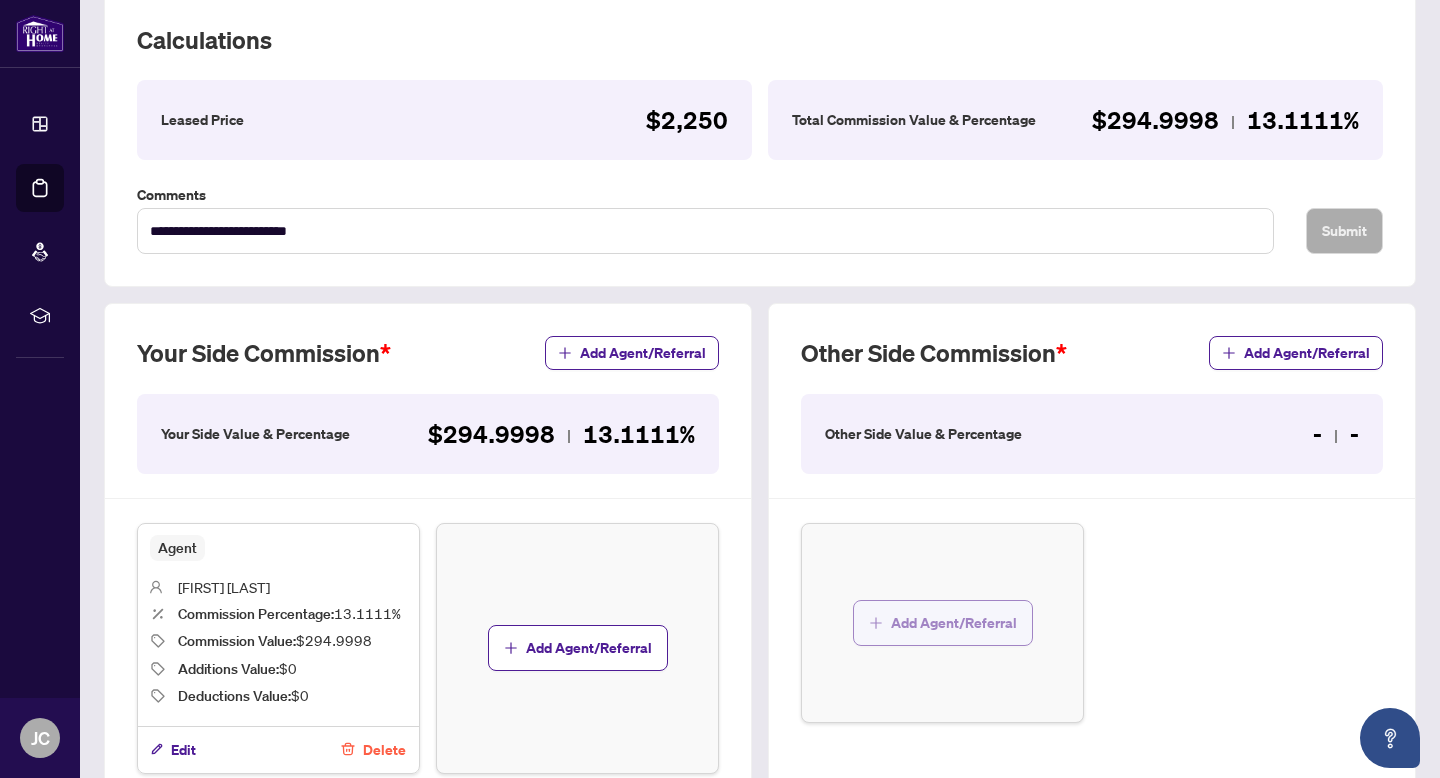 click on "Add Agent/Referral" at bounding box center [954, 623] 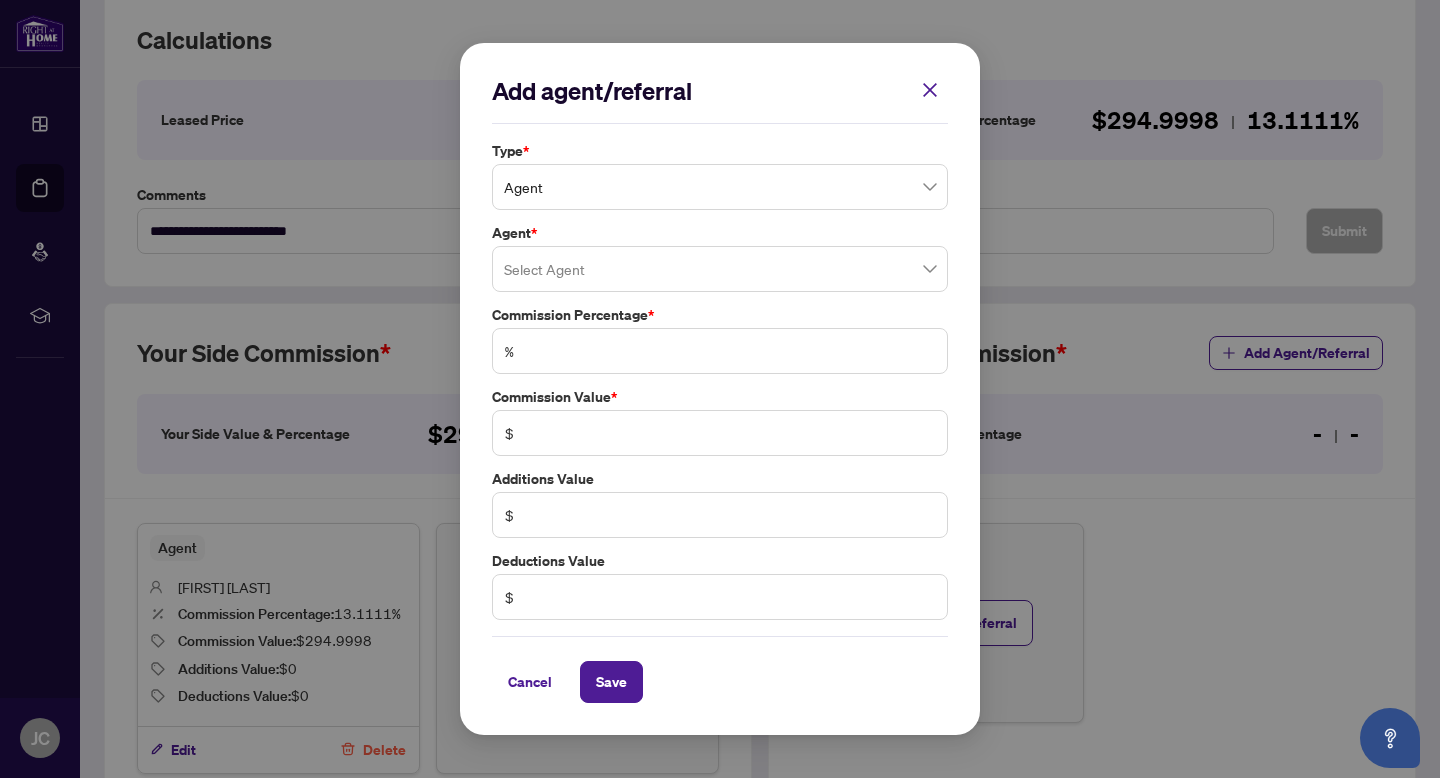 click on "Agent" at bounding box center (720, 187) 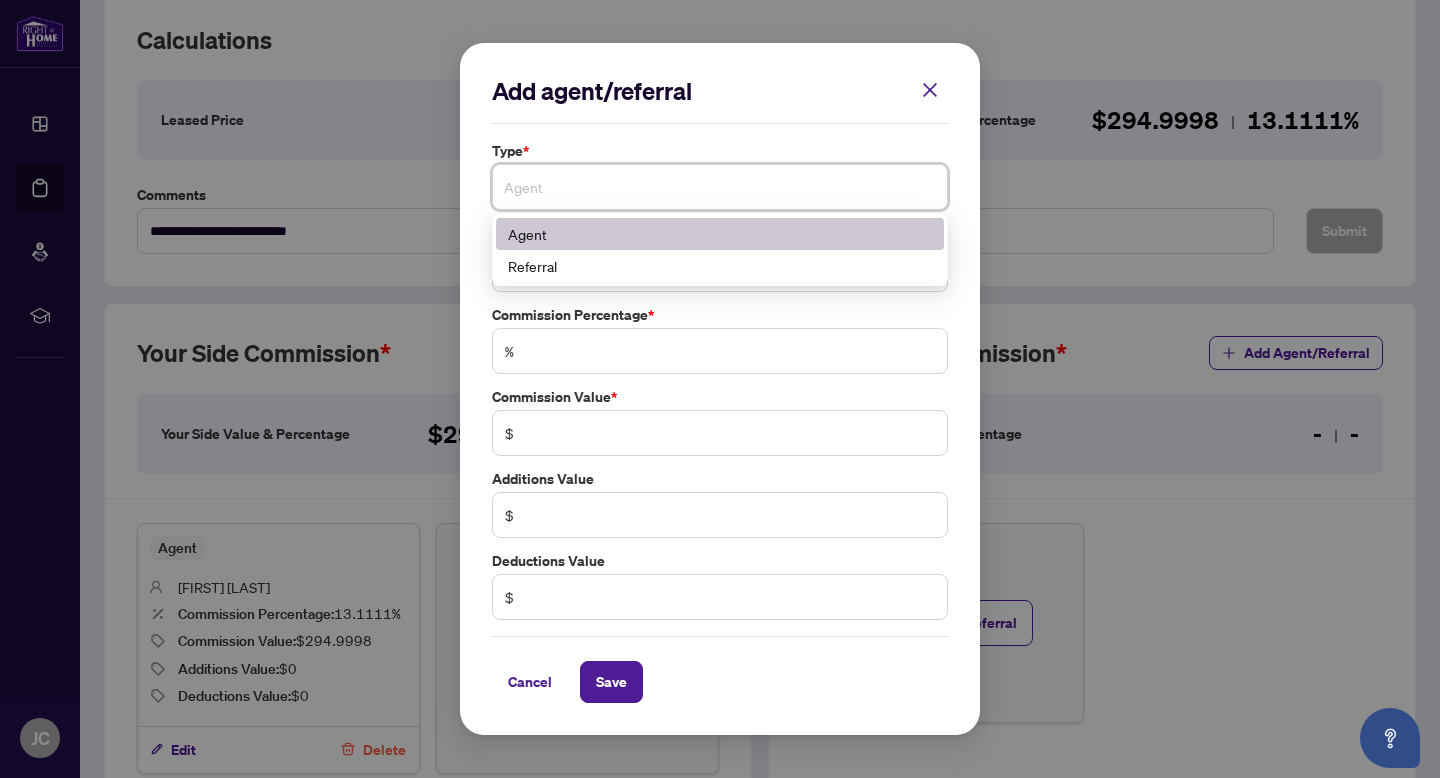 click on "Agent" at bounding box center (720, 187) 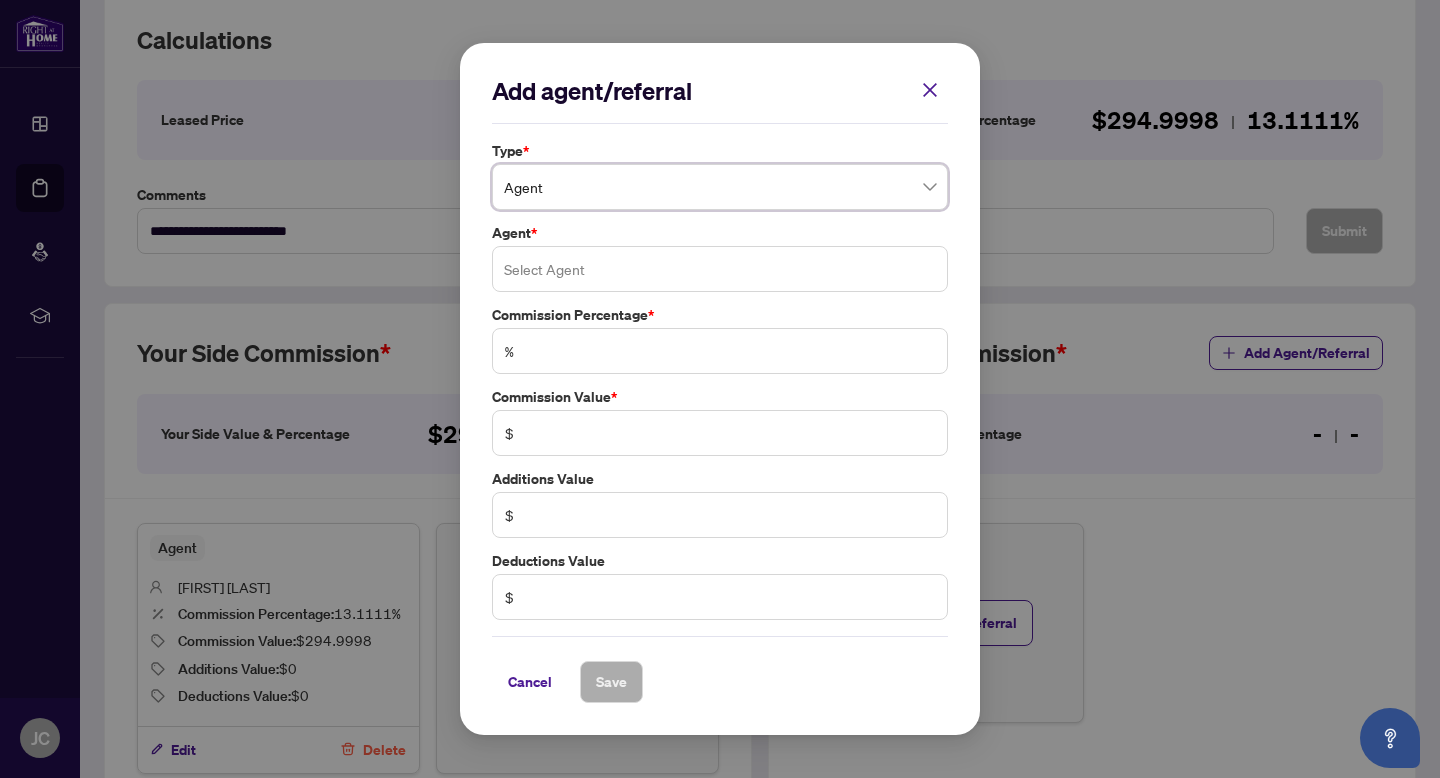 click at bounding box center [720, 269] 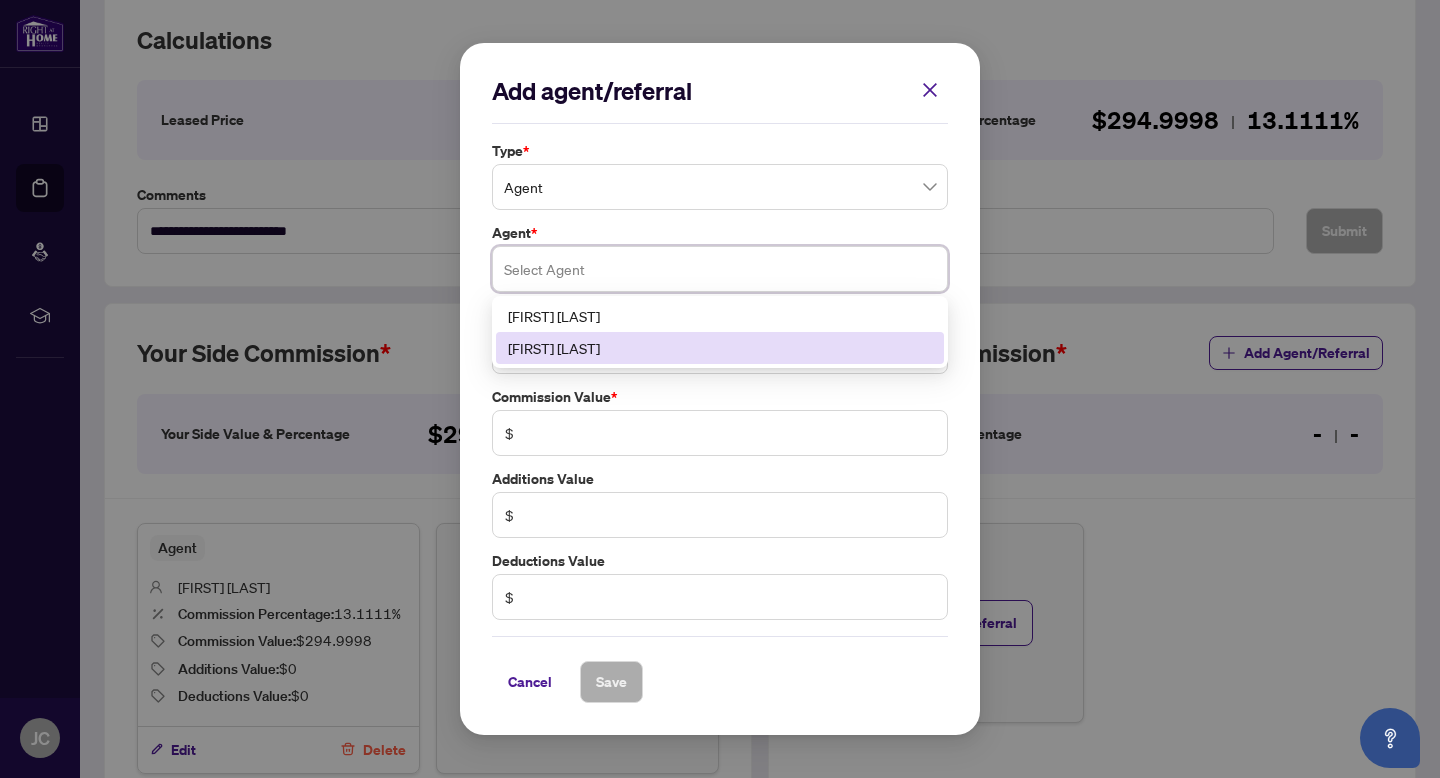 click on "[FIRST] [LAST]" at bounding box center [720, 348] 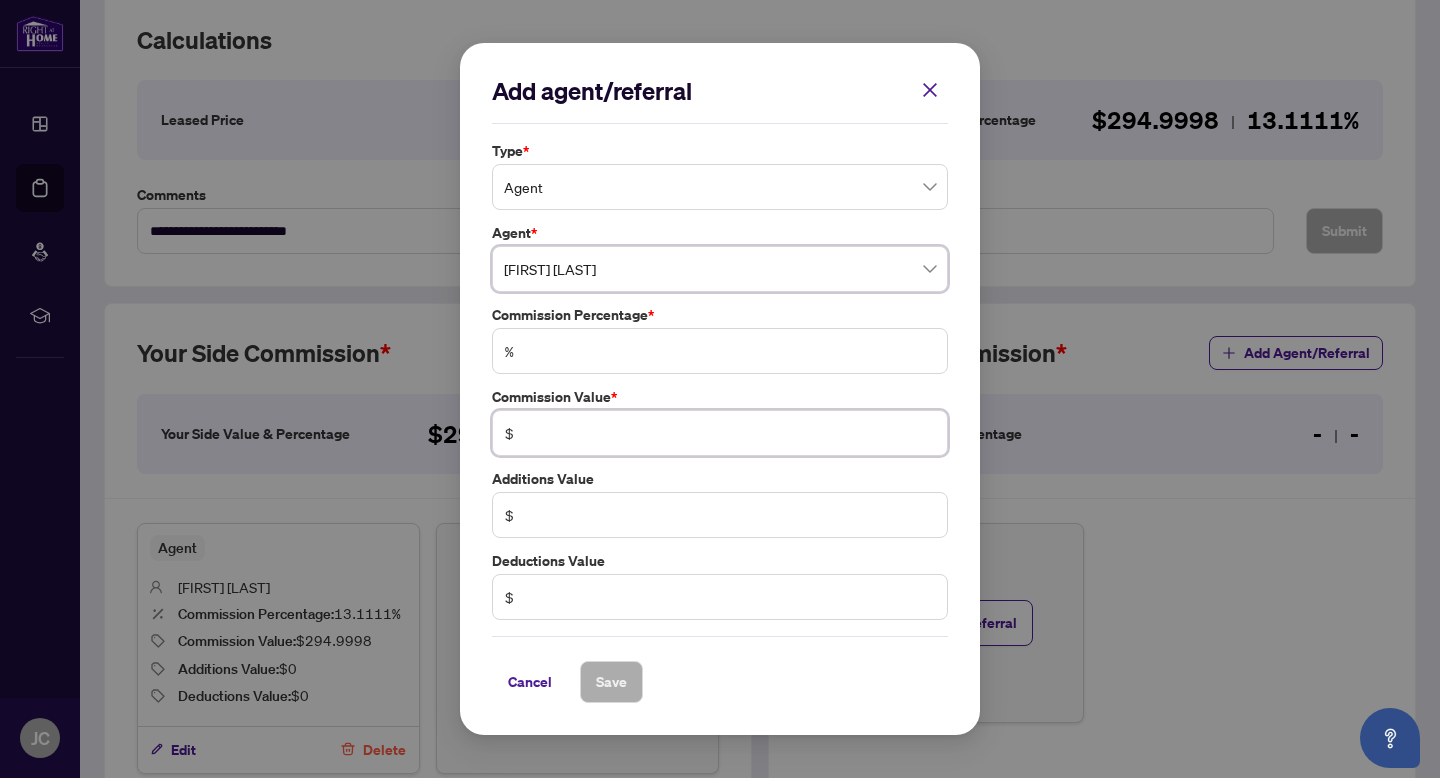 click at bounding box center [730, 433] 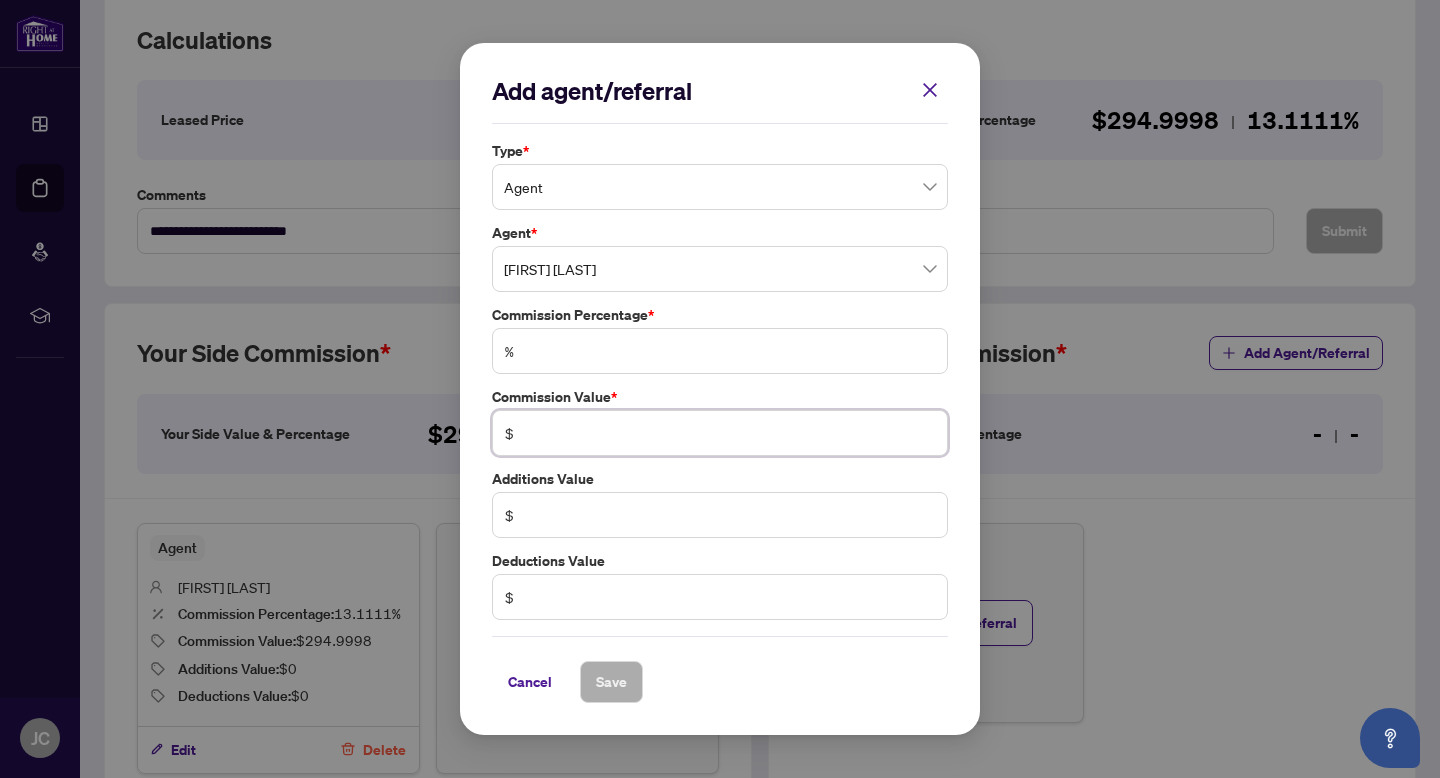 type on "******" 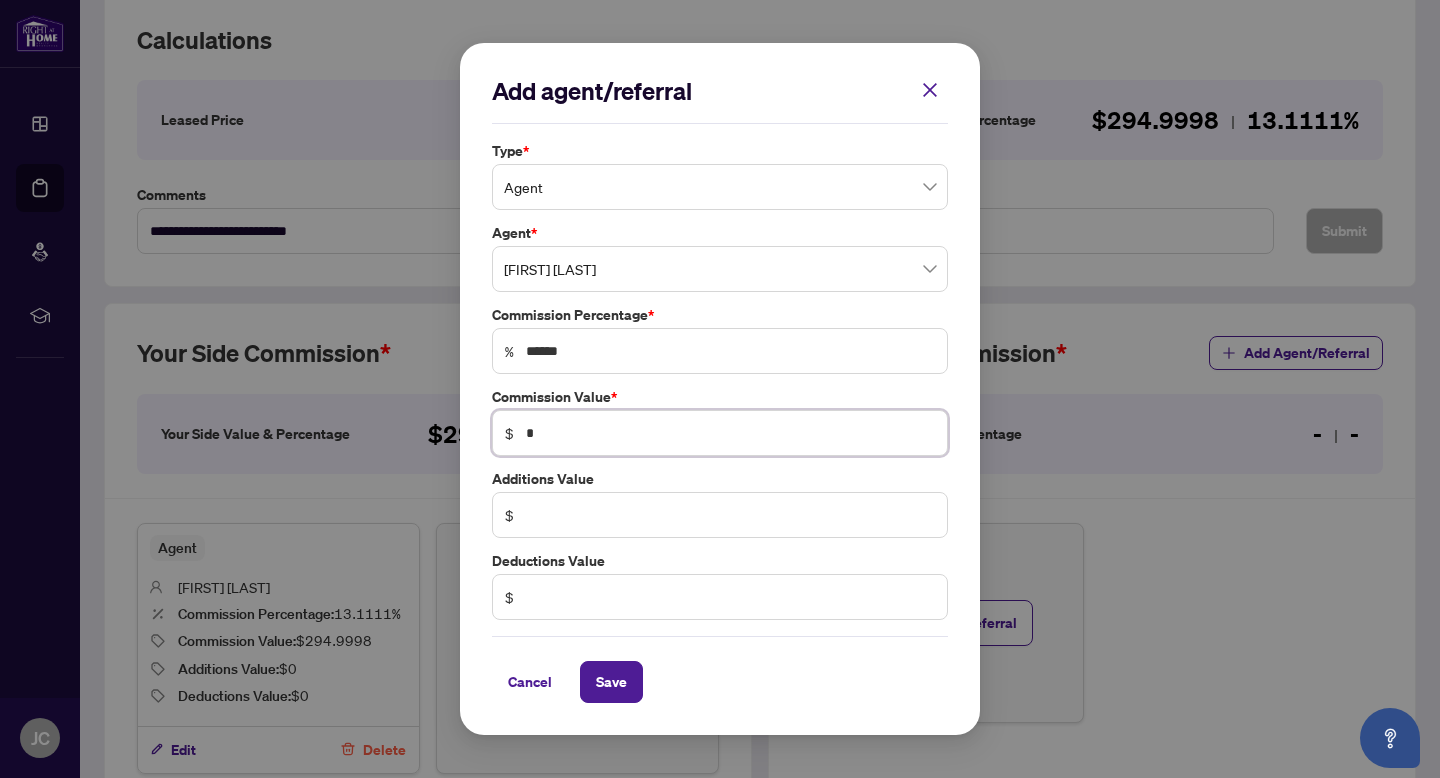 type on "******" 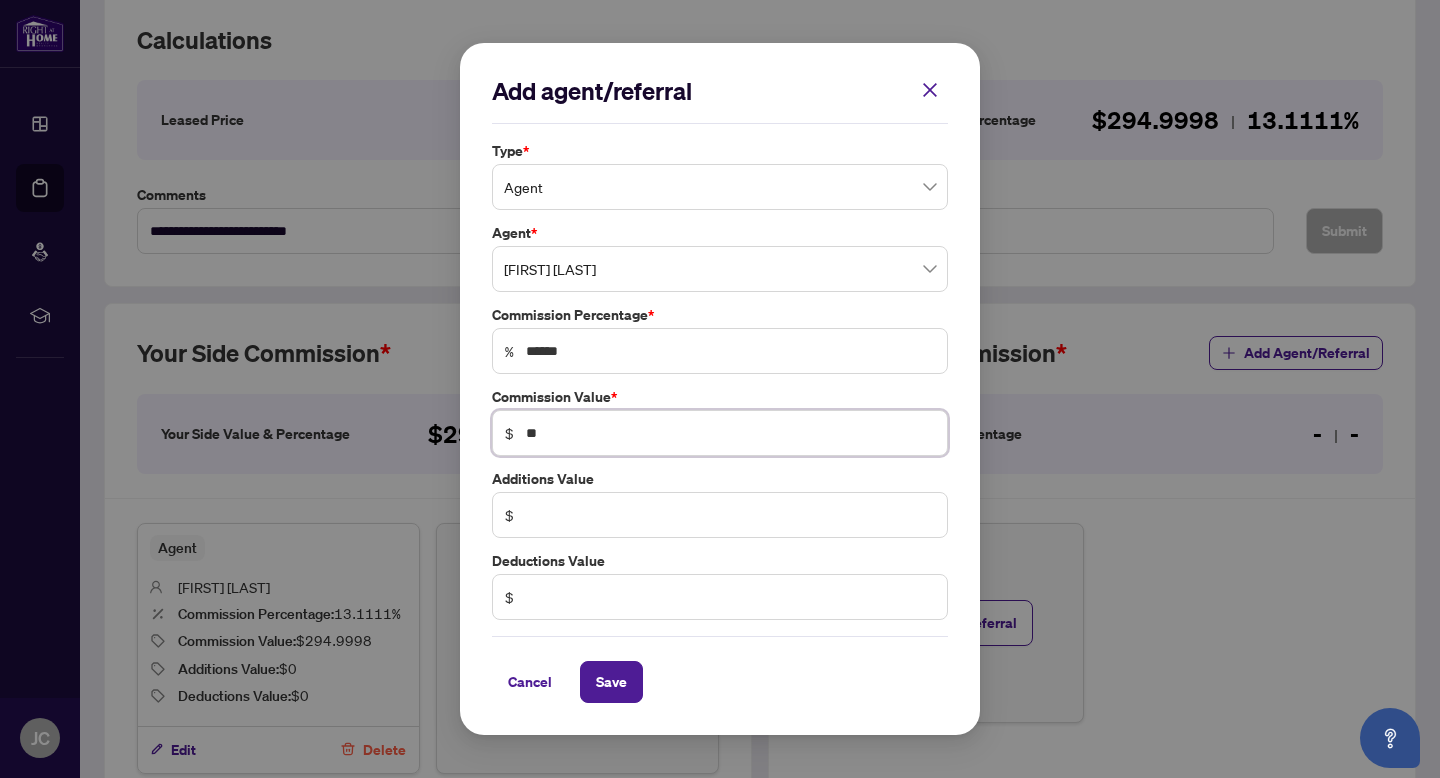 type on "******" 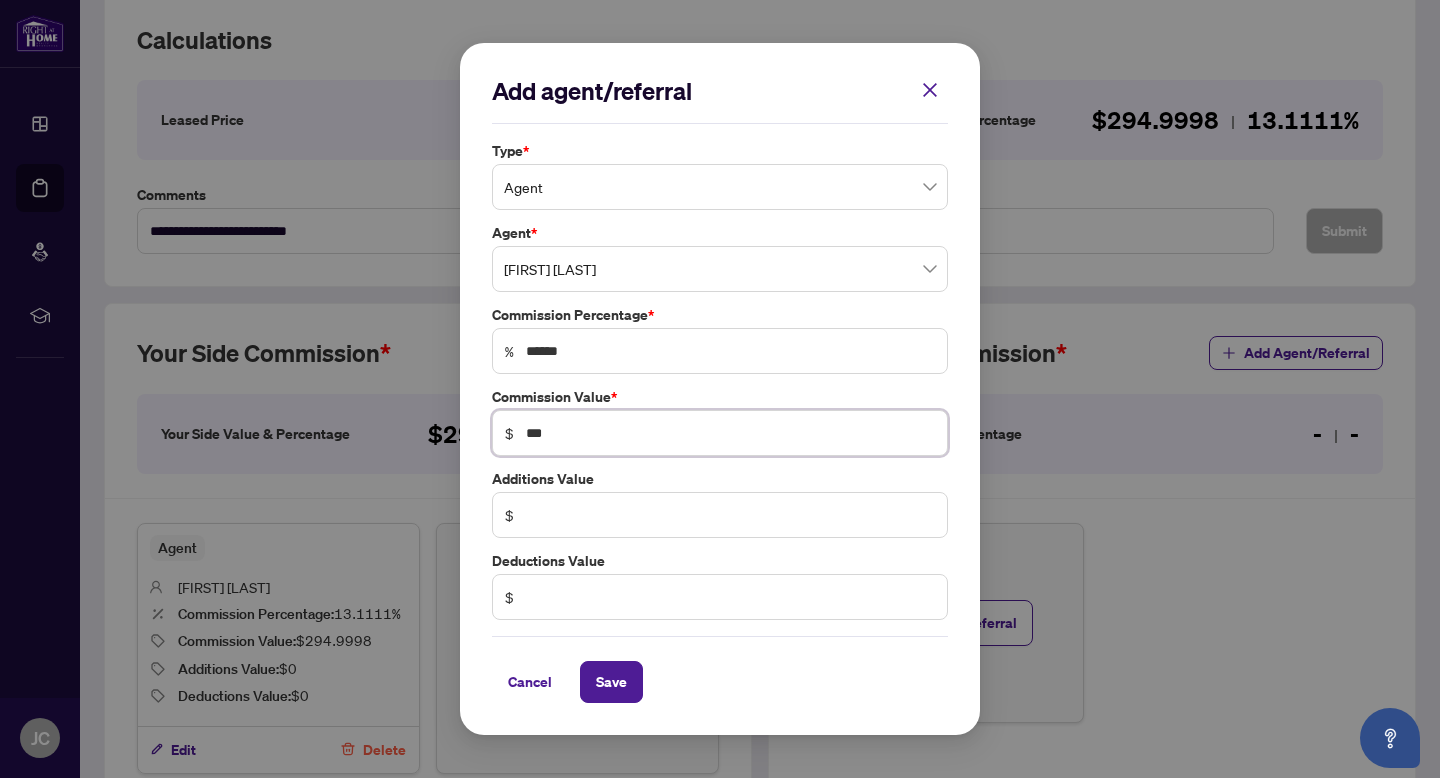 type on "**" 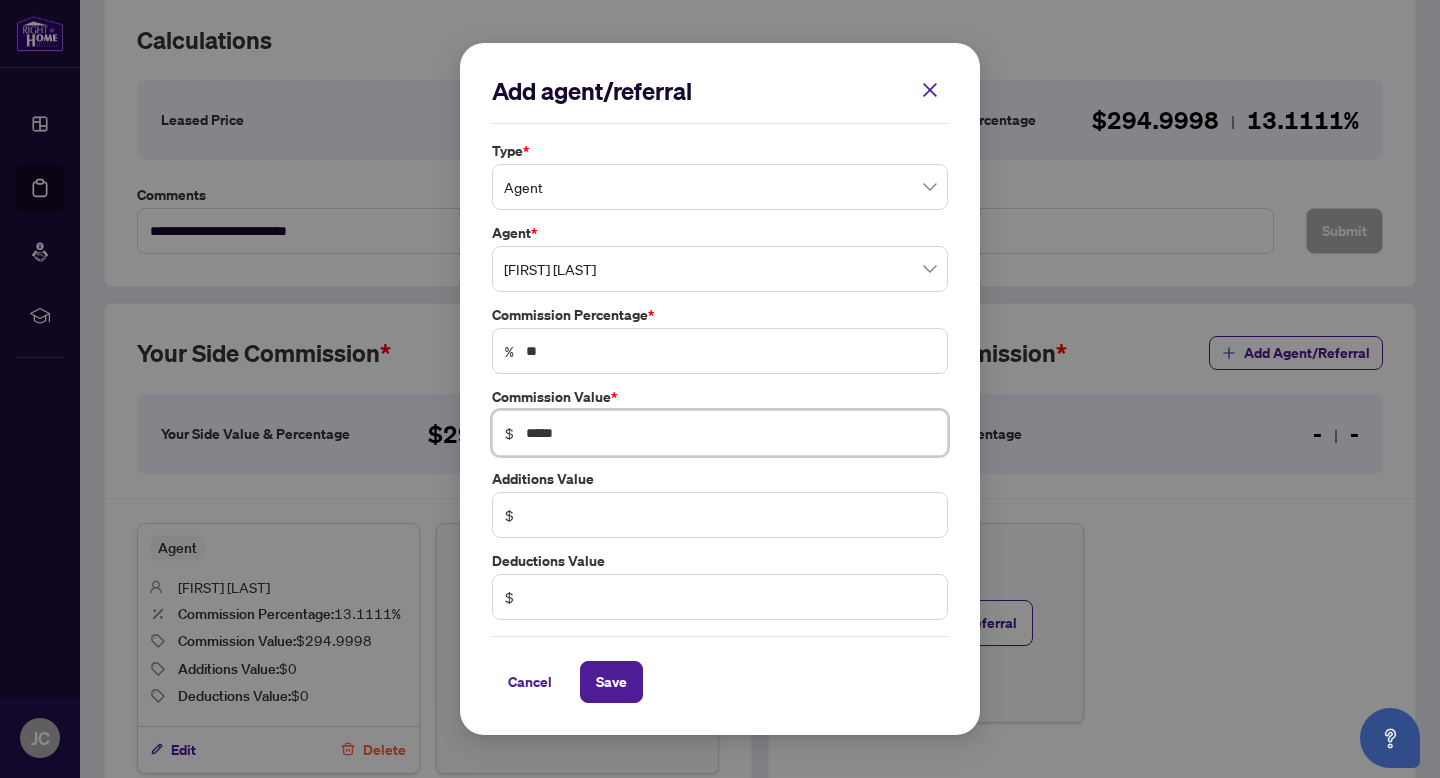 type on "*****" 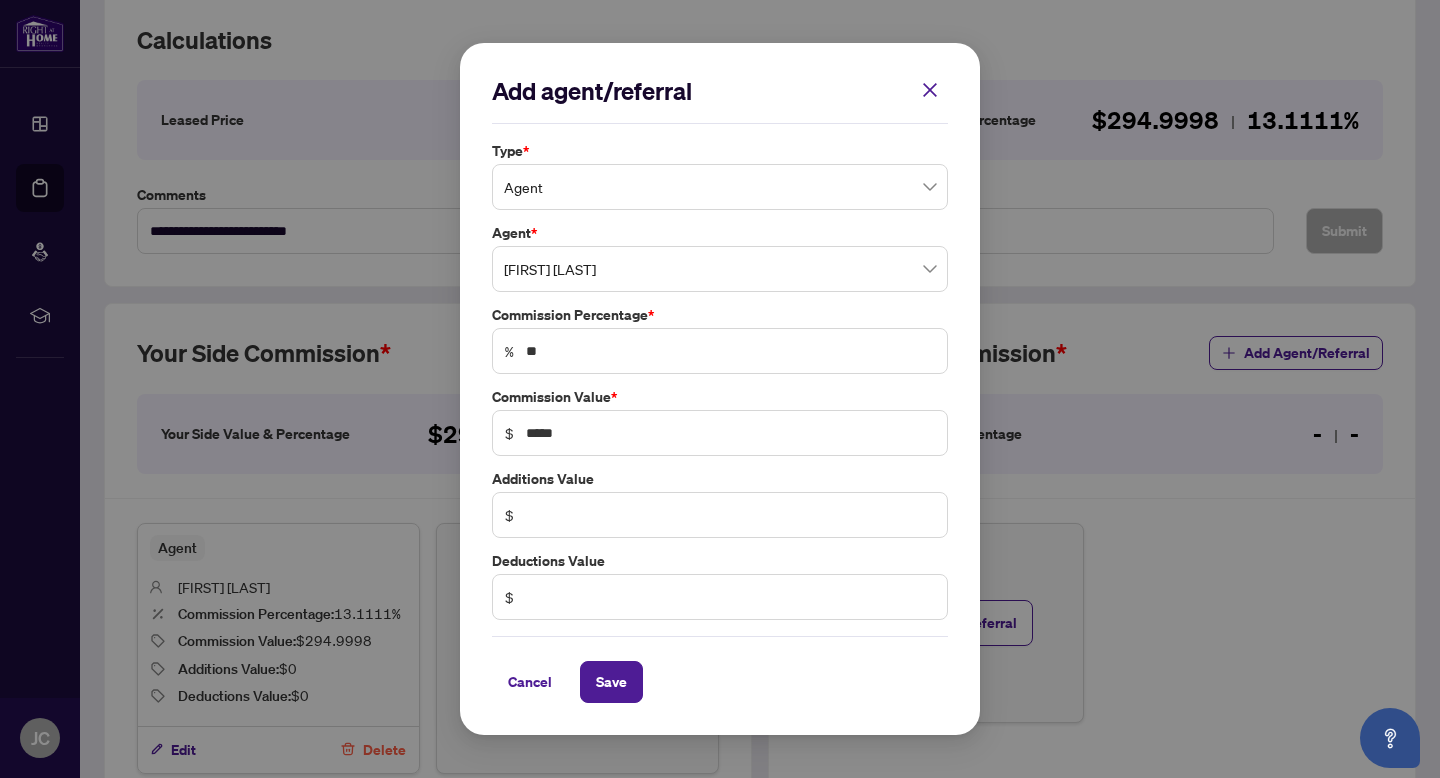 click on "$" at bounding box center (720, 515) 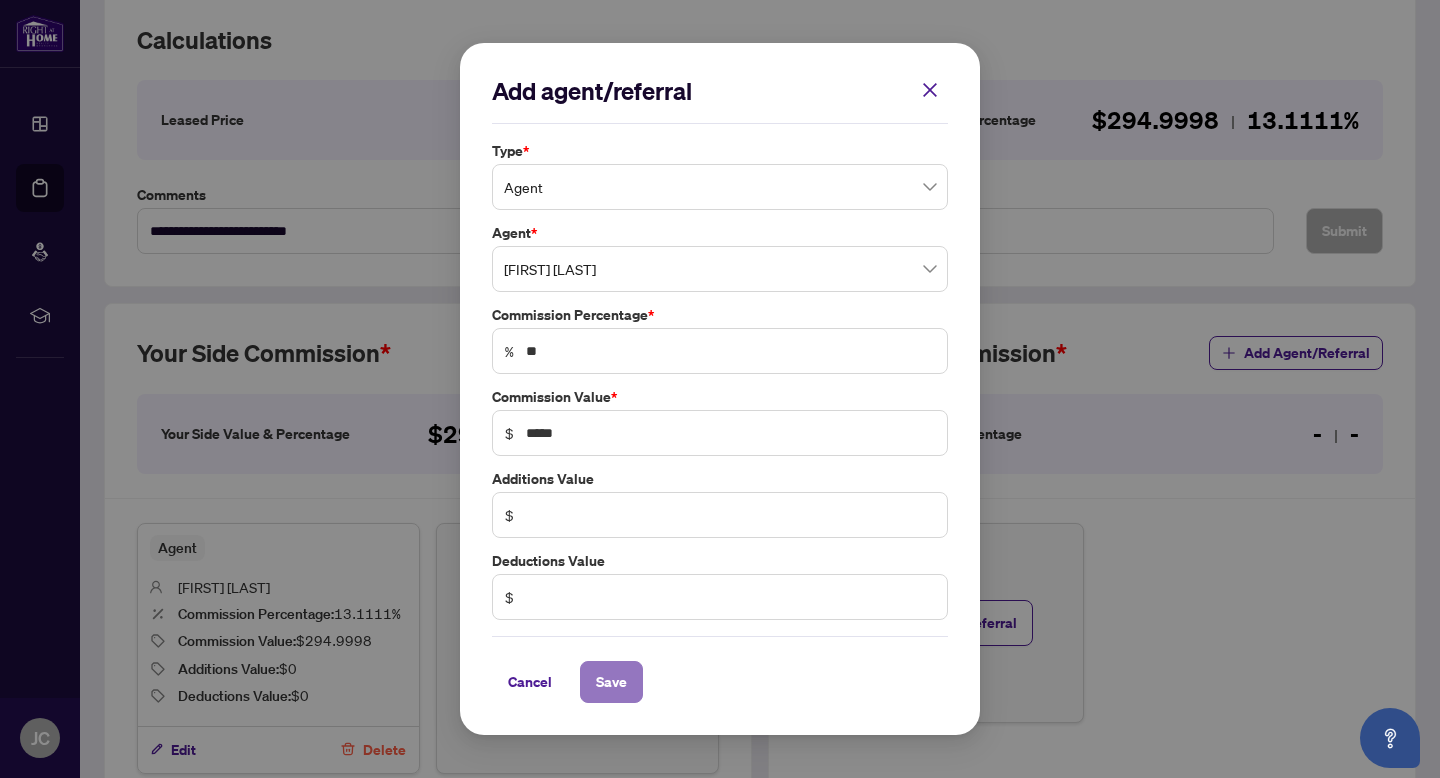 click on "Save" at bounding box center (611, 682) 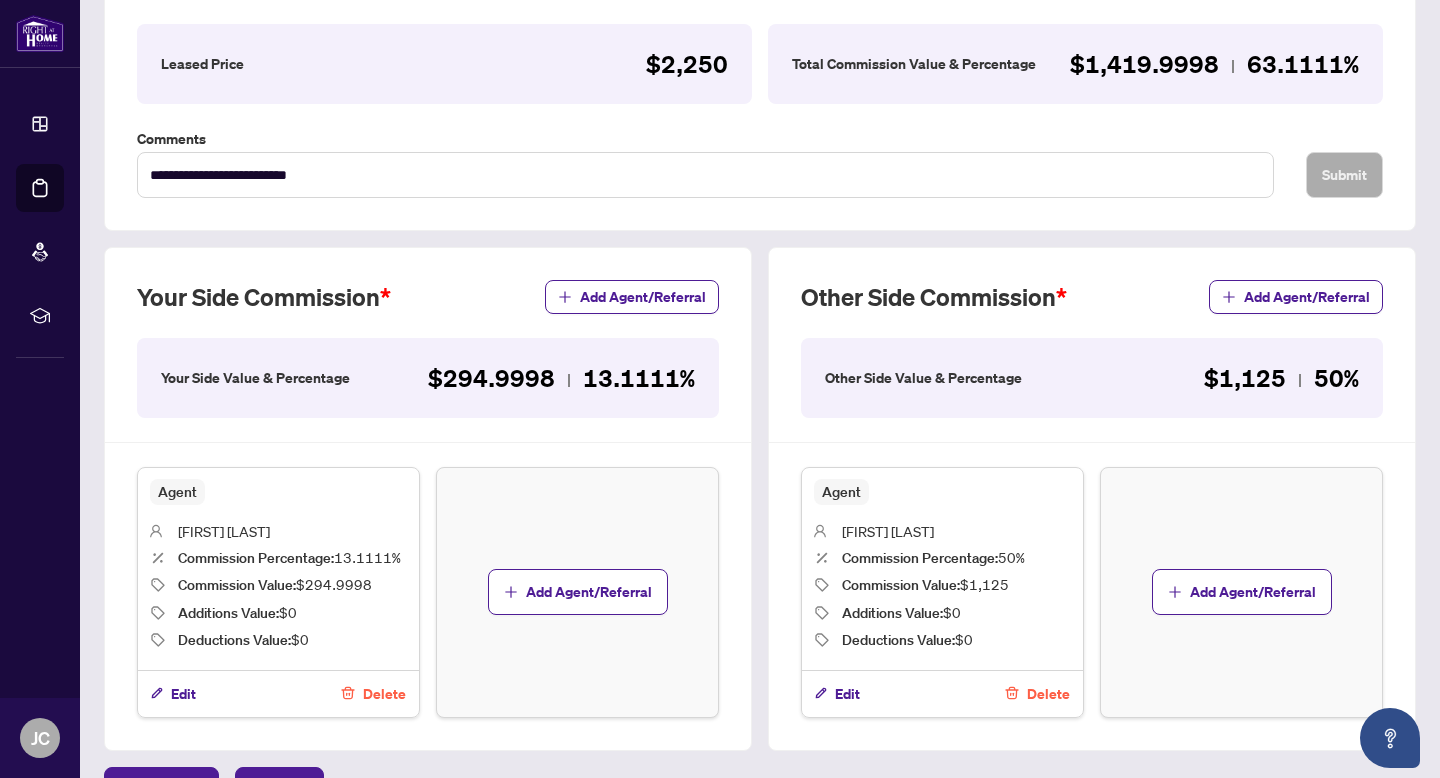 scroll, scrollTop: 479, scrollLeft: 0, axis: vertical 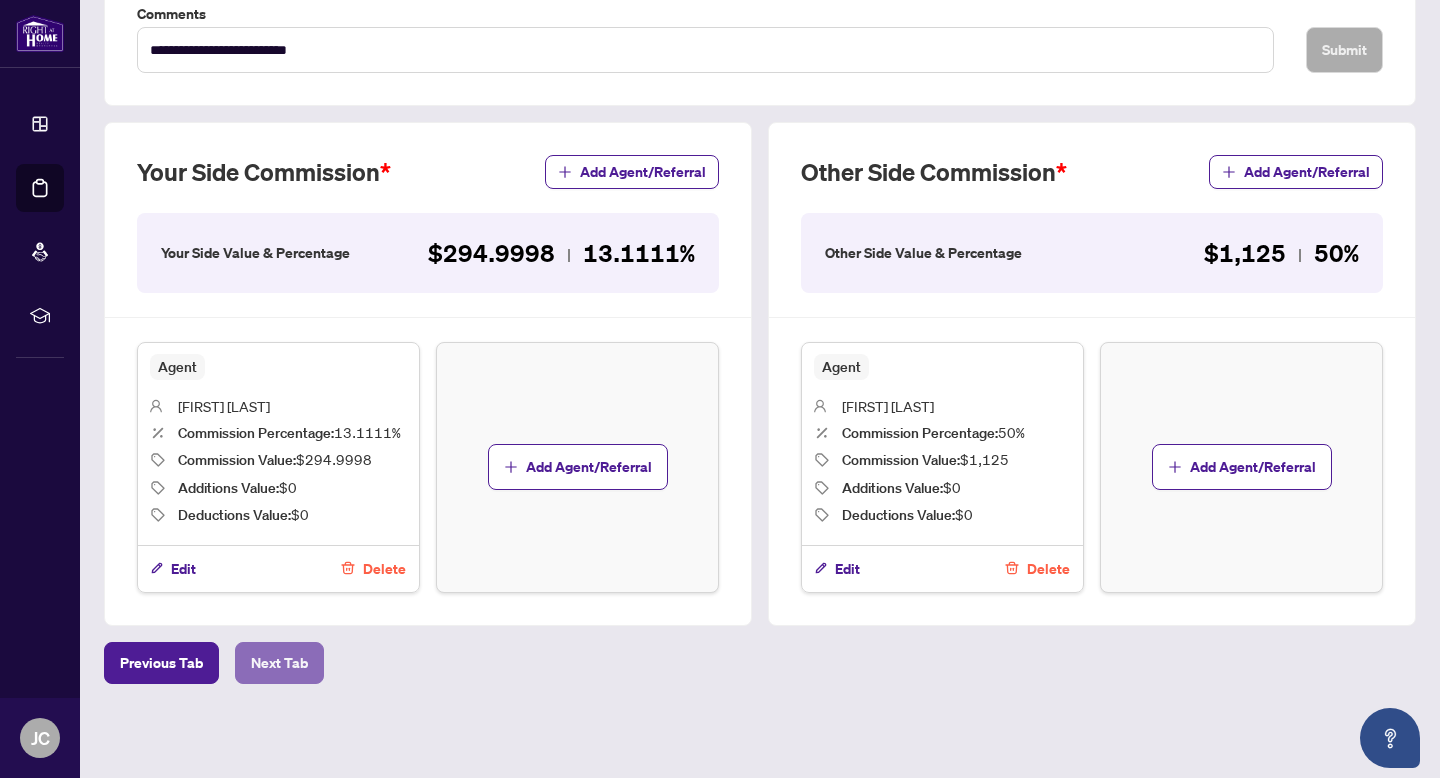 click on "Next Tab" at bounding box center (279, 663) 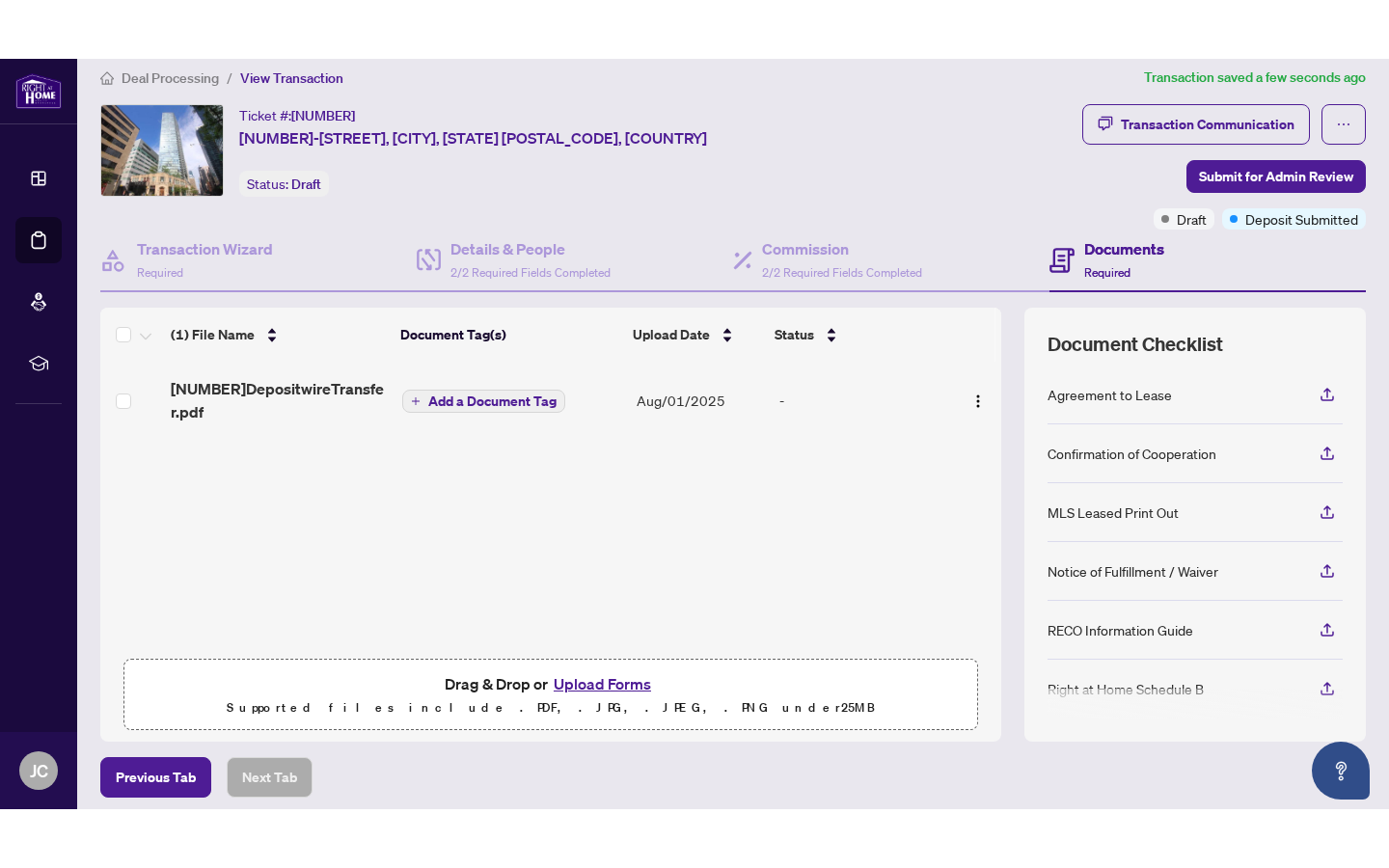 scroll, scrollTop: 53, scrollLeft: 0, axis: vertical 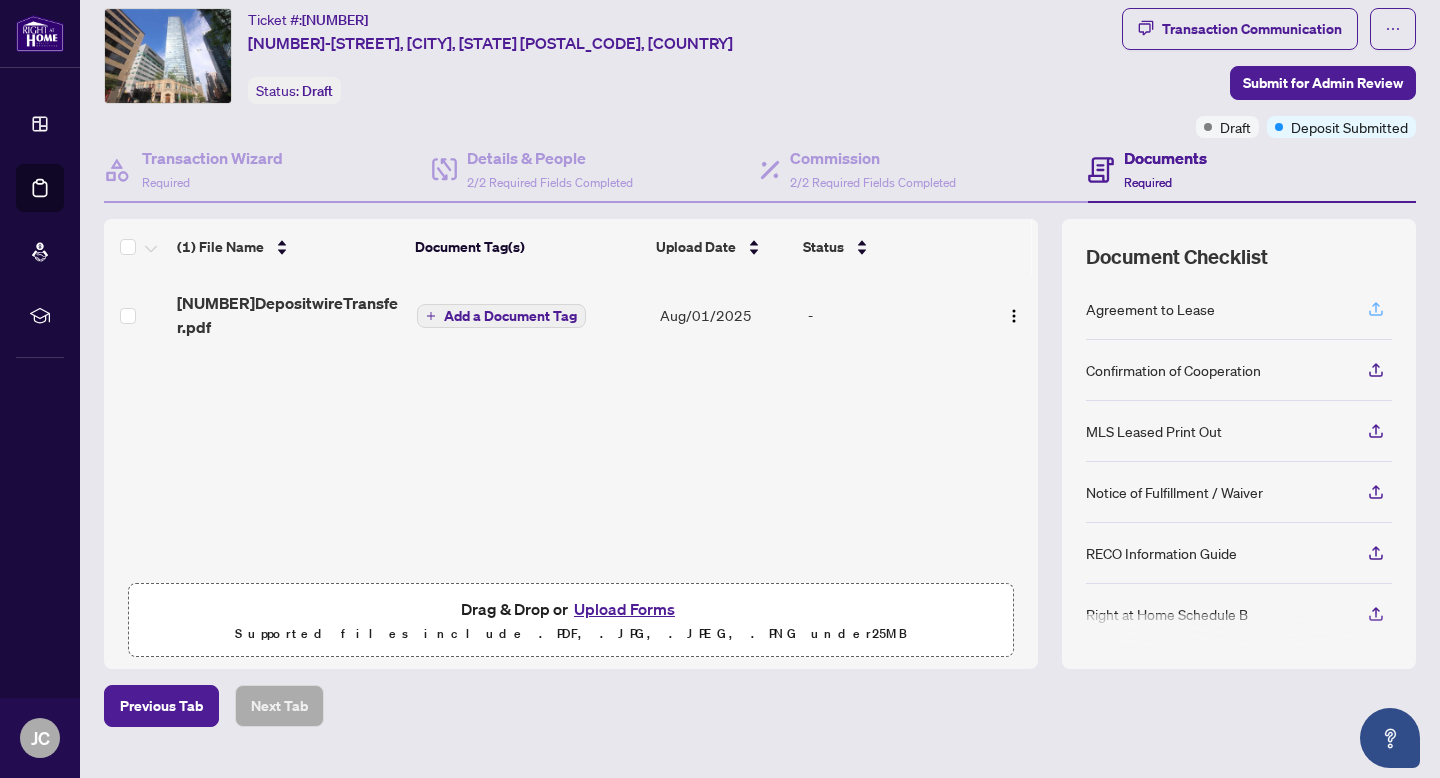 click 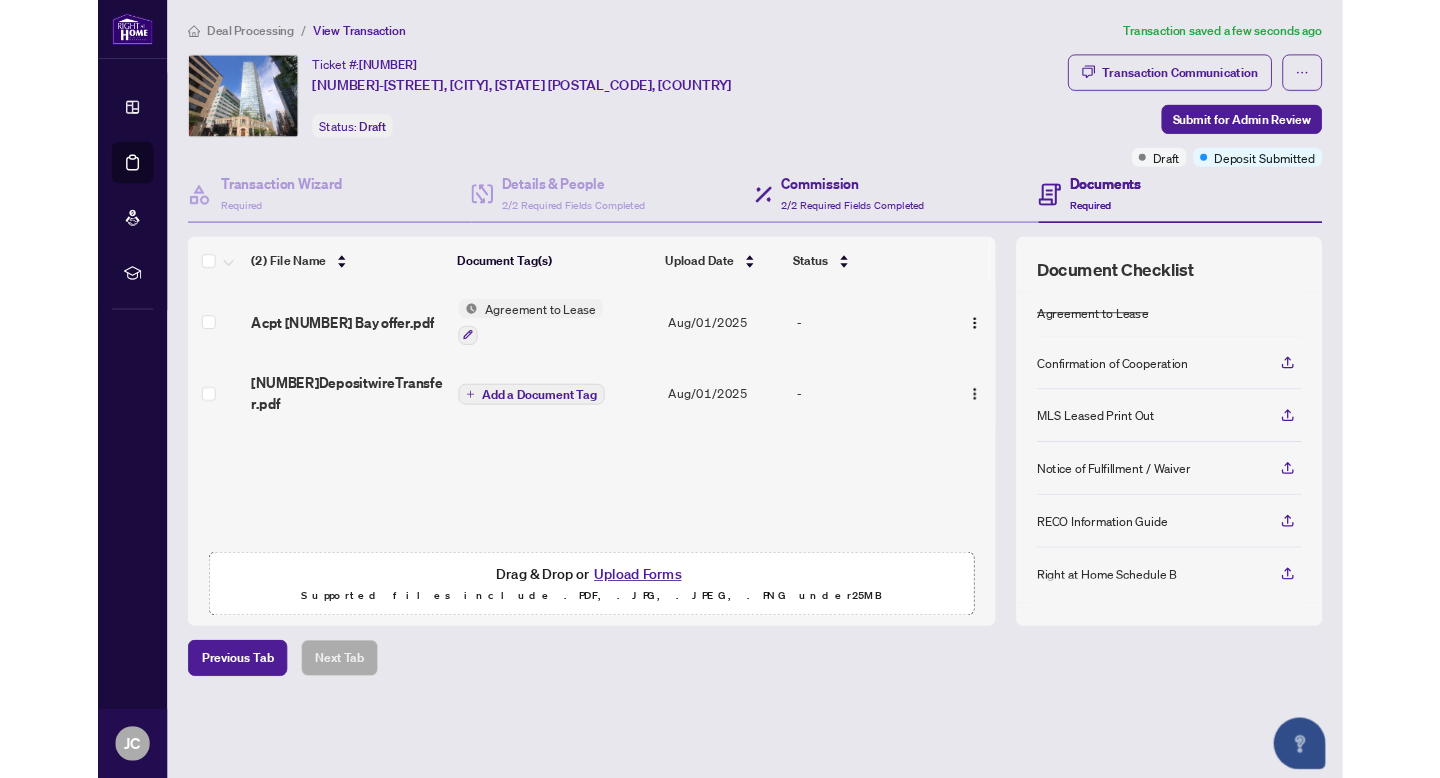 scroll, scrollTop: 0, scrollLeft: 0, axis: both 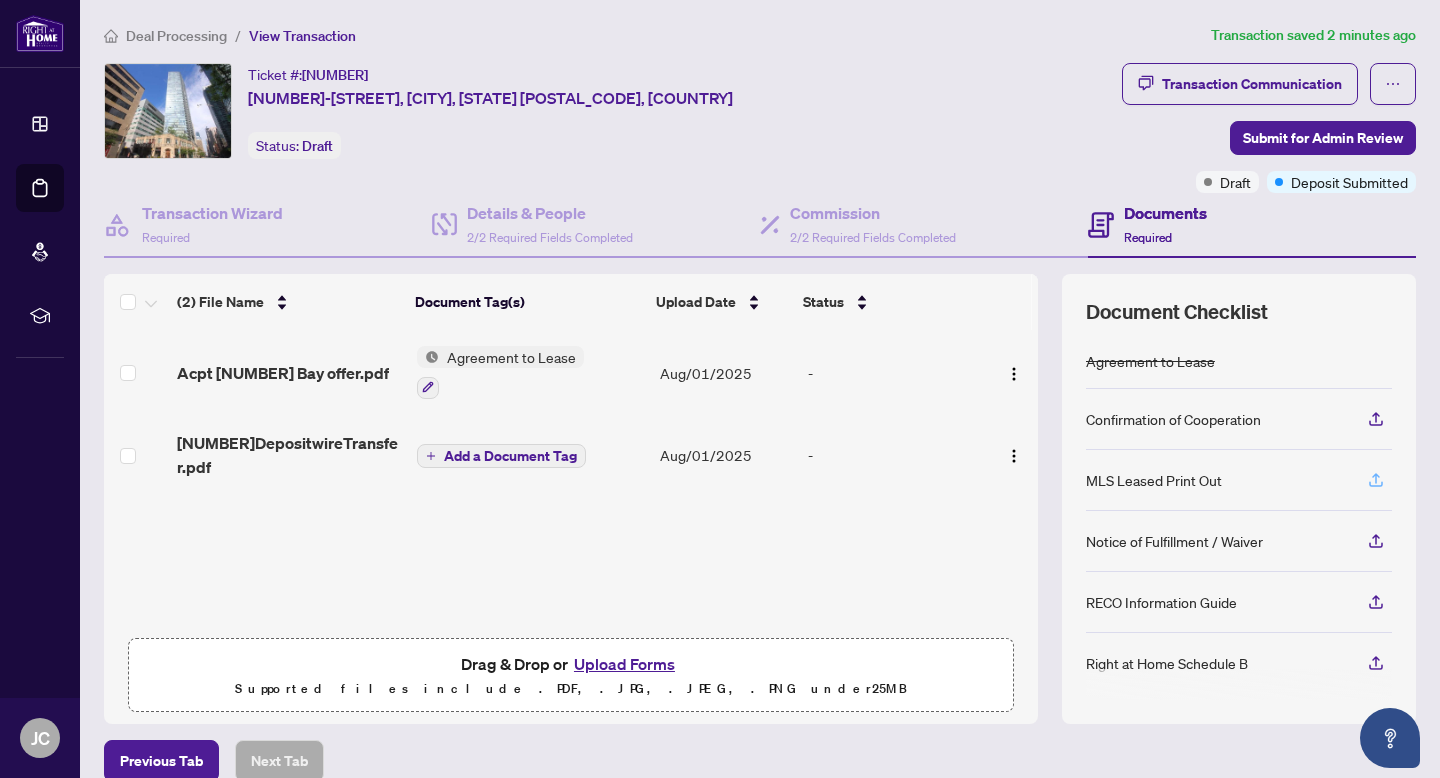 click 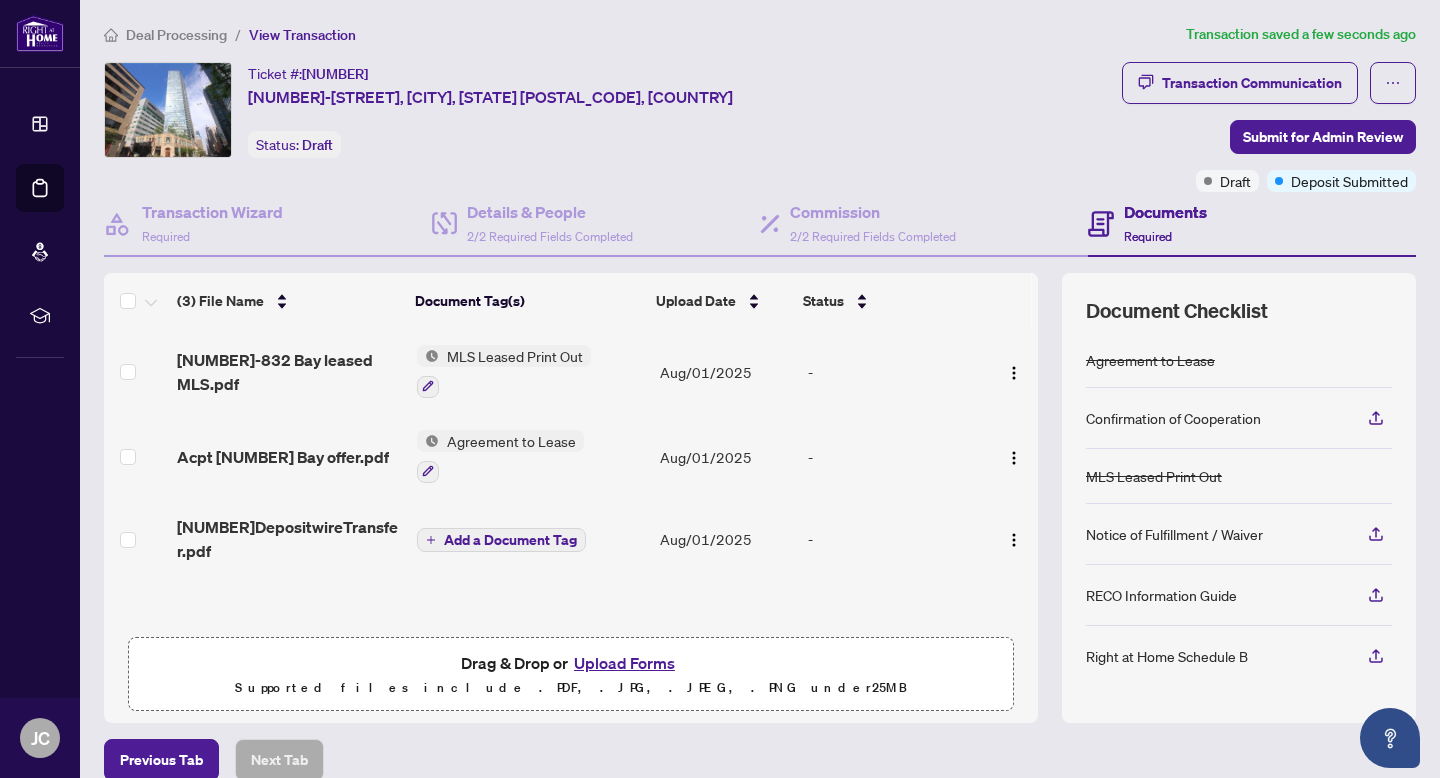 scroll, scrollTop: 0, scrollLeft: 0, axis: both 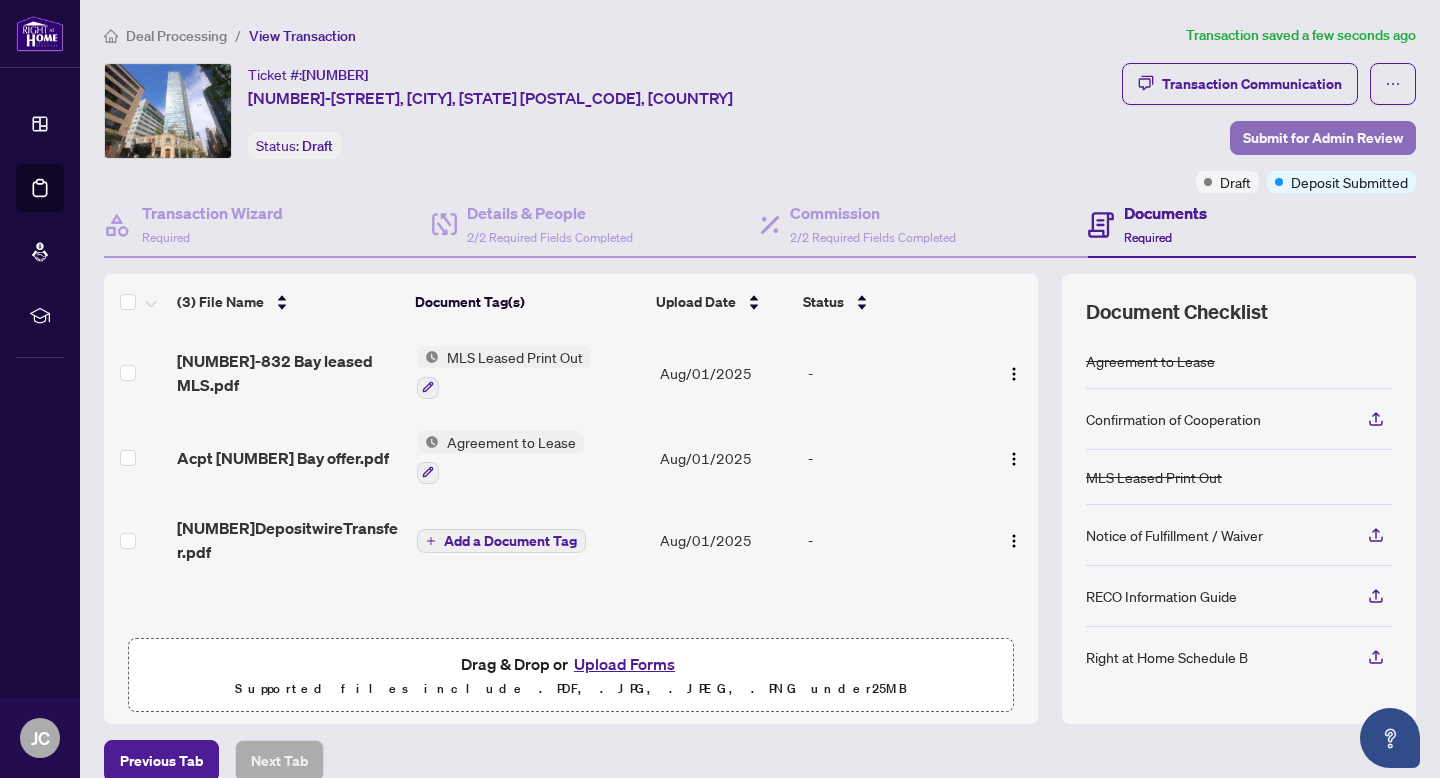 click on "Submit for Admin Review" at bounding box center (1323, 138) 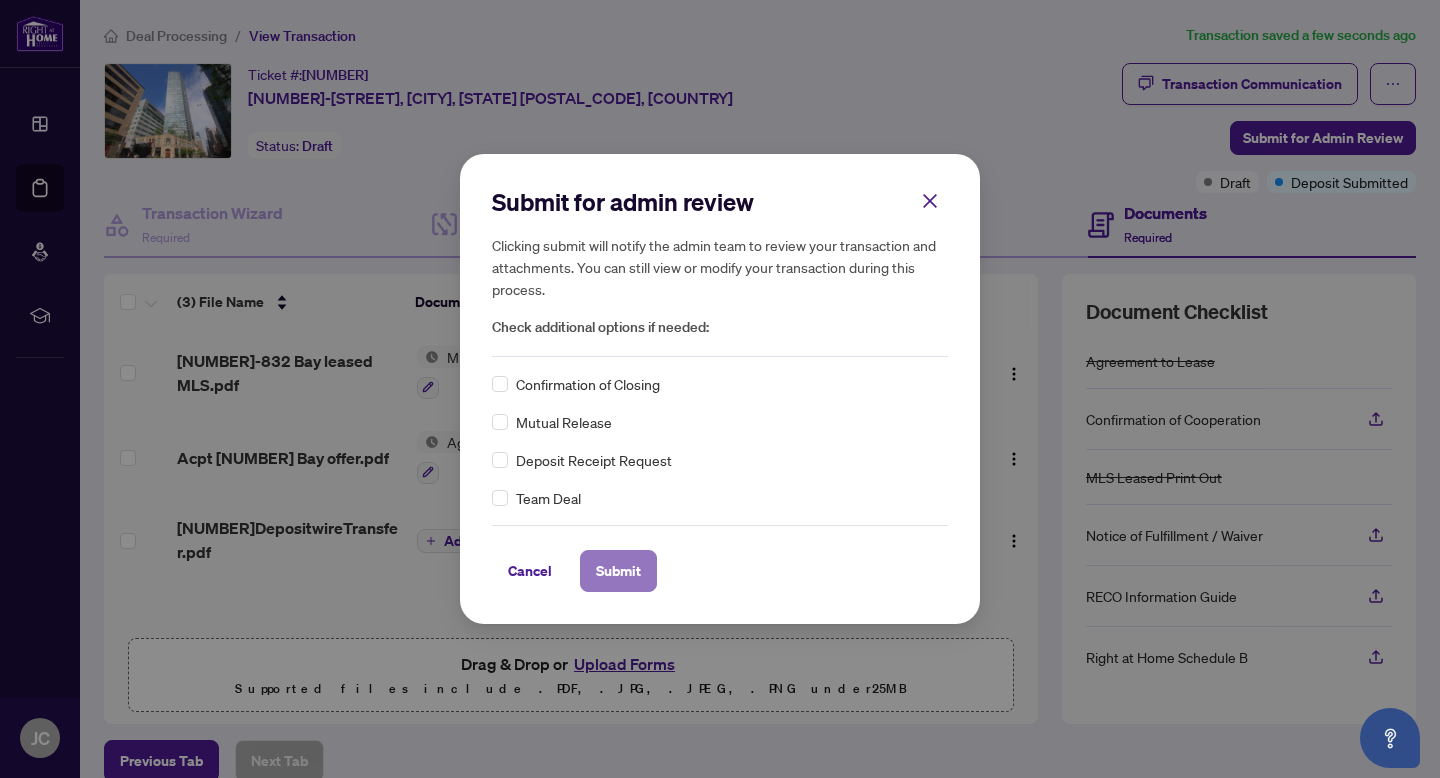 click on "Submit" at bounding box center (618, 571) 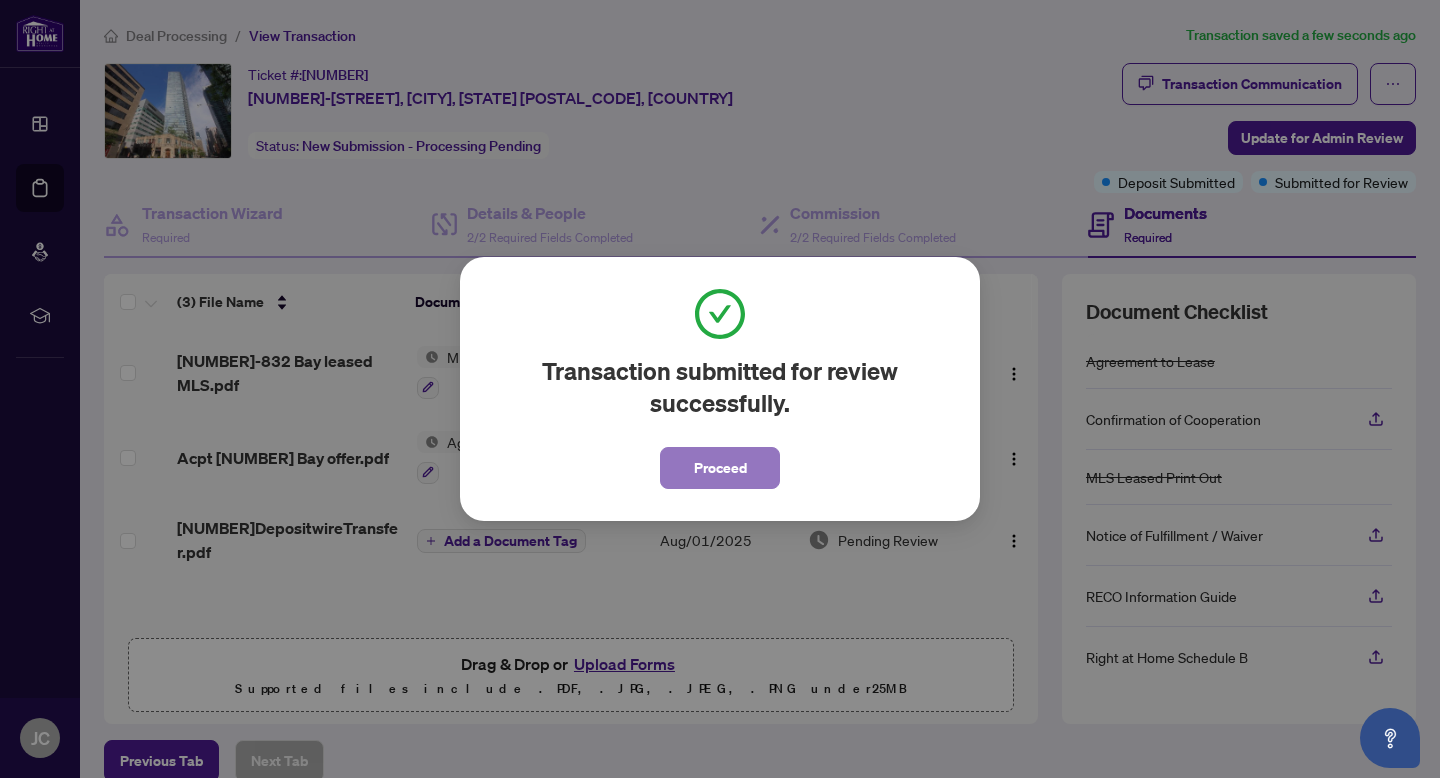 click on "Proceed" at bounding box center (720, 468) 